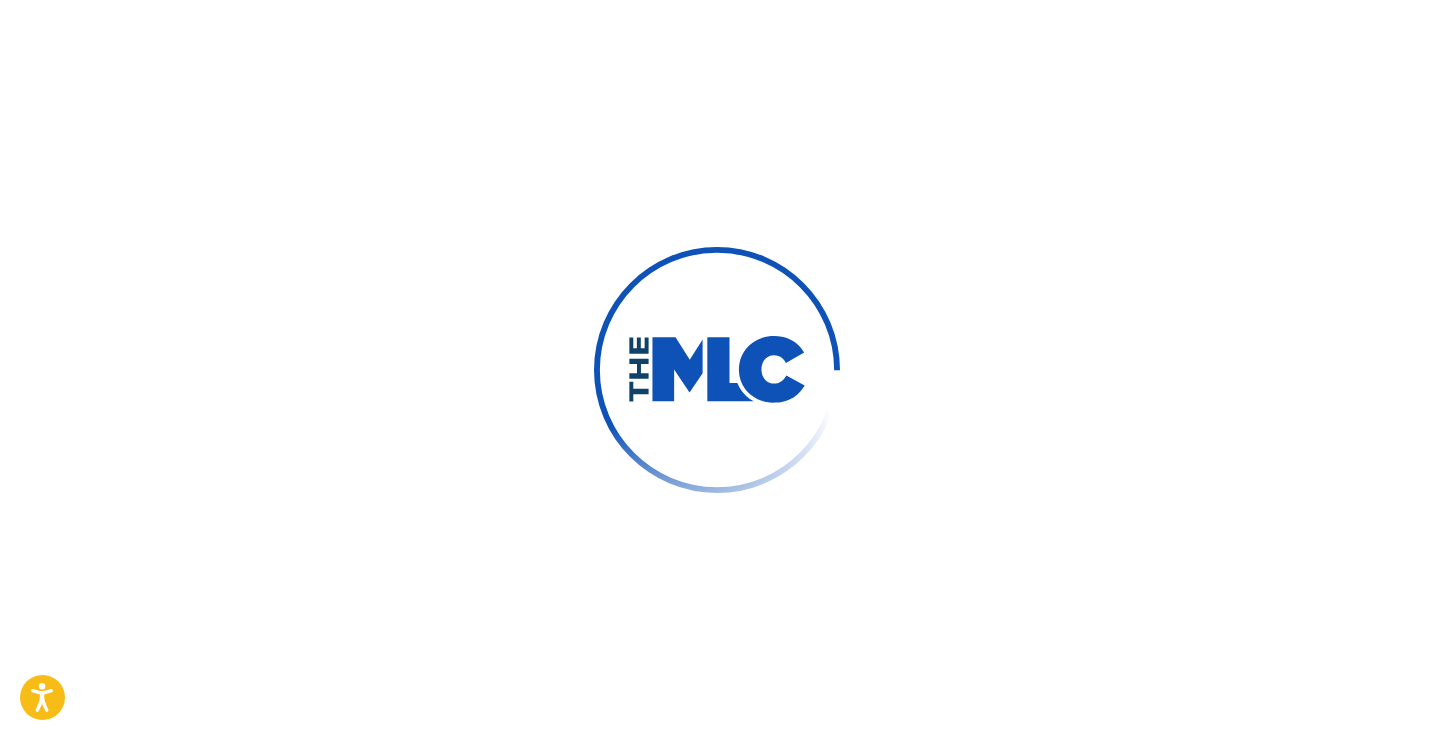 scroll, scrollTop: 0, scrollLeft: 0, axis: both 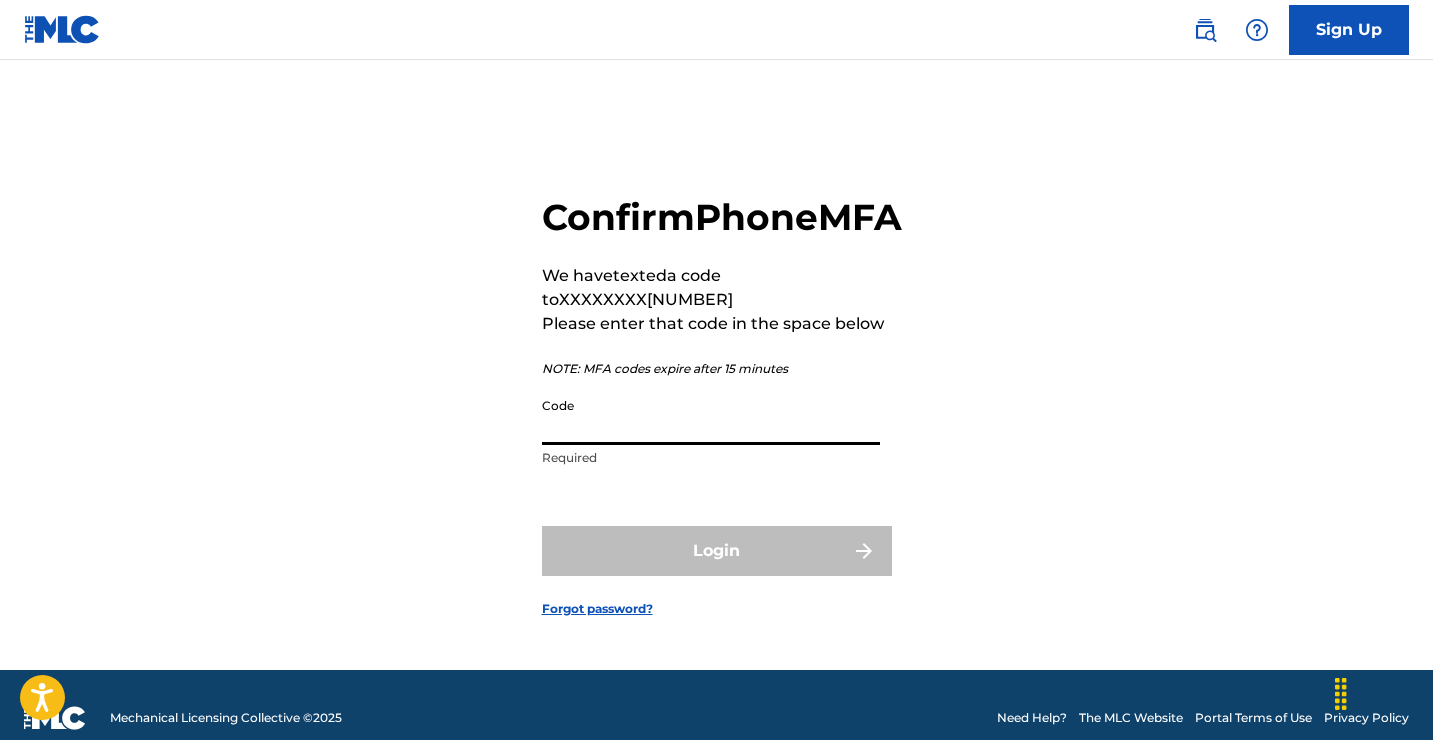 click on "Code" at bounding box center [711, 416] 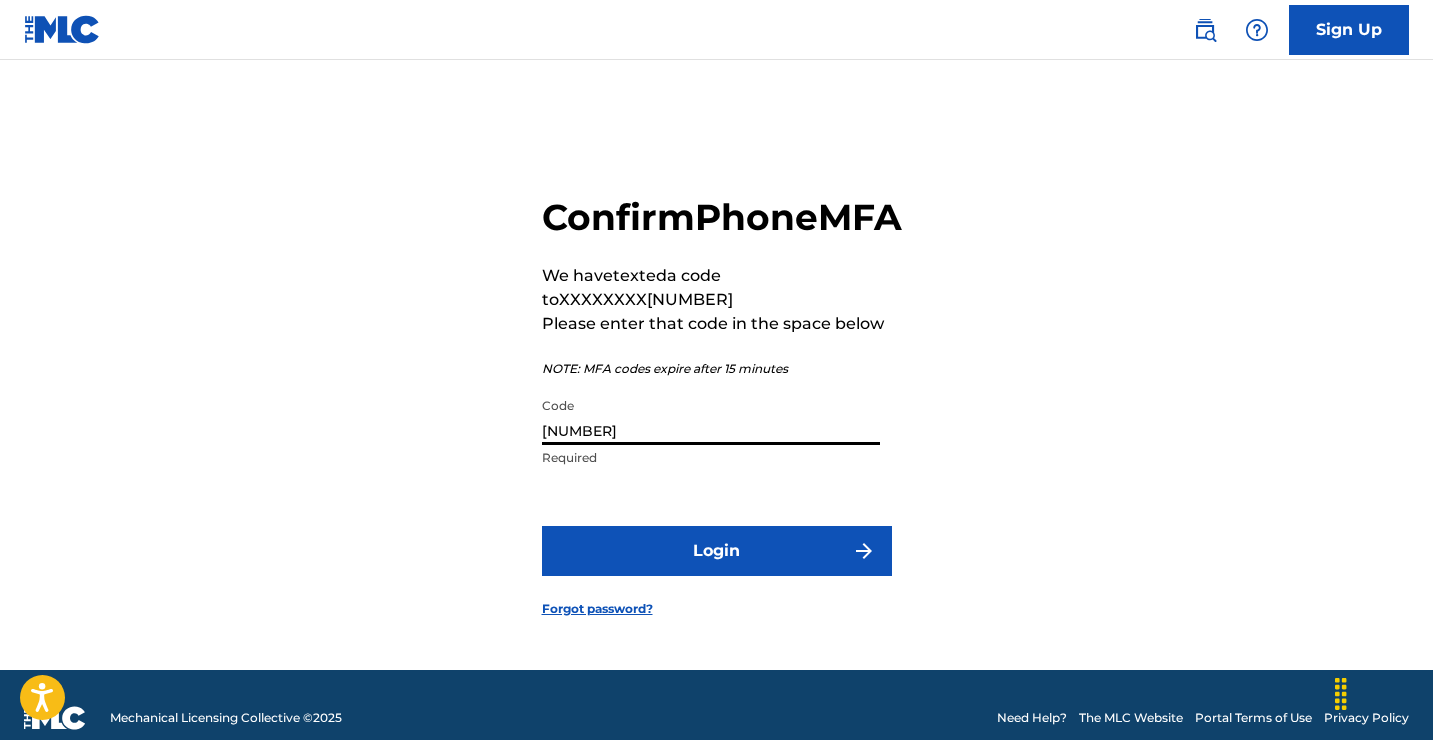type on "[NUMBER]" 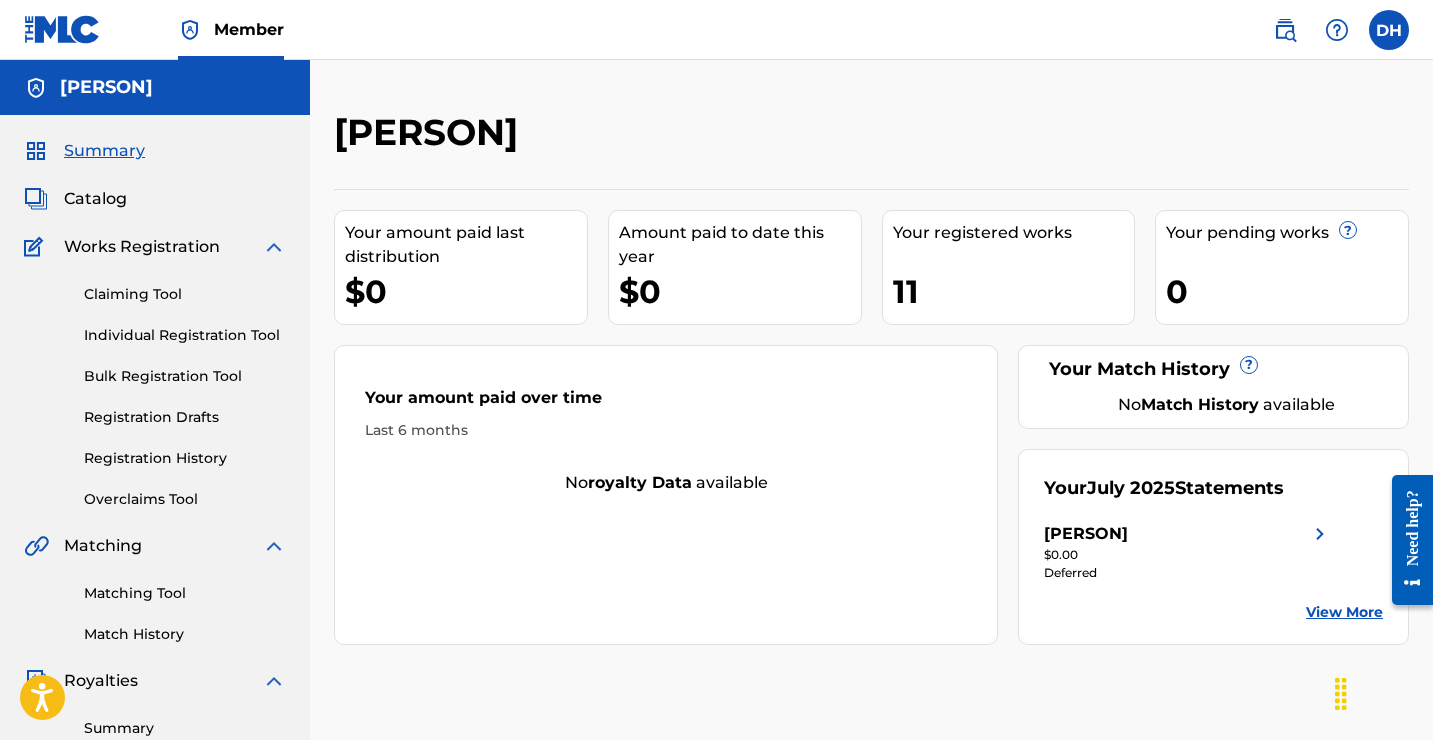 scroll, scrollTop: 0, scrollLeft: 0, axis: both 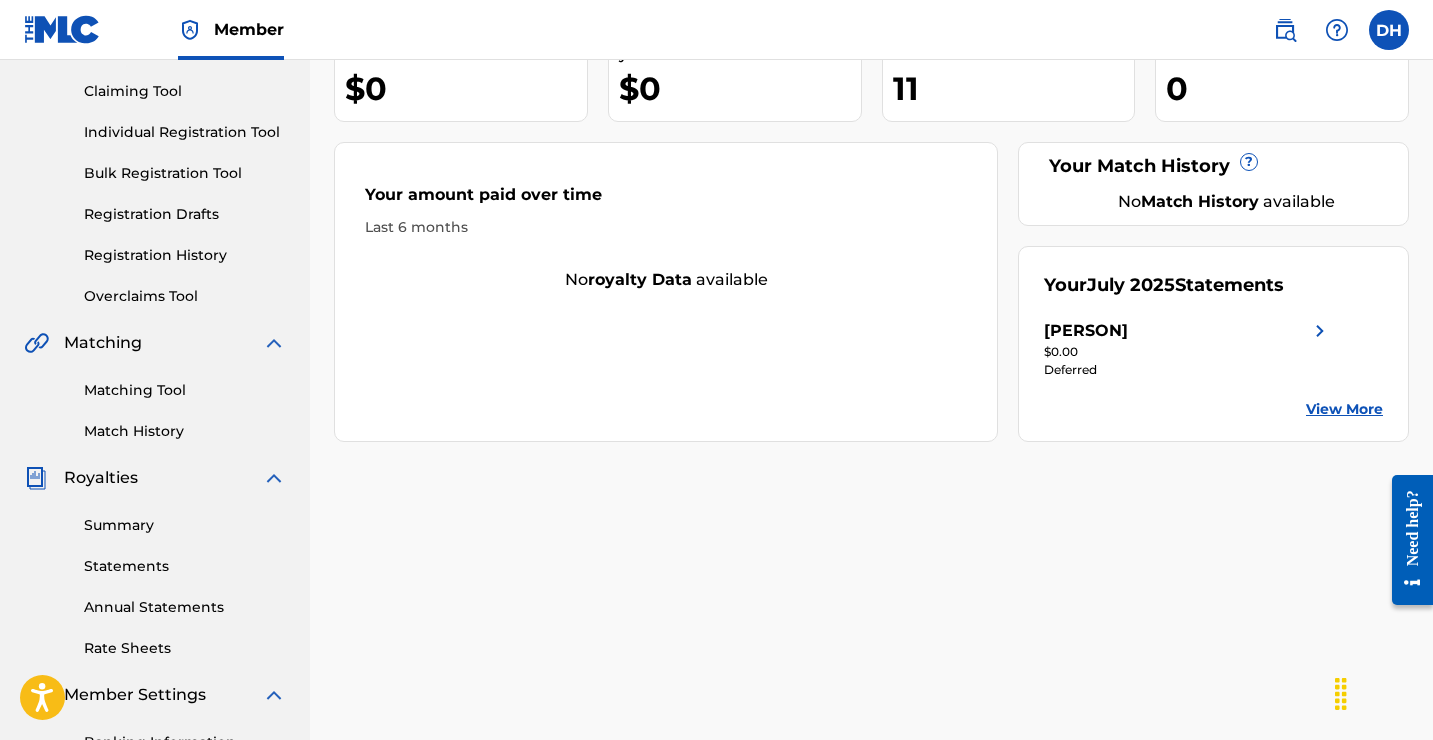 click on "View More" at bounding box center [1344, 409] 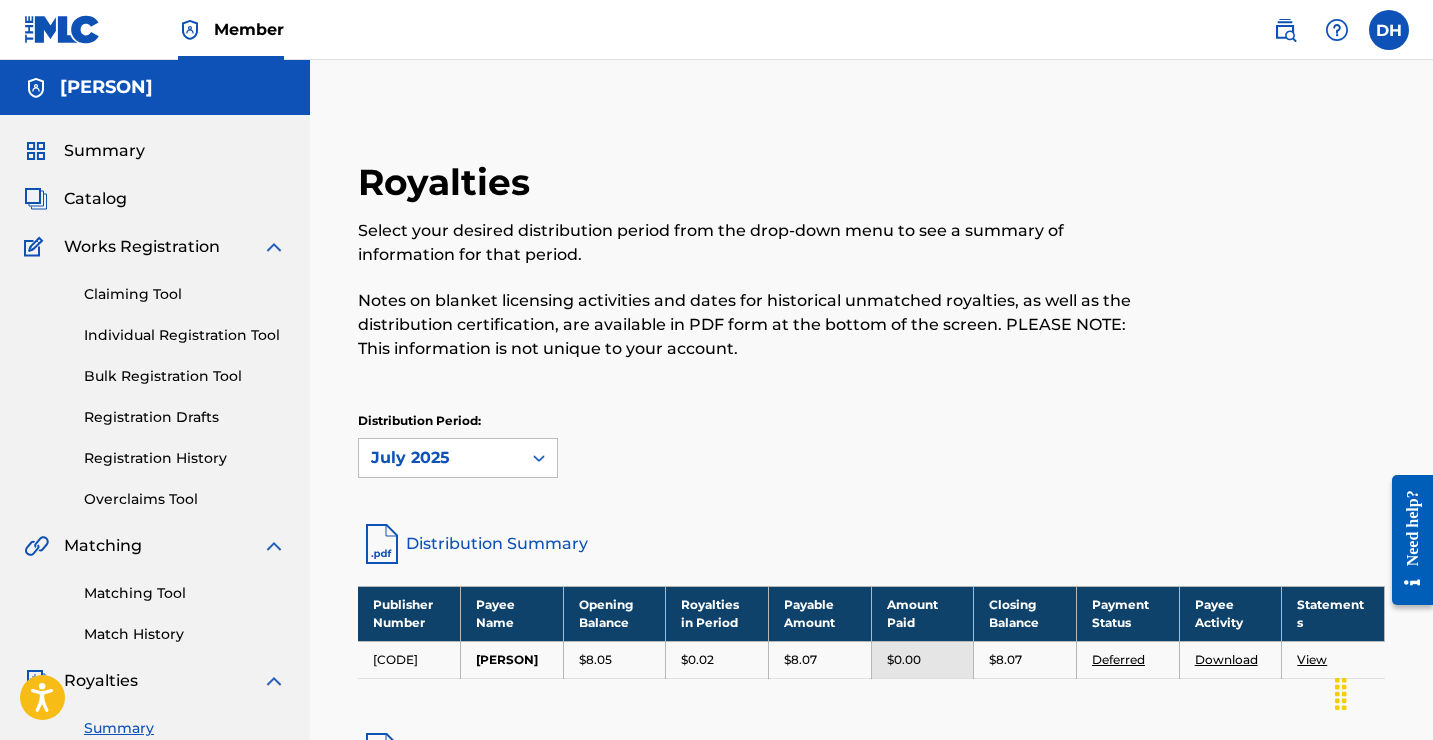 scroll, scrollTop: 0, scrollLeft: 0, axis: both 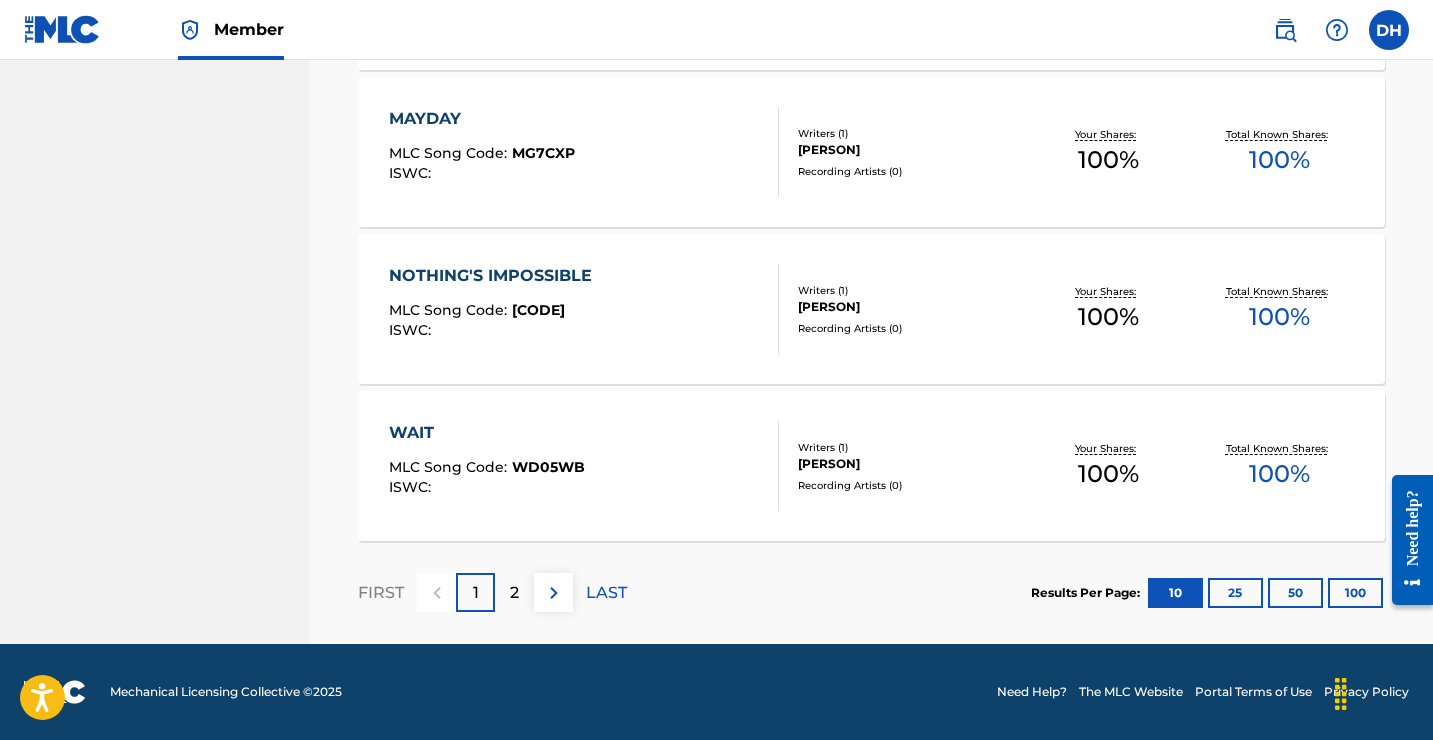 click on "2" at bounding box center [514, 592] 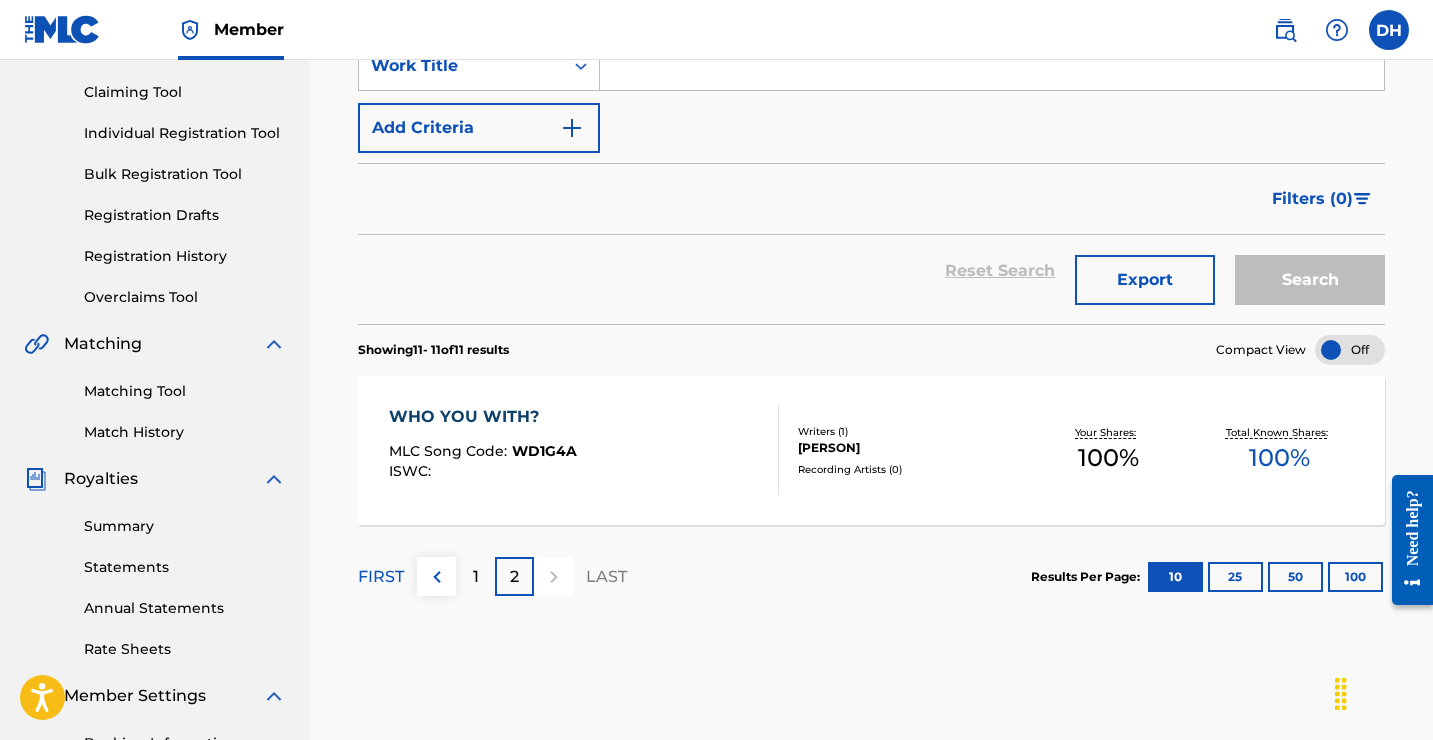scroll, scrollTop: 194, scrollLeft: 0, axis: vertical 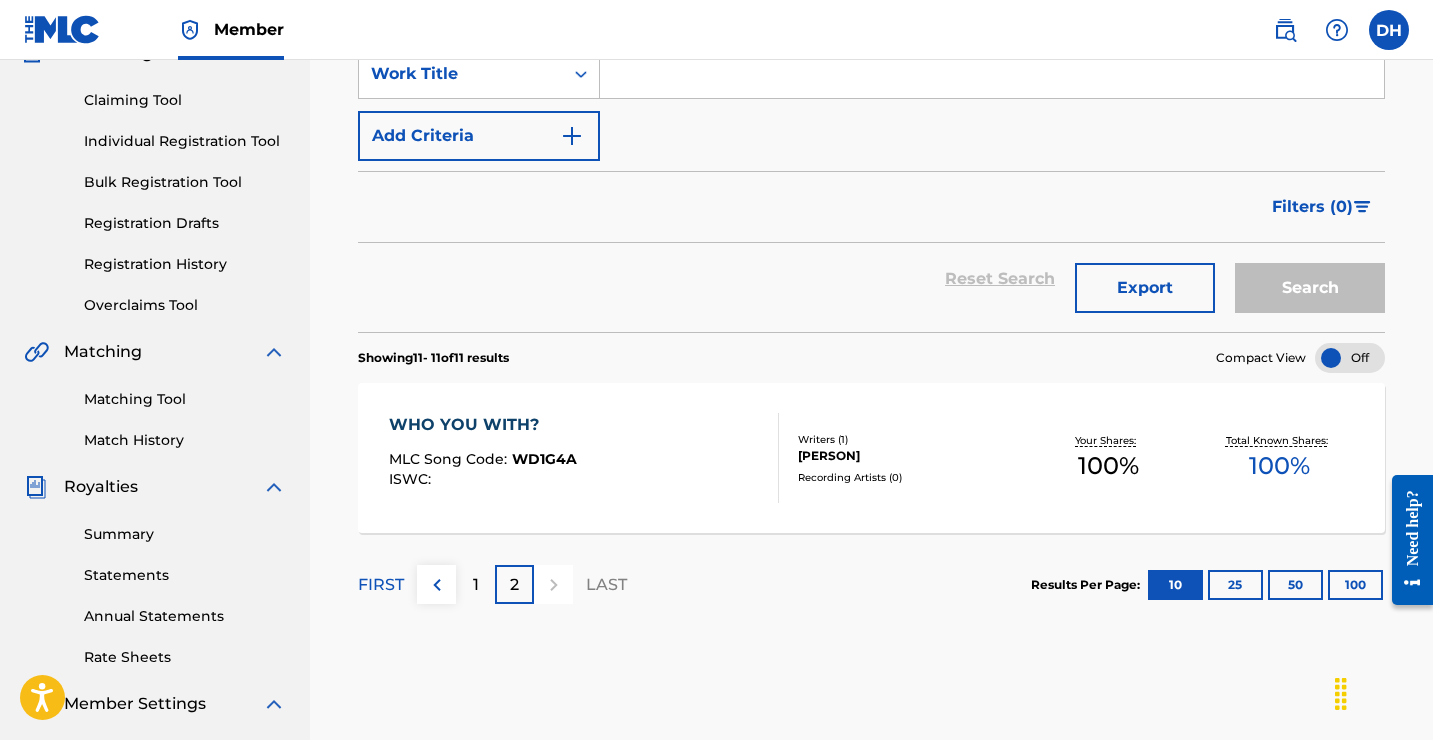 click on "1" at bounding box center (475, 584) 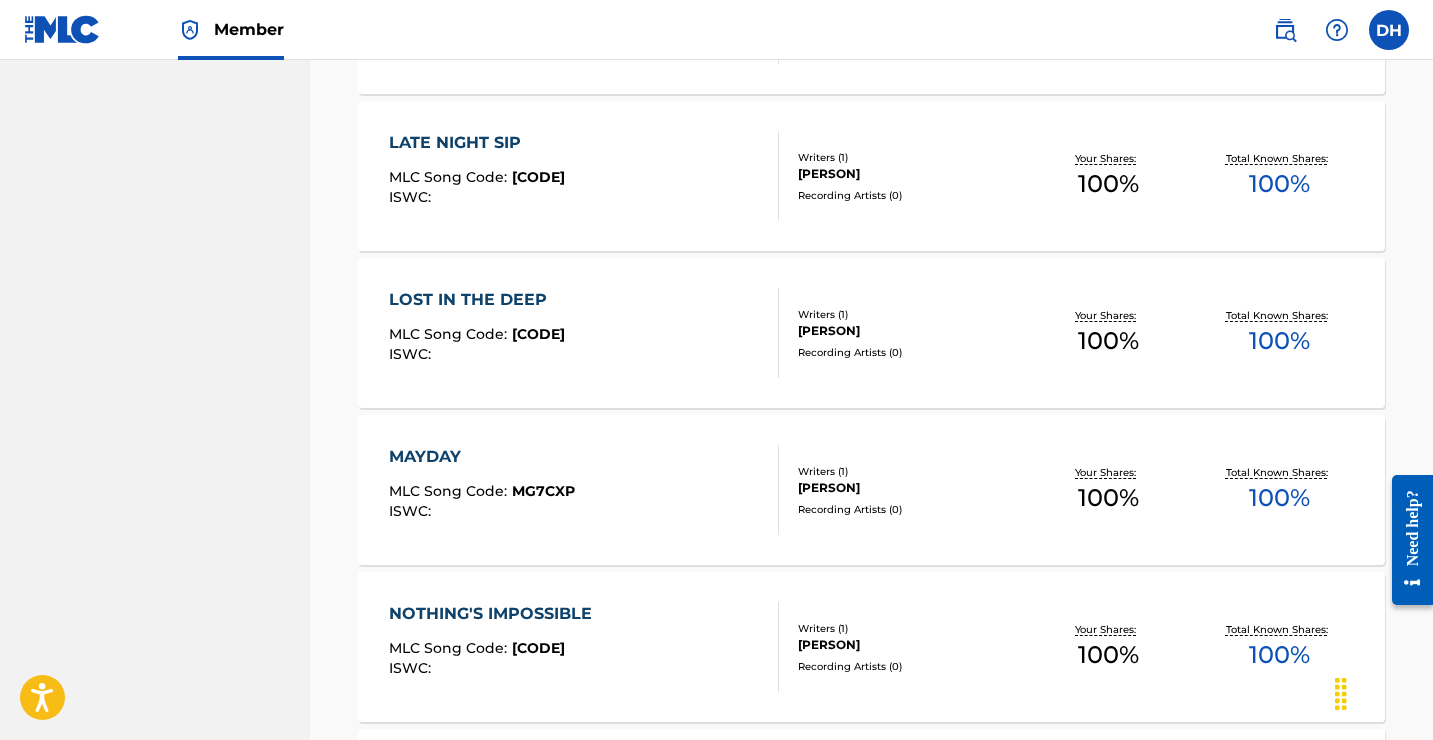 scroll, scrollTop: 1223, scrollLeft: 0, axis: vertical 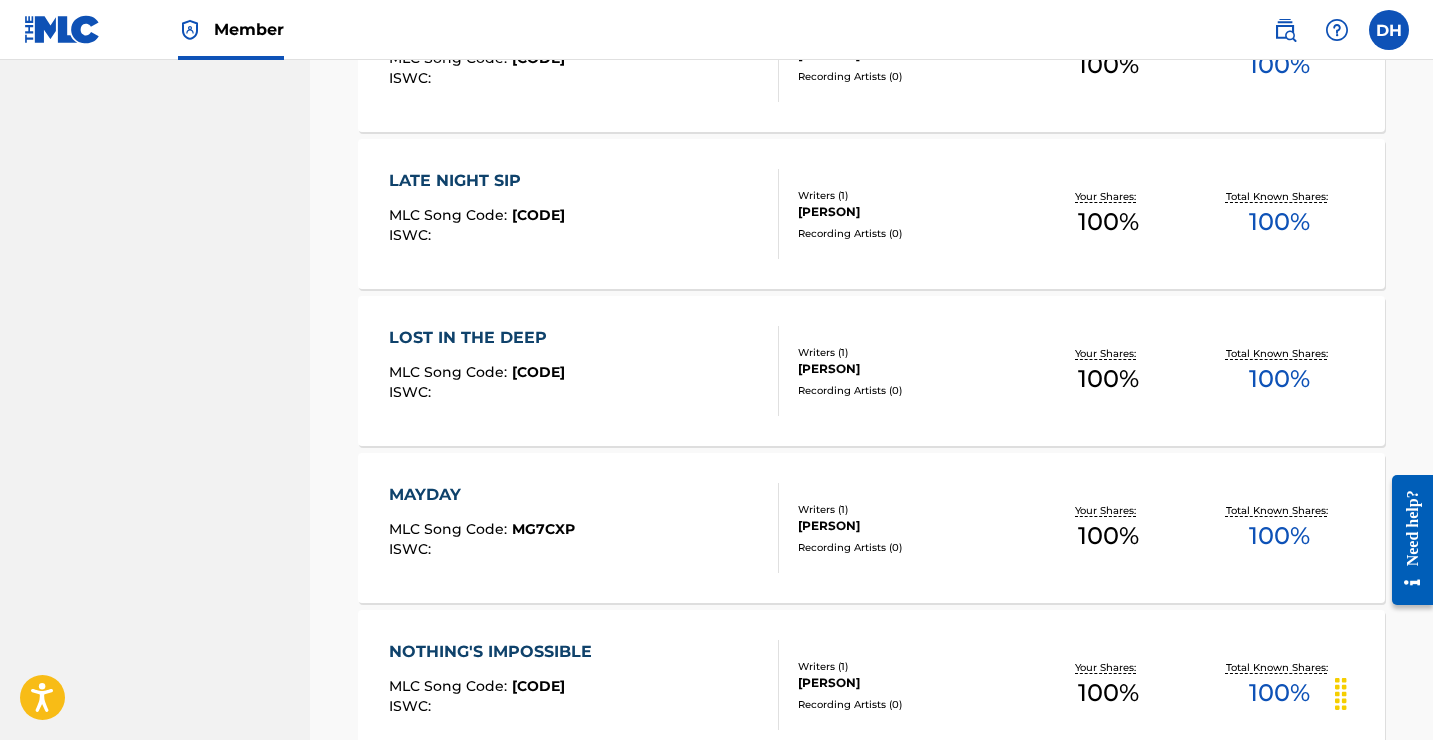 click on "LATE NIGHT SIP" at bounding box center [477, 181] 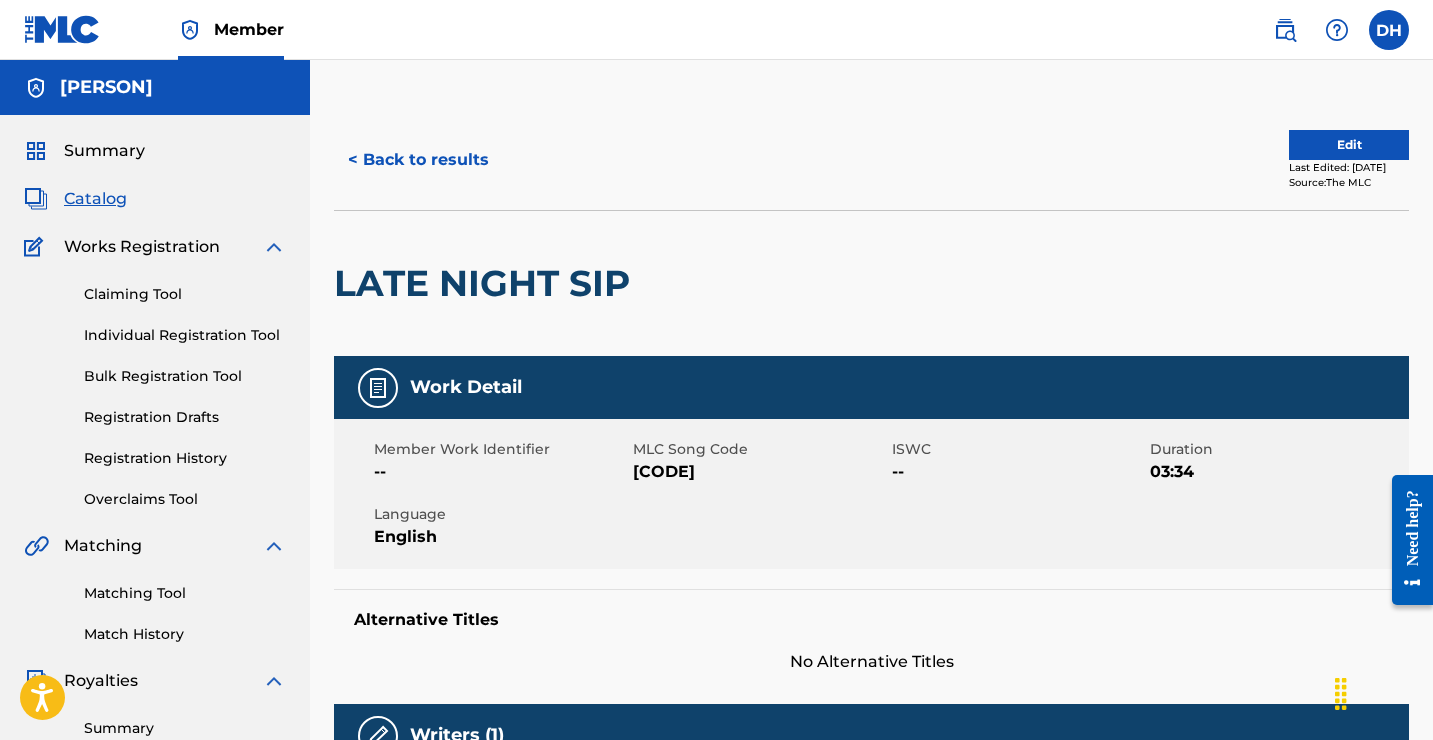scroll, scrollTop: 0, scrollLeft: 0, axis: both 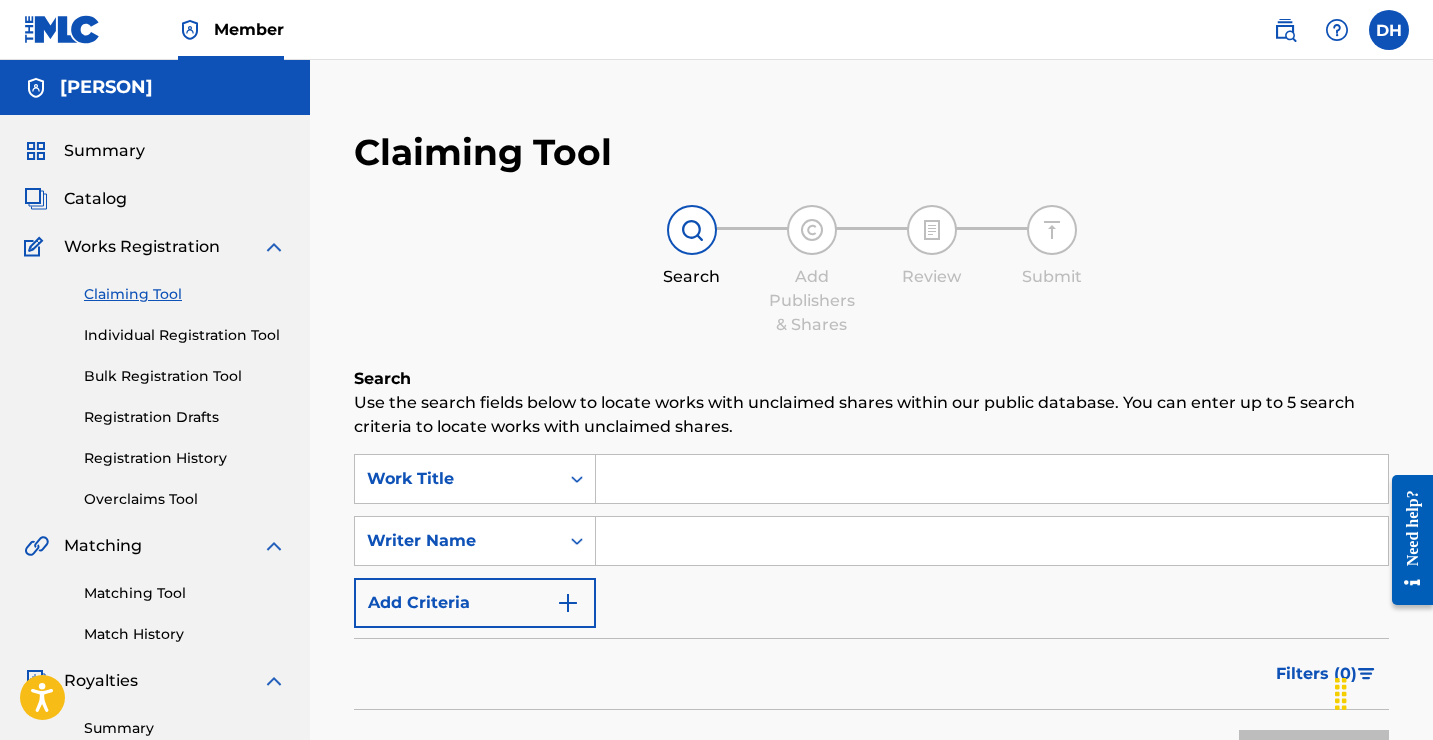 click on "Catalog" at bounding box center (95, 199) 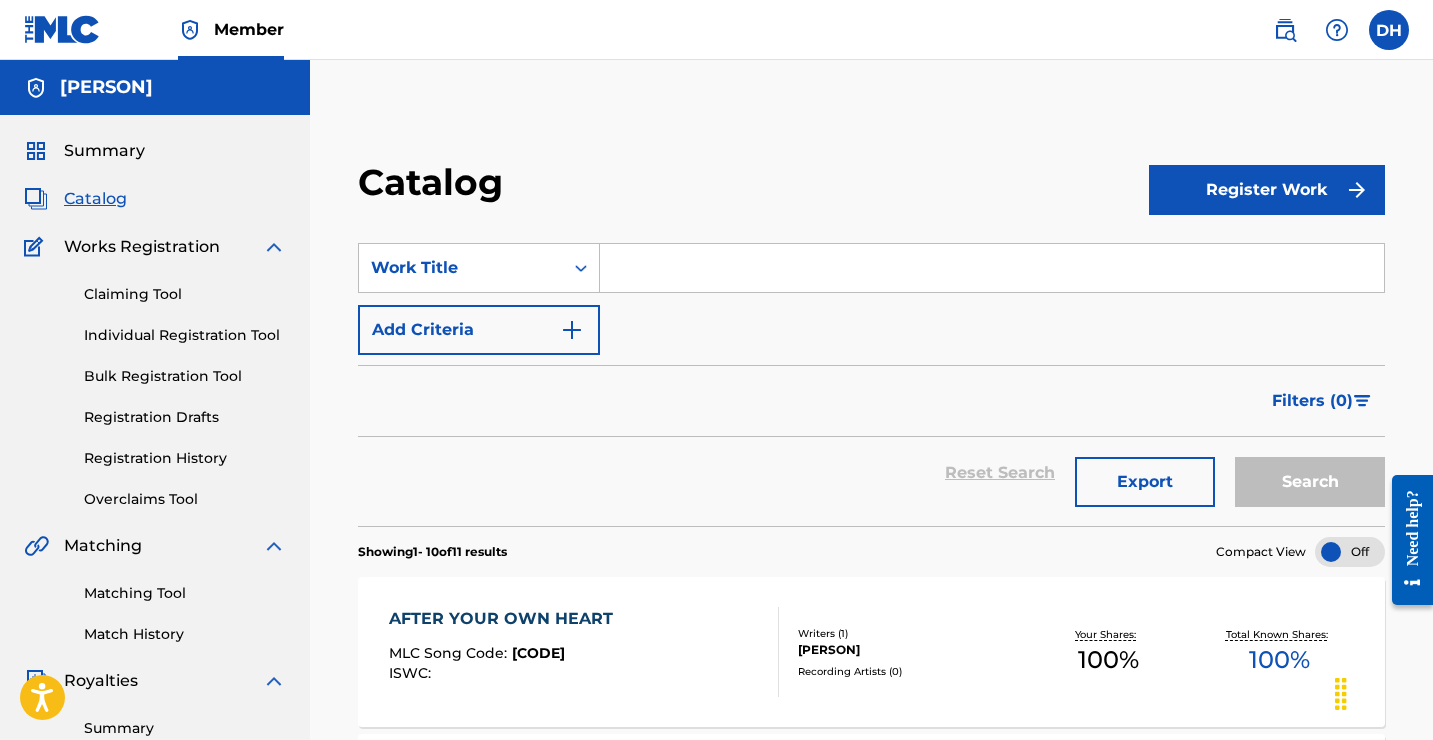 click at bounding box center (992, 268) 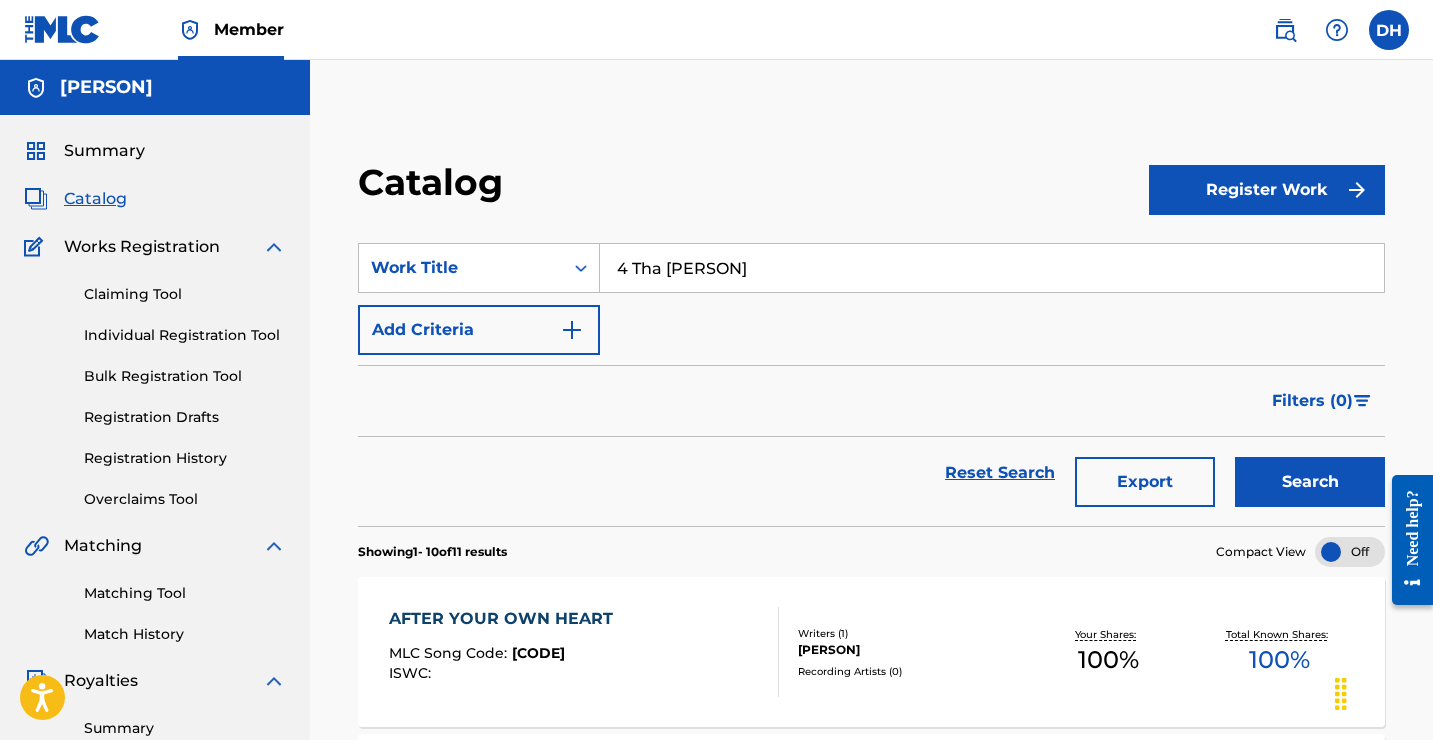 type on "4 Tha [PERSON]" 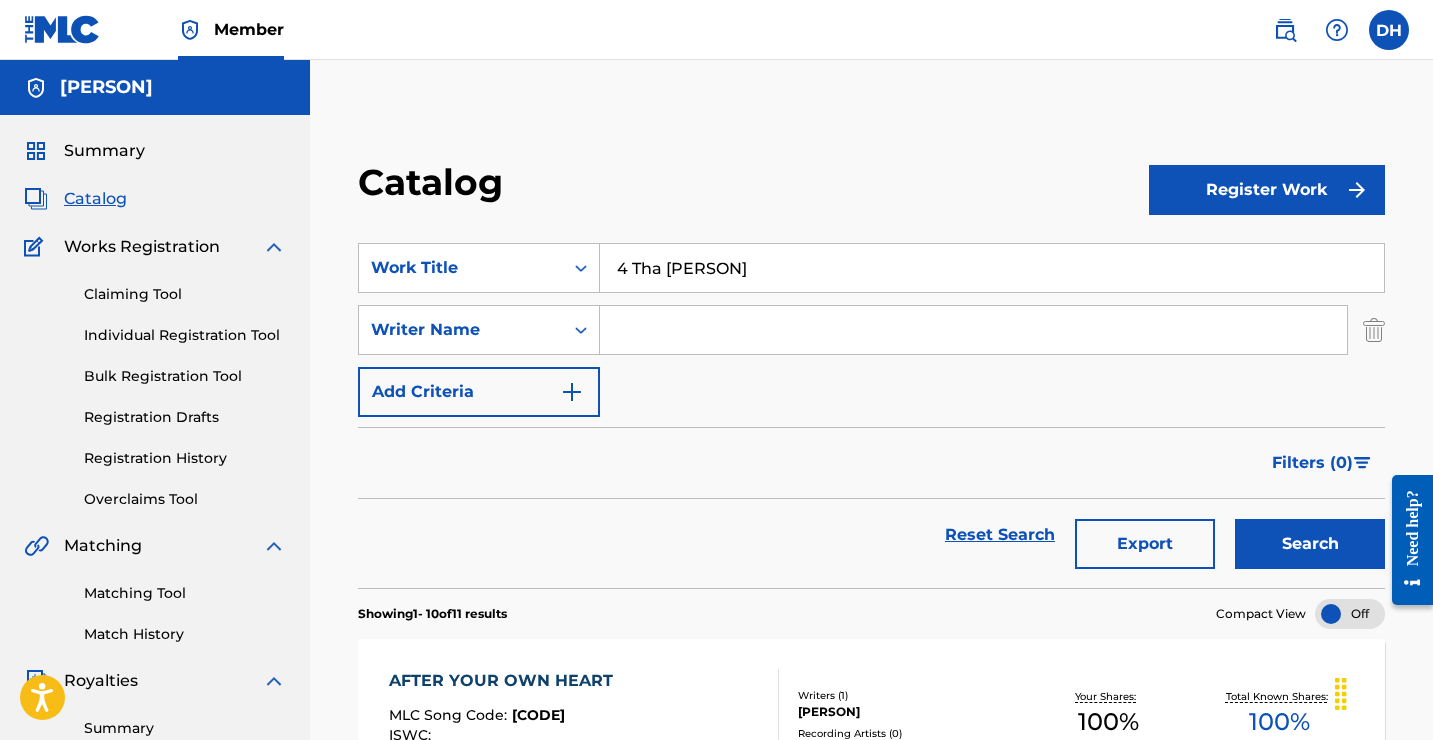 click at bounding box center (973, 330) 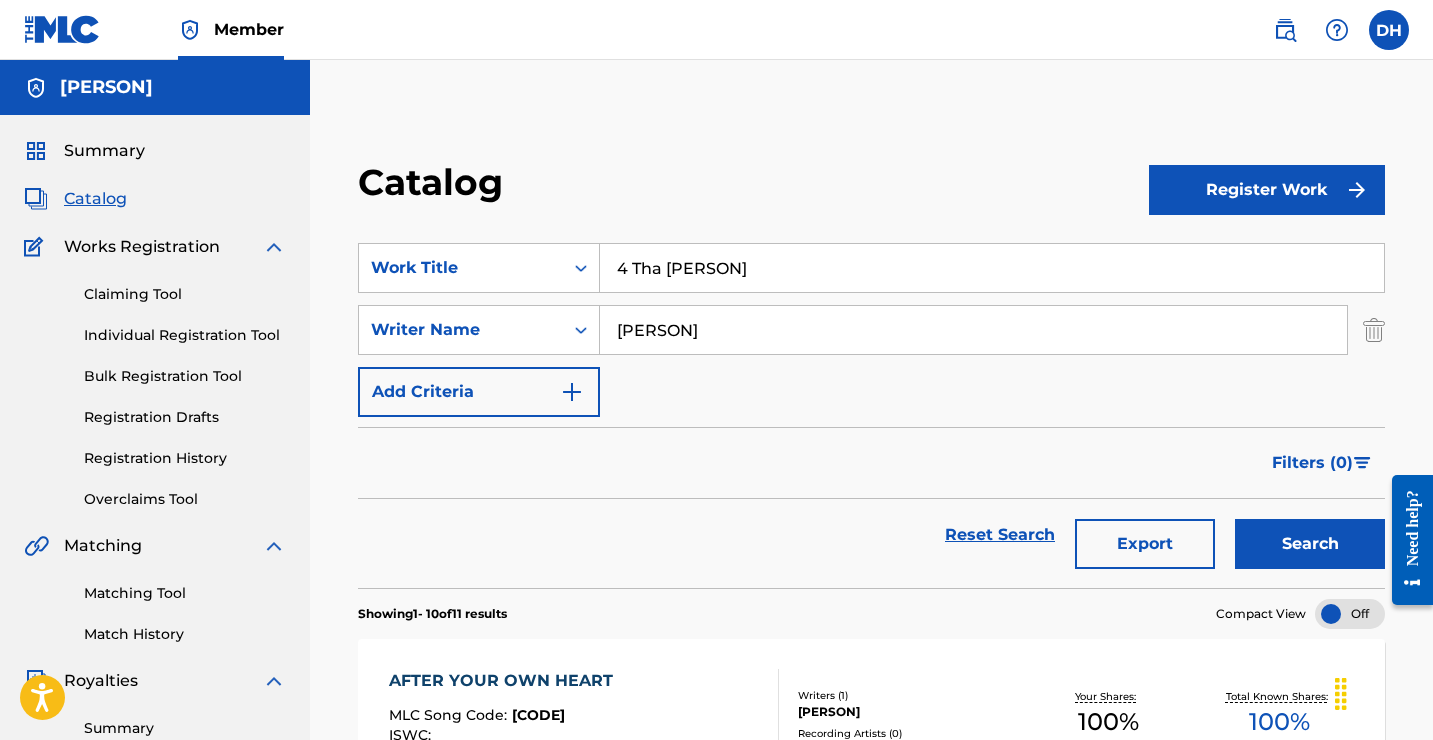 type on "[PERSON]" 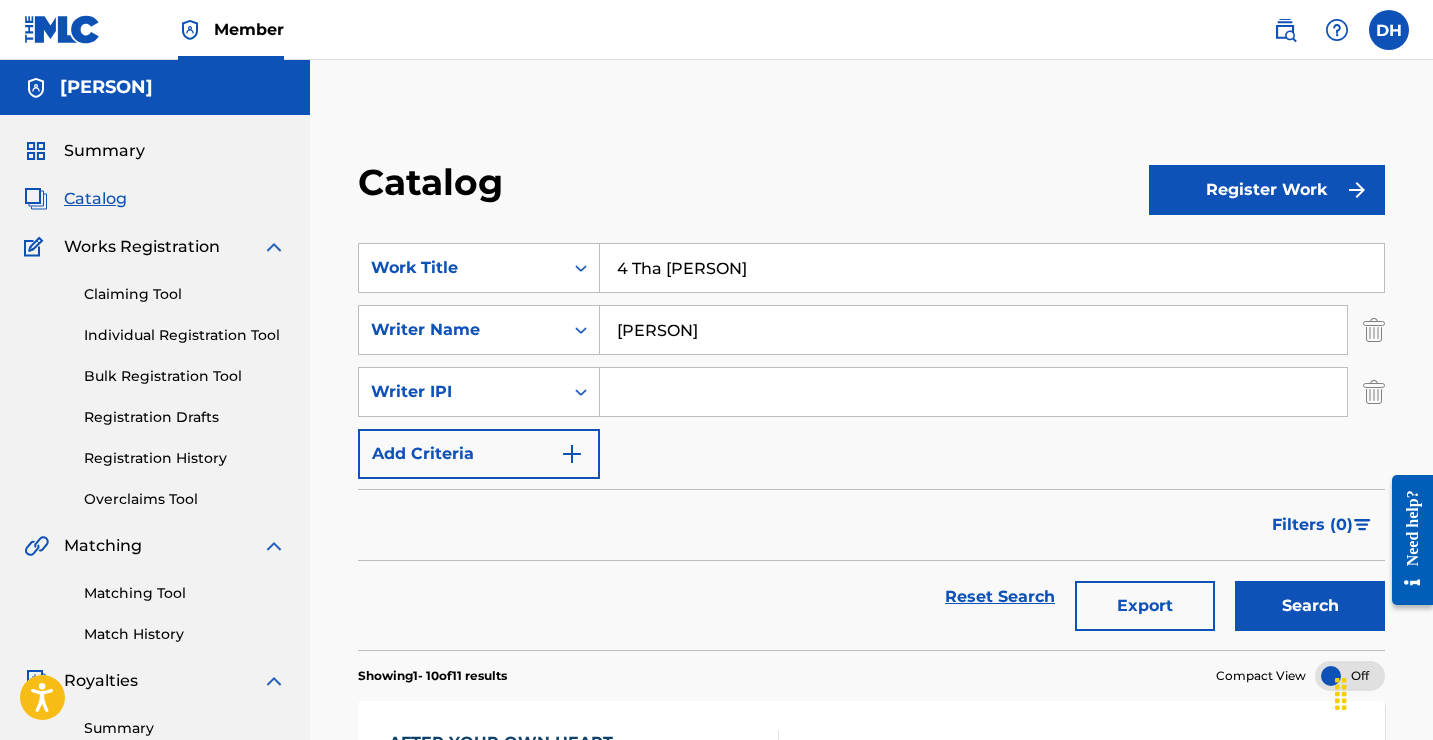 click at bounding box center (973, 392) 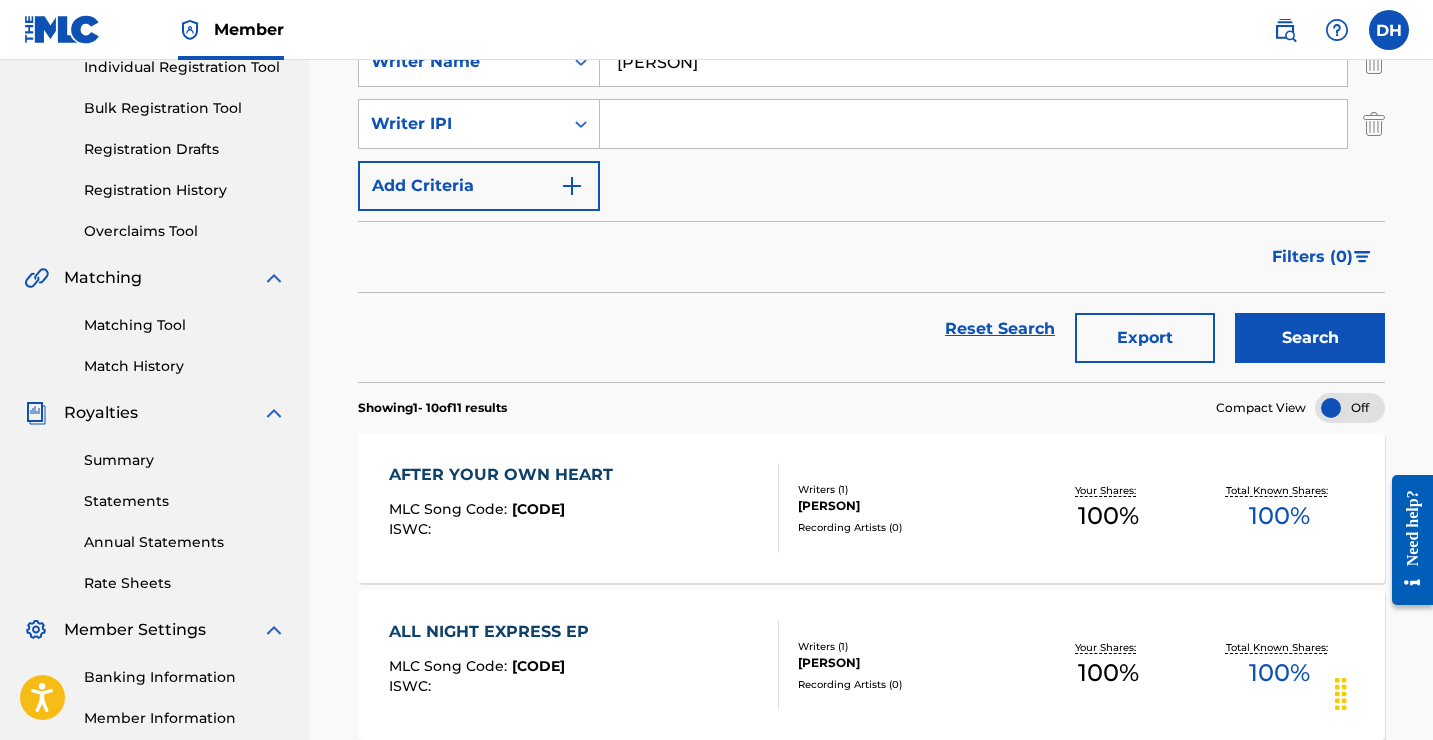 scroll, scrollTop: 291, scrollLeft: 0, axis: vertical 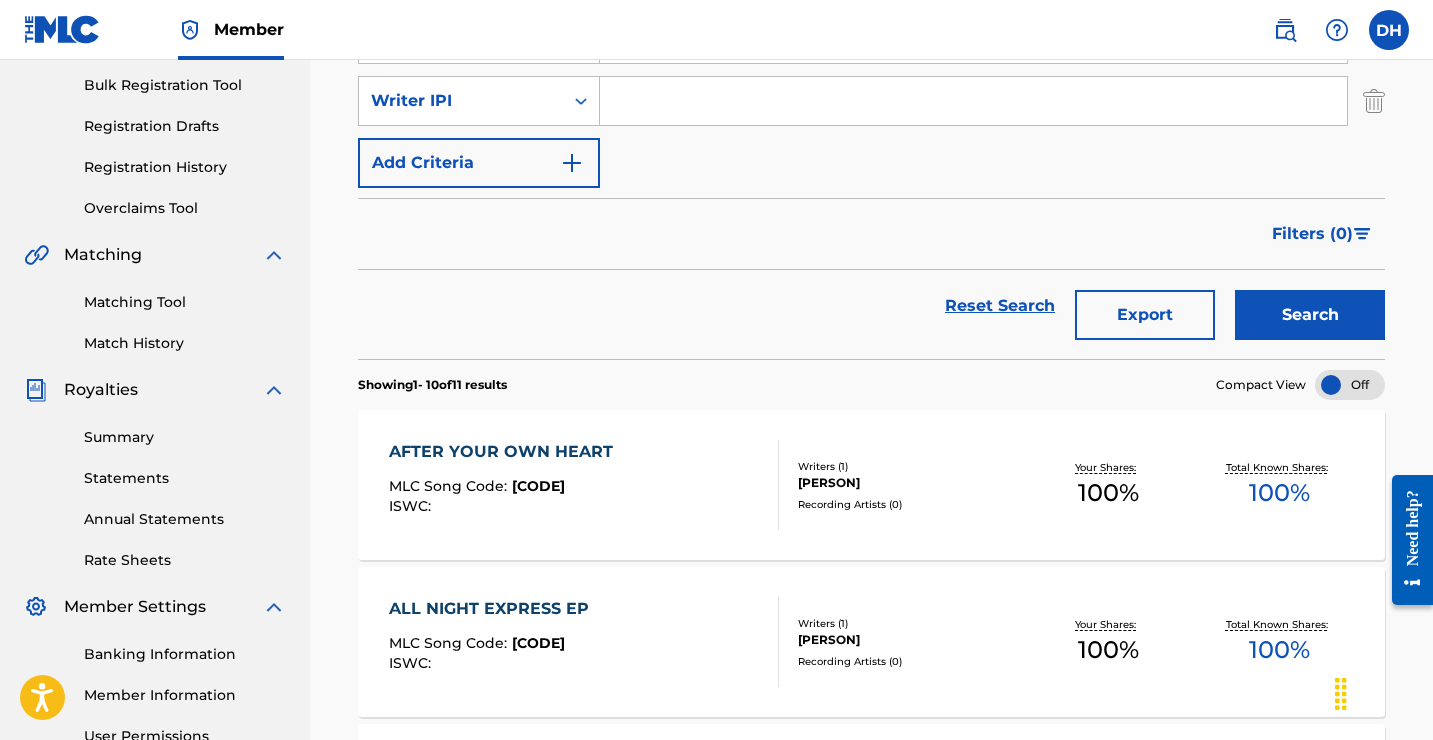 click on "AFTER YOUR OWN HEART [PERSON] Song Code : [CODE] ISWC :" at bounding box center (506, 485) 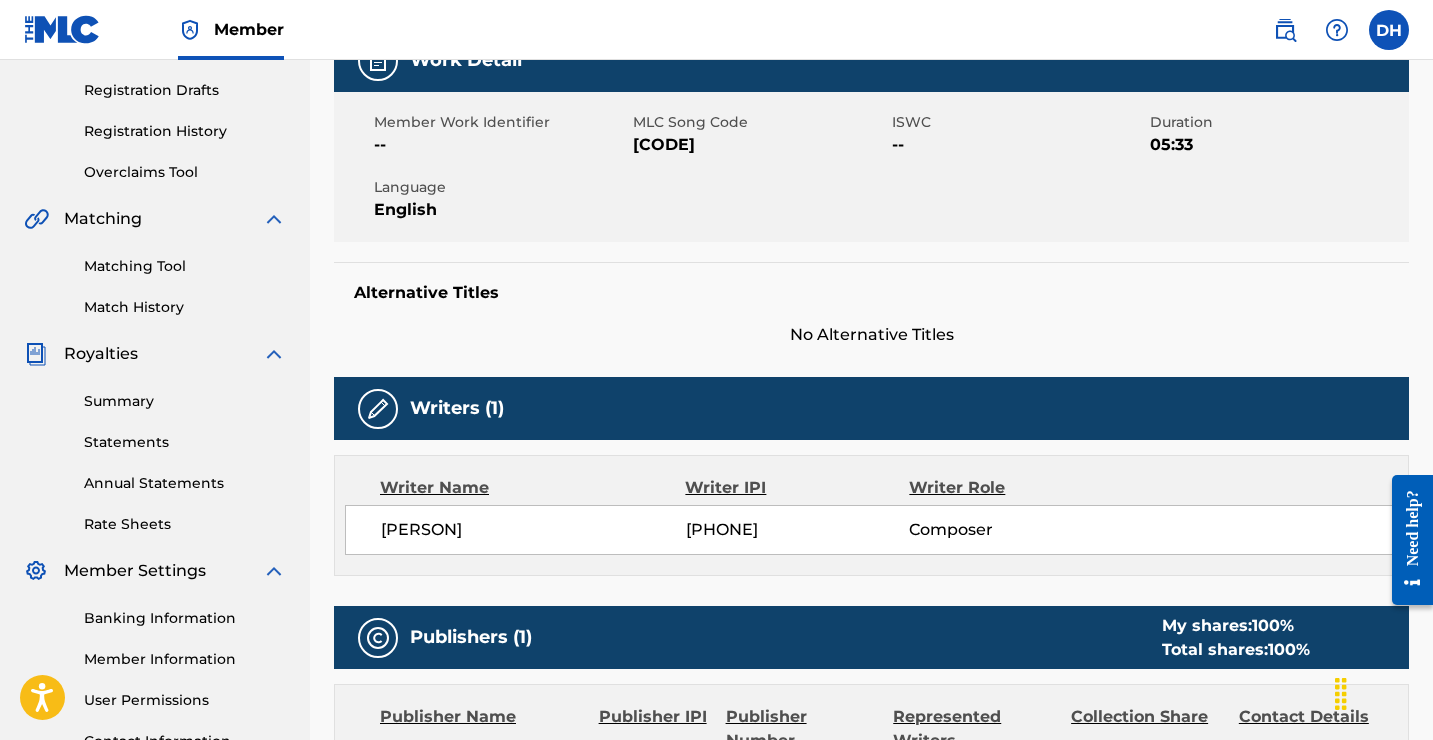 scroll, scrollTop: 366, scrollLeft: 0, axis: vertical 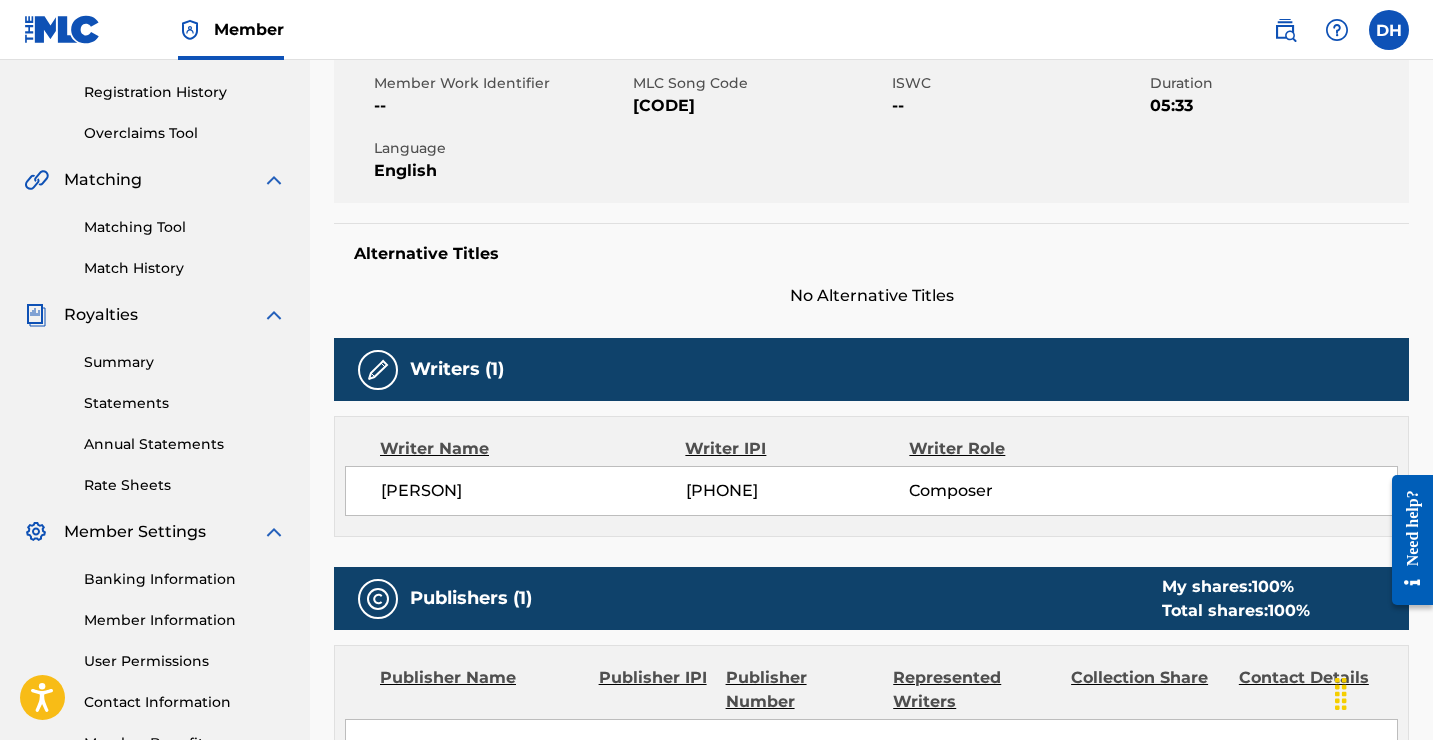 drag, startPoint x: 687, startPoint y: 489, endPoint x: 805, endPoint y: 493, distance: 118.06778 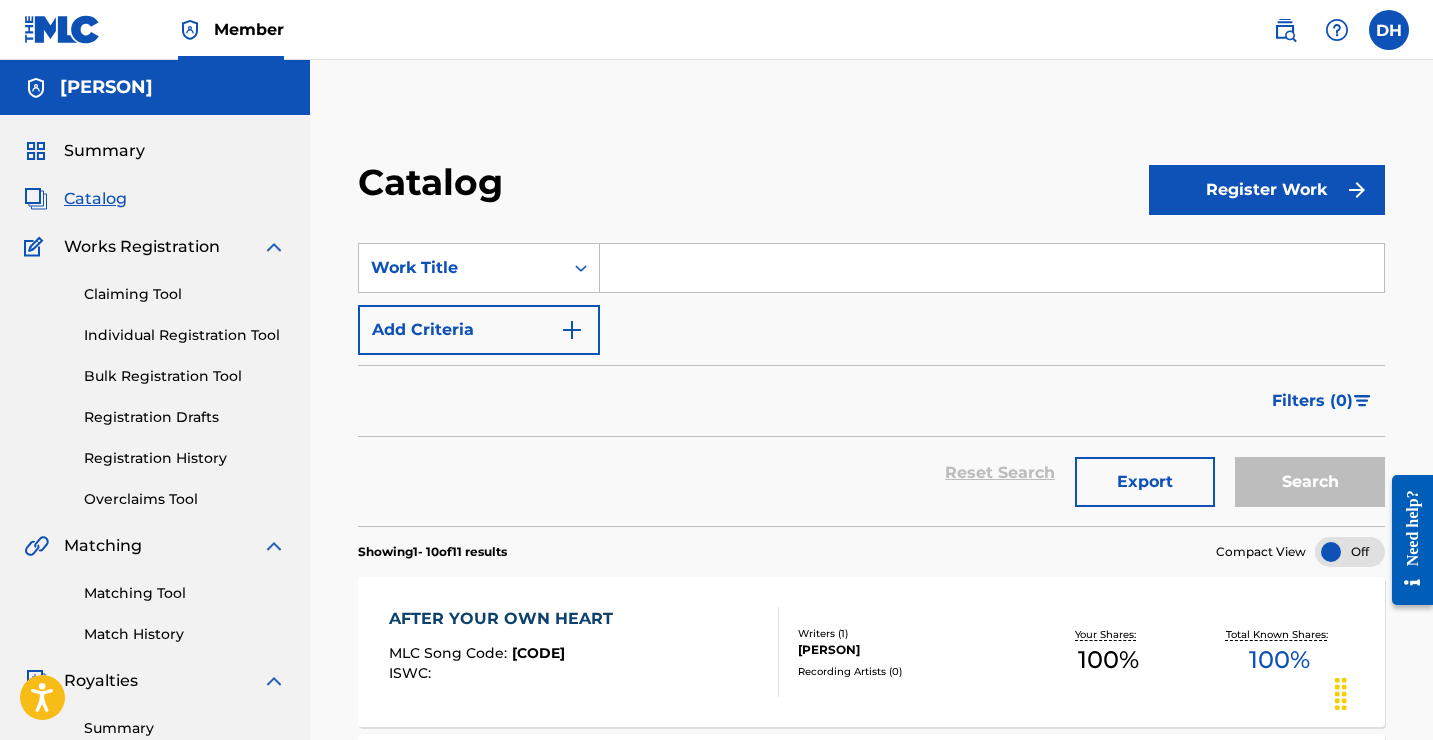 scroll, scrollTop: 0, scrollLeft: 0, axis: both 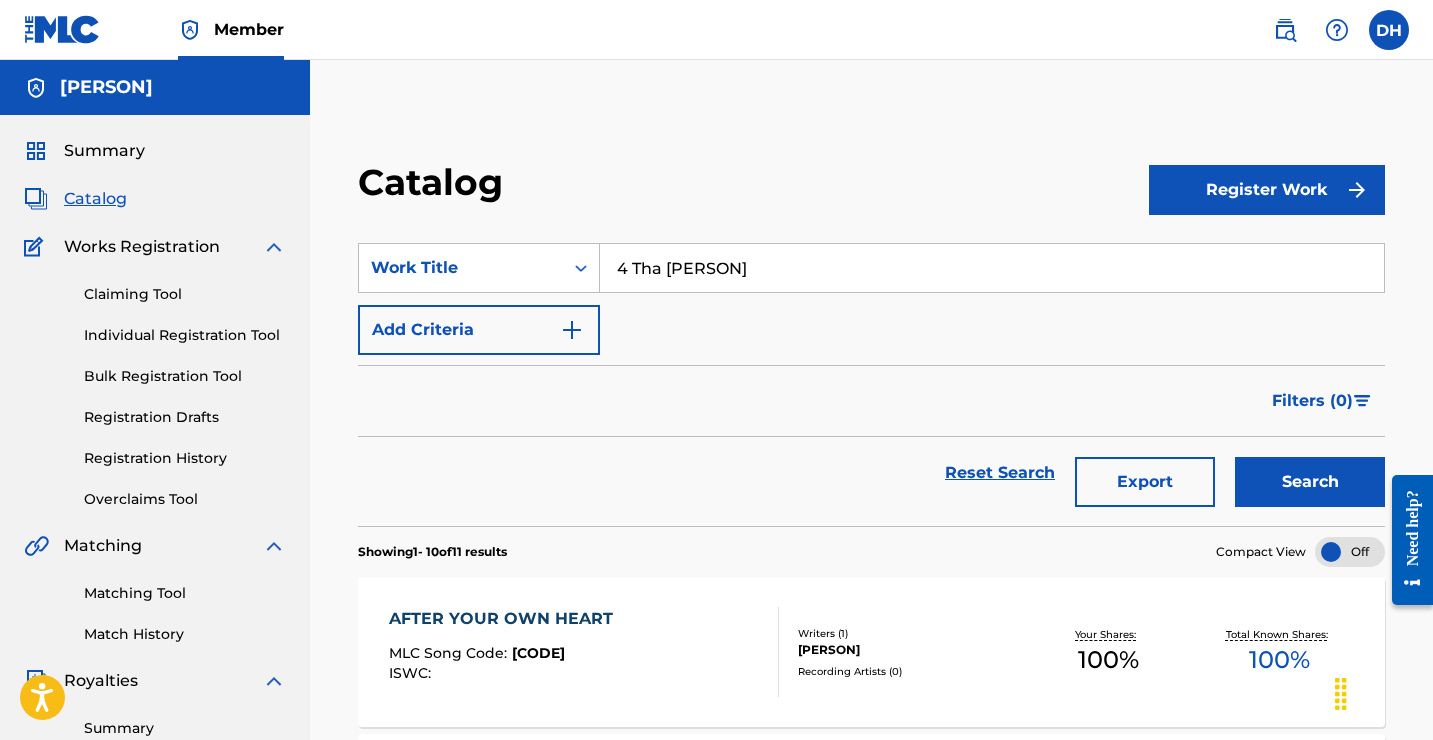 type on "4 Tha [PERSON]" 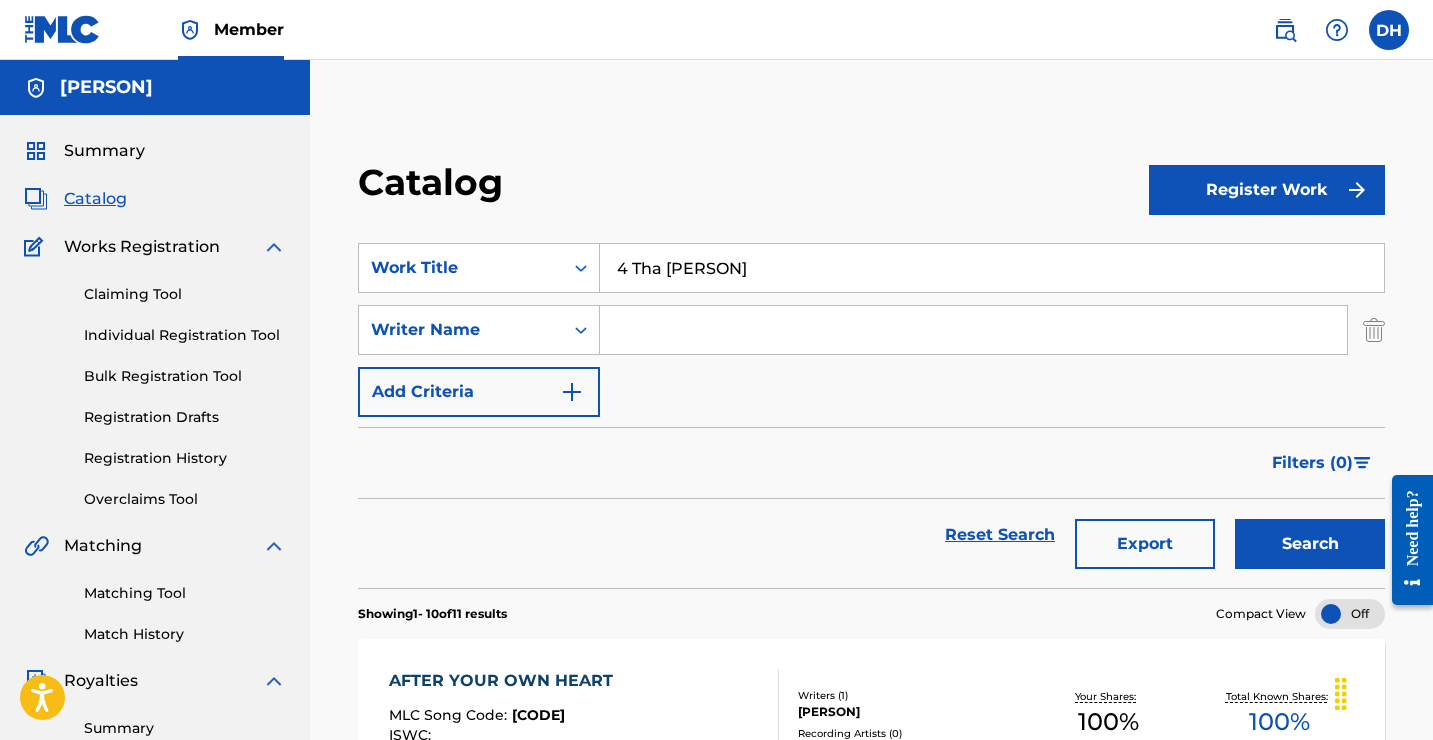 click at bounding box center (973, 330) 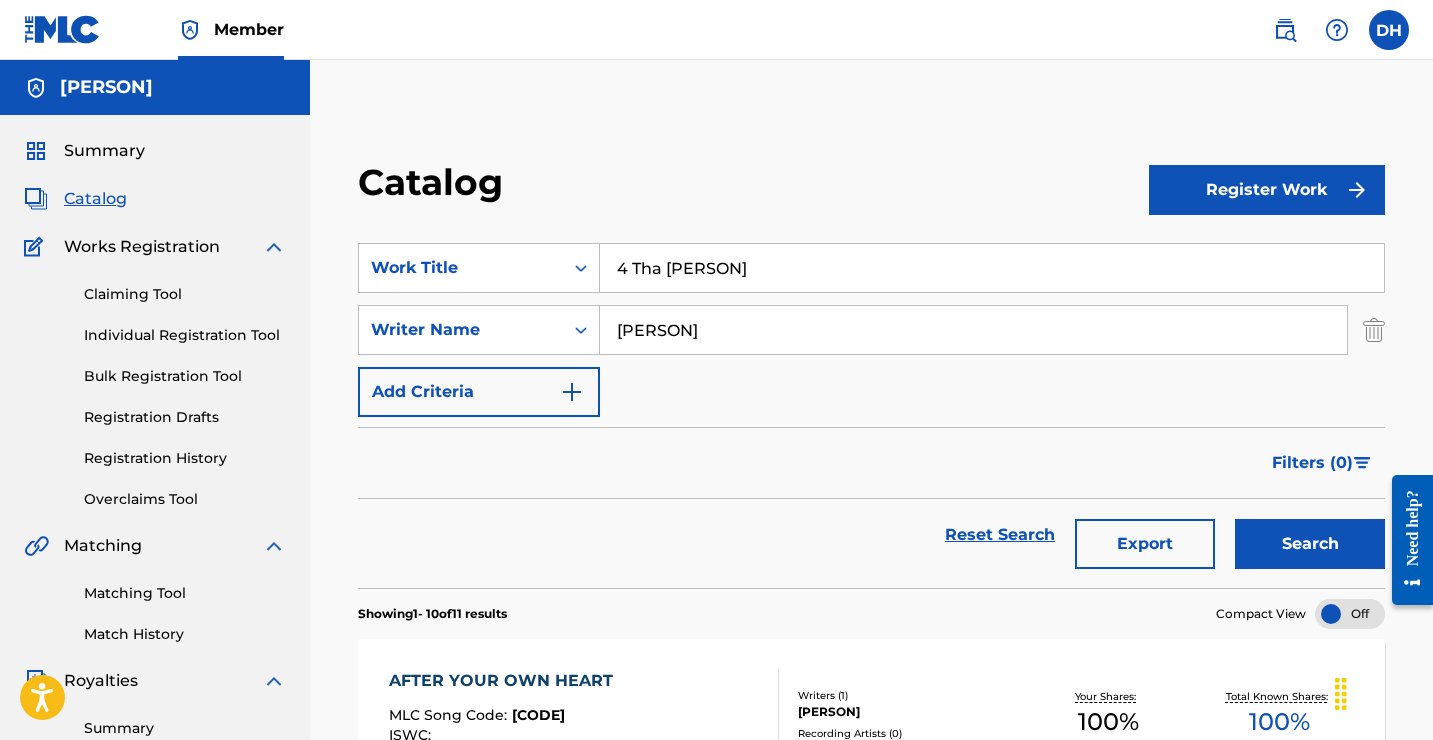 type on "[PERSON]" 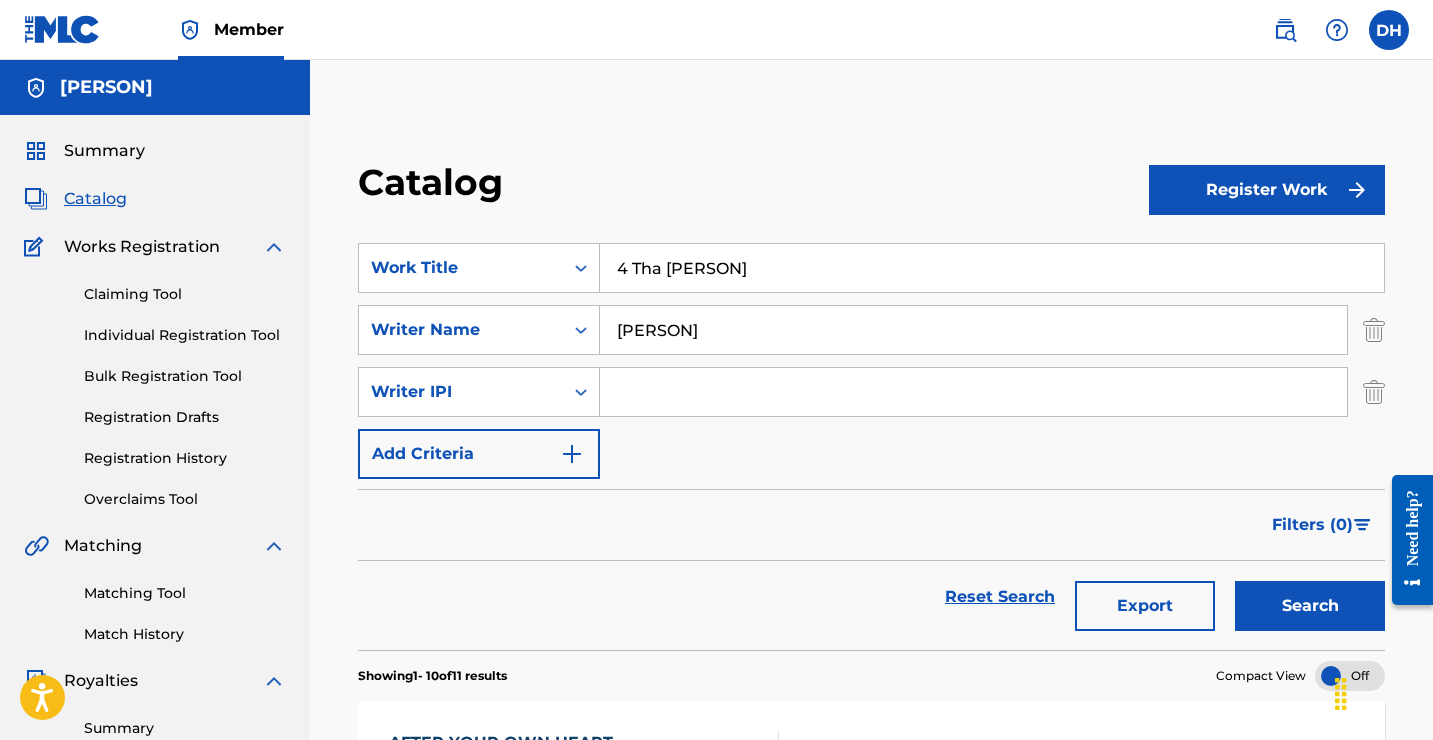 click at bounding box center (973, 392) 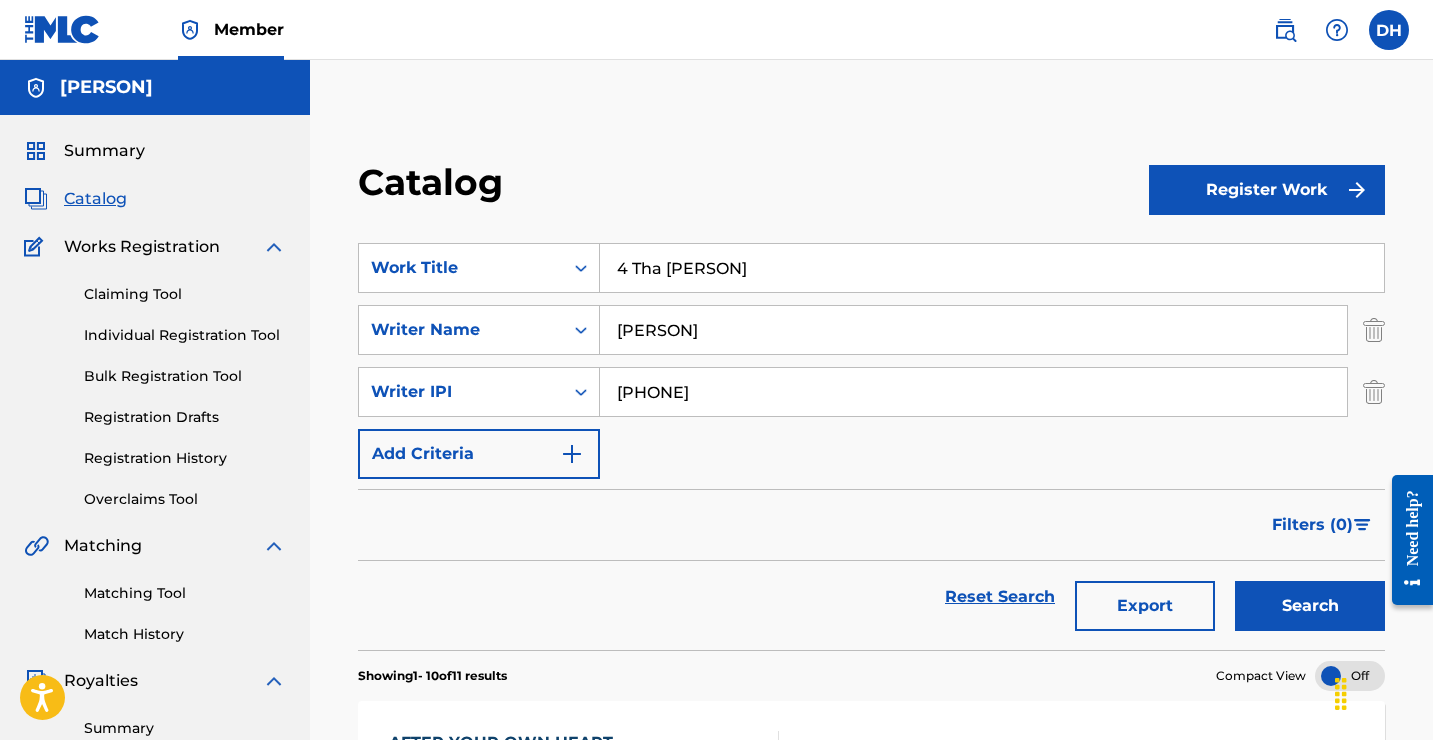 type on "[PHONE]" 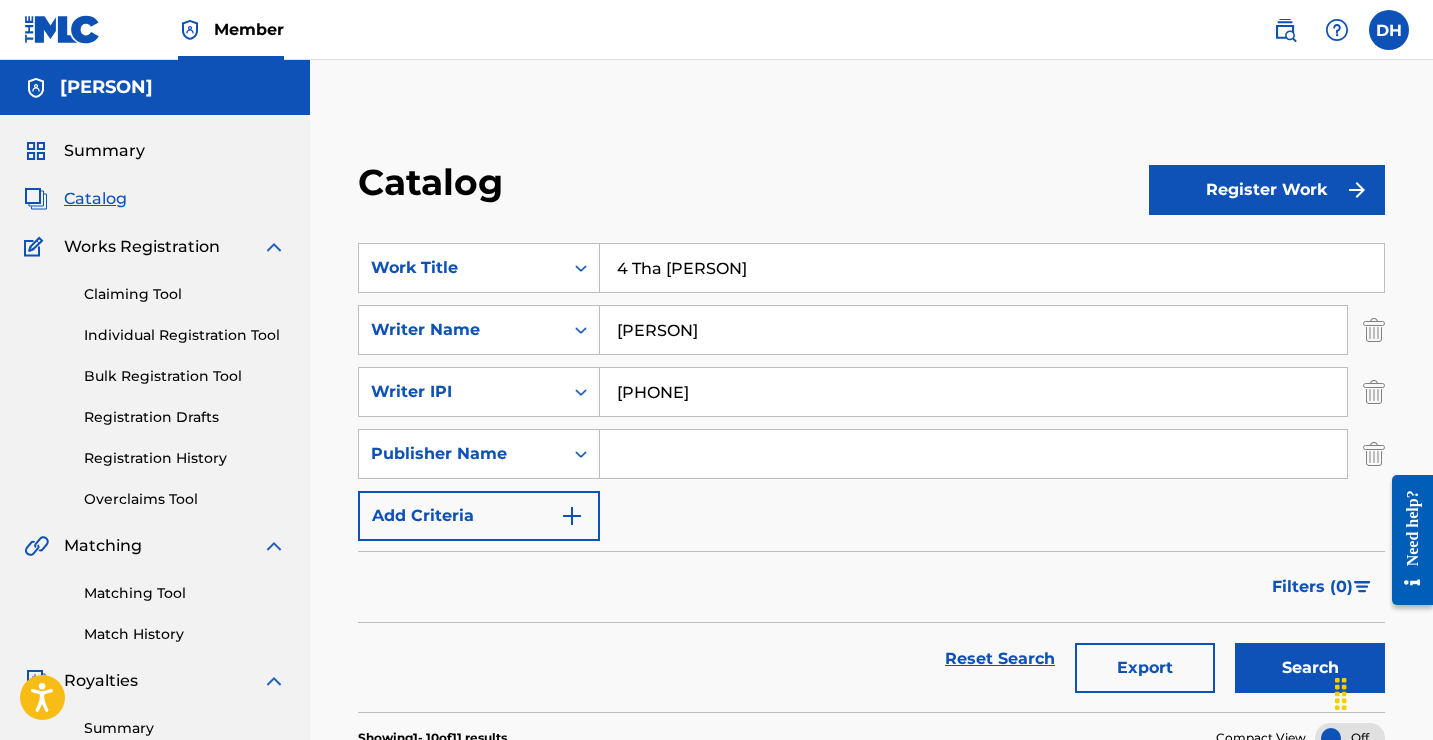 click at bounding box center [1374, 454] 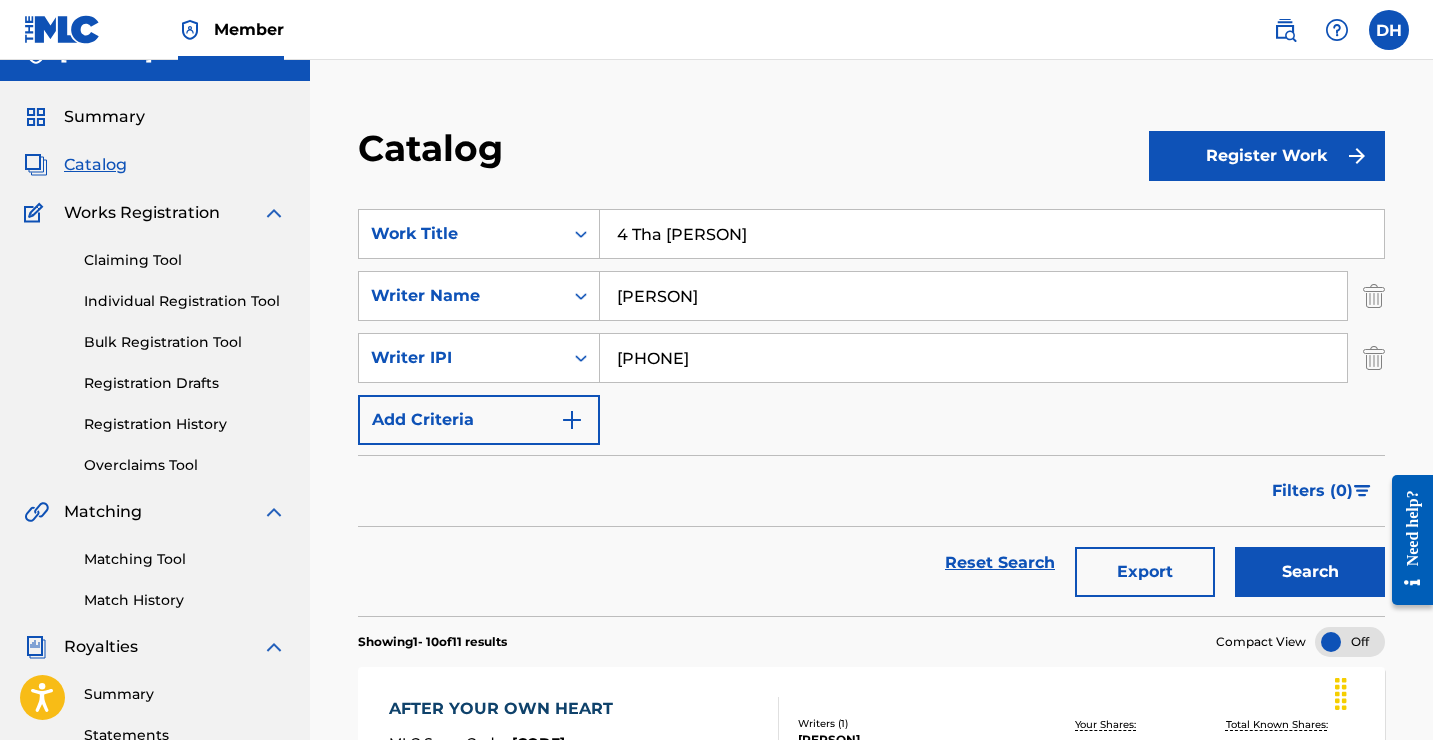 scroll, scrollTop: 0, scrollLeft: 0, axis: both 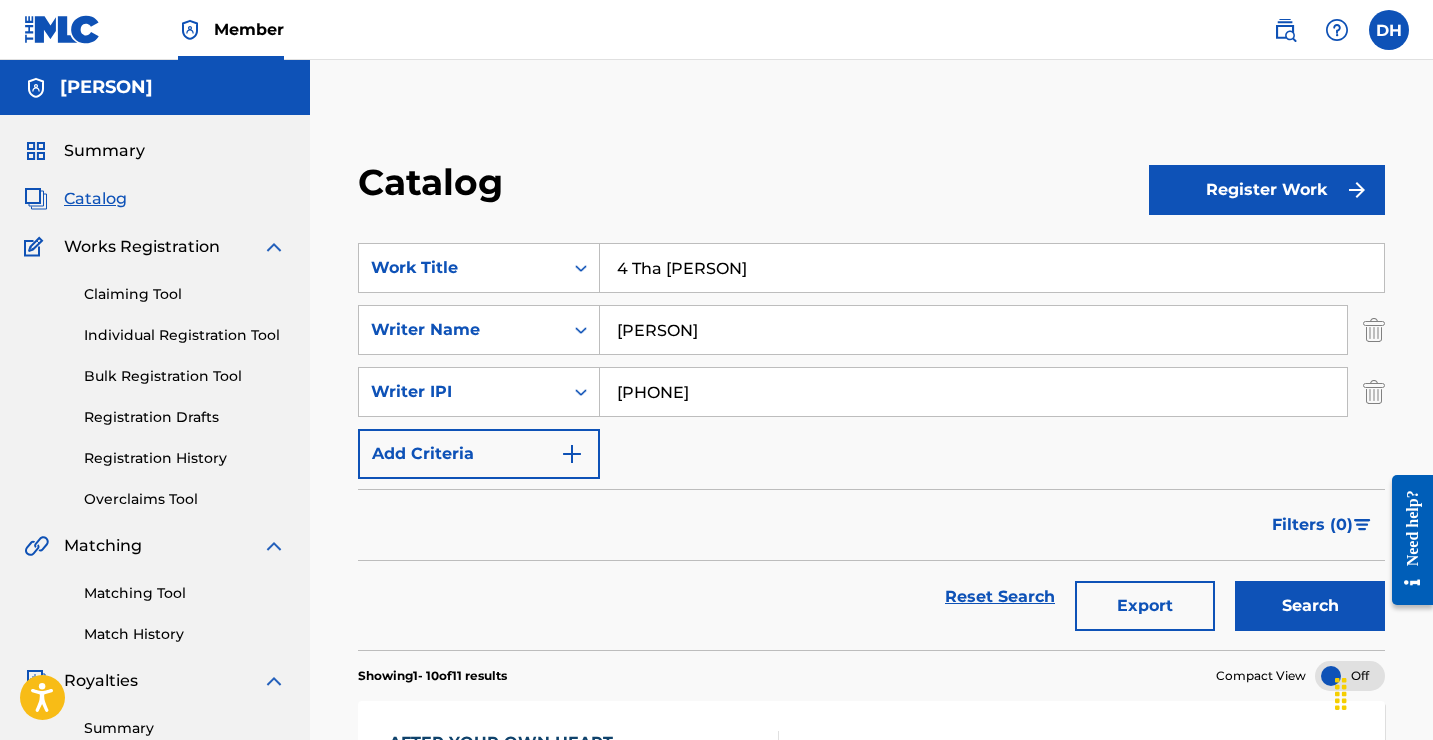 click on "Register Work" at bounding box center [1267, 190] 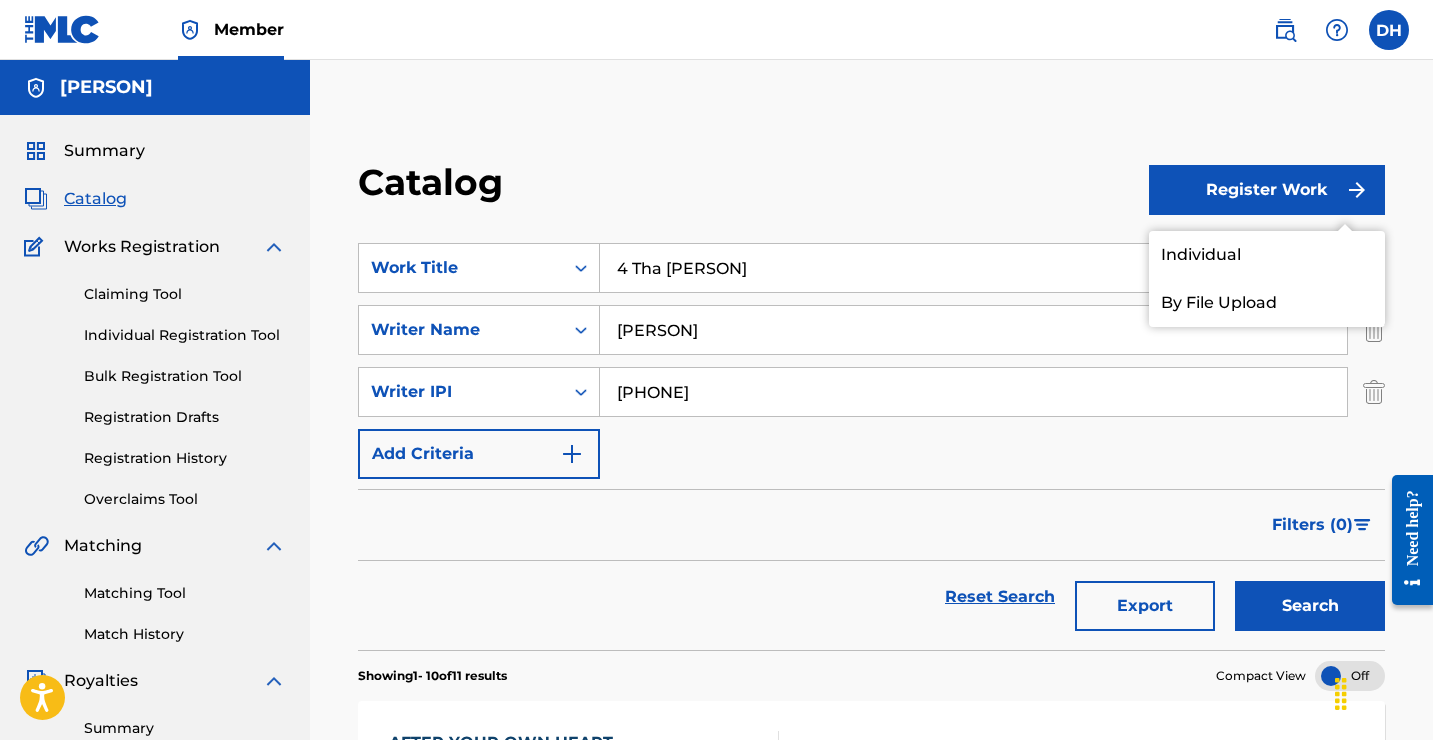 click on "Individual" at bounding box center (1267, 255) 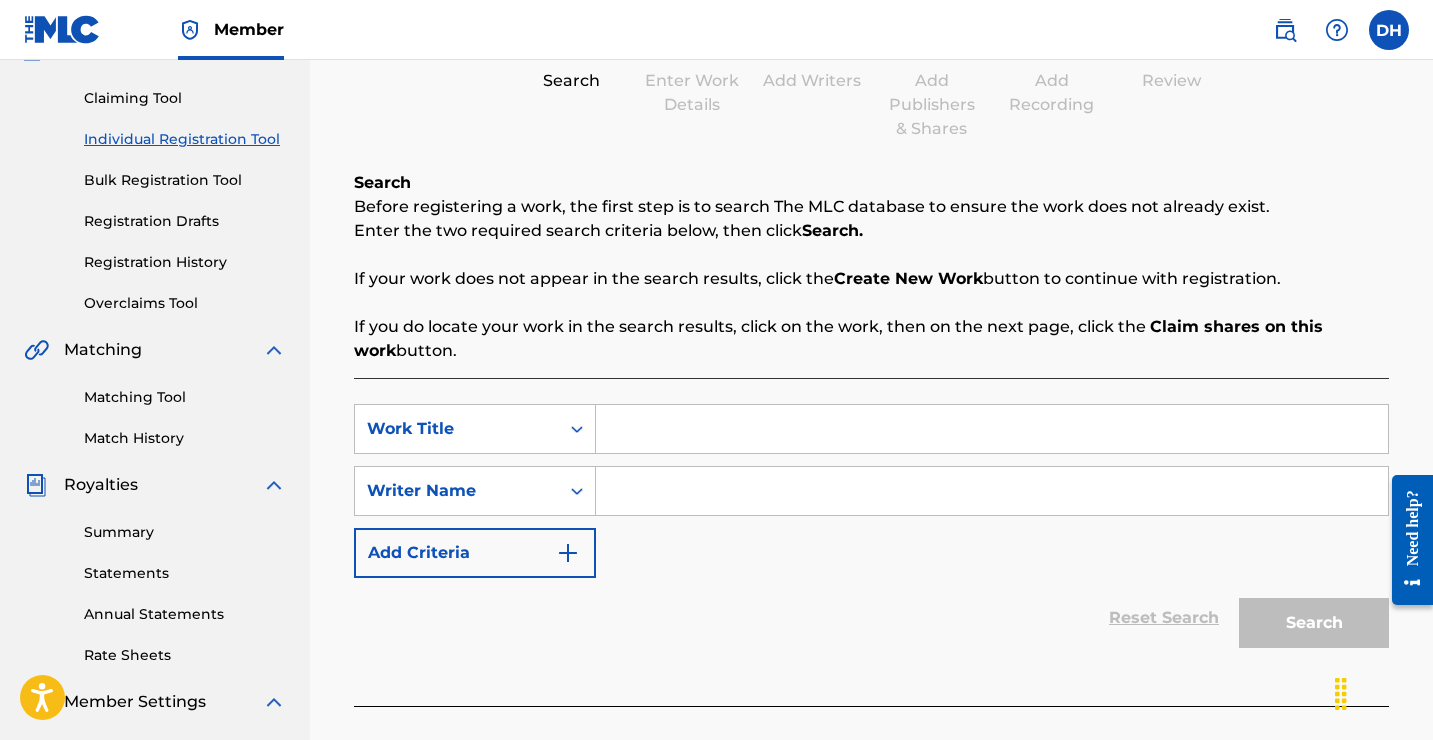 scroll, scrollTop: 221, scrollLeft: 0, axis: vertical 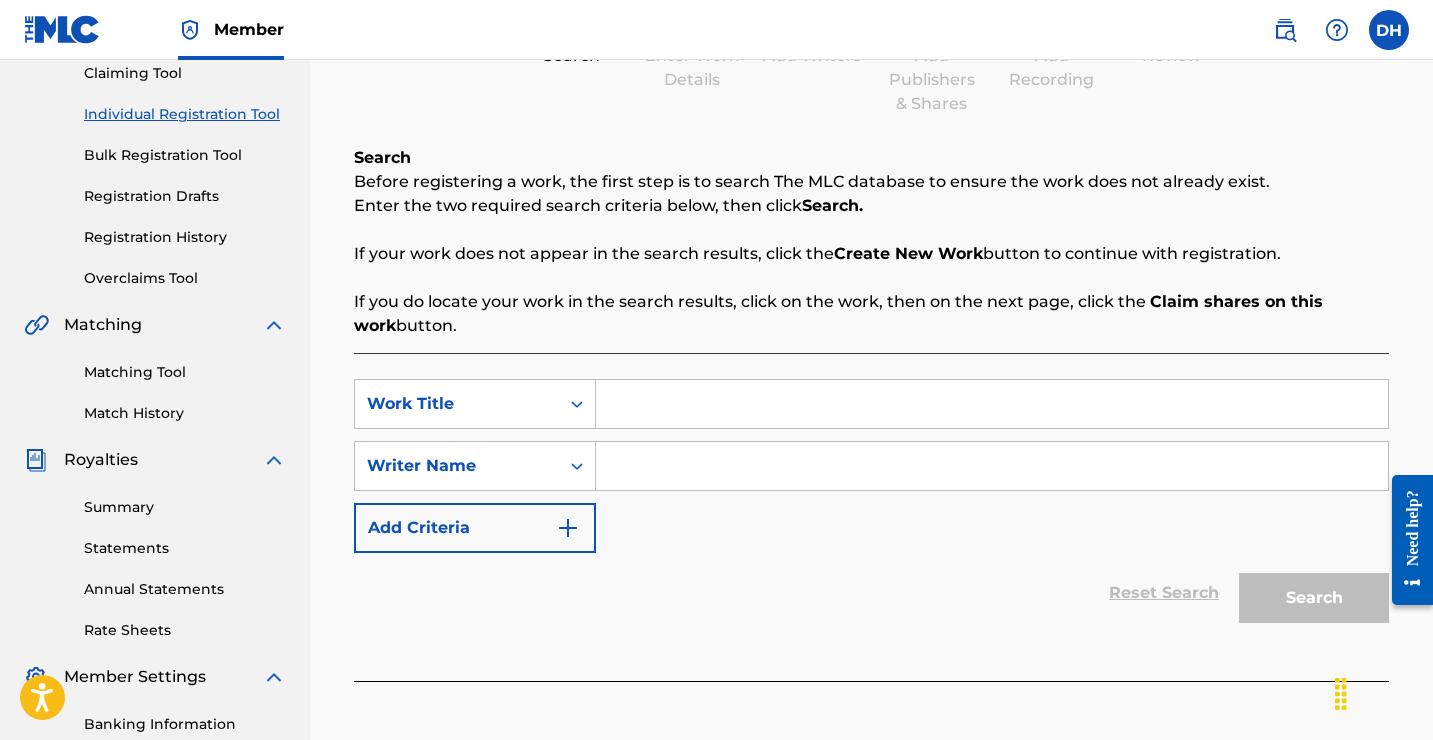 click at bounding box center (992, 404) 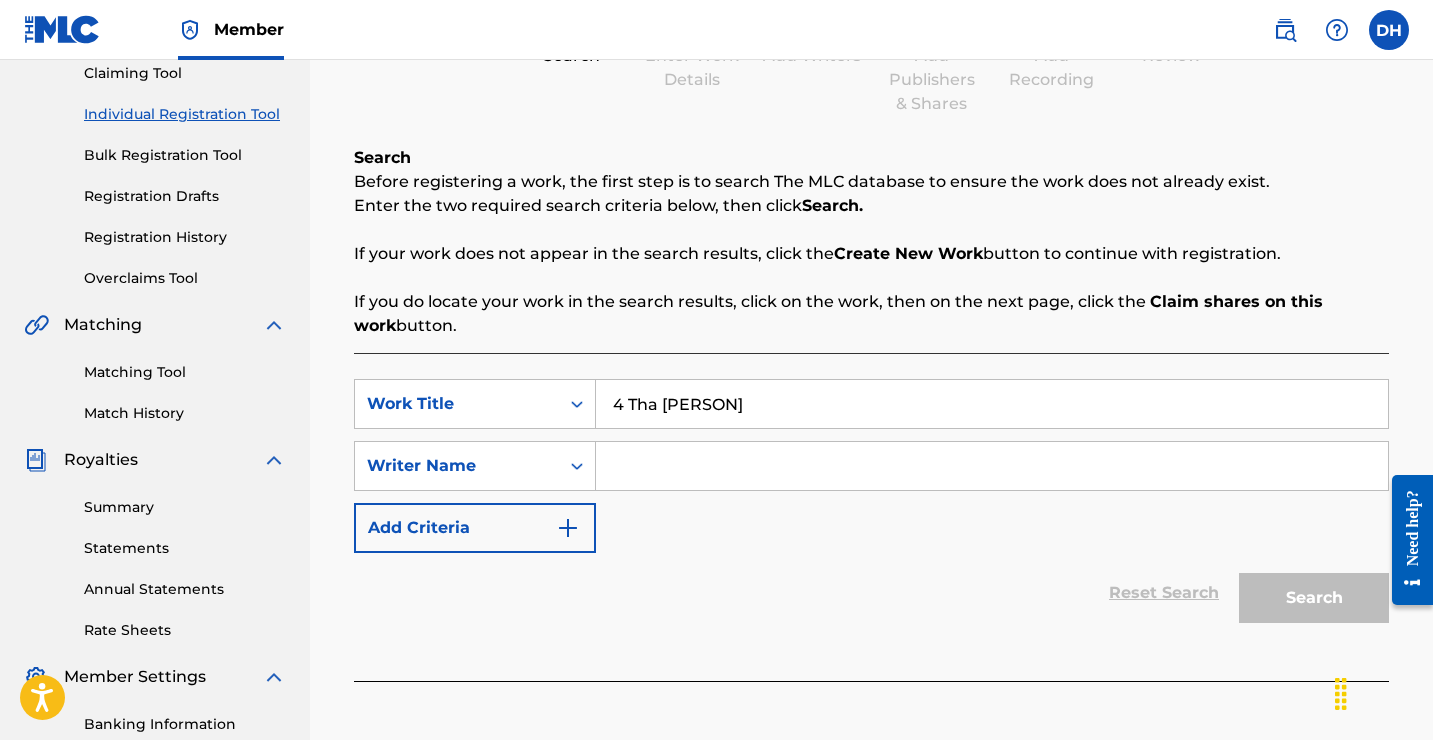 type on "4 Tha [PERSON]" 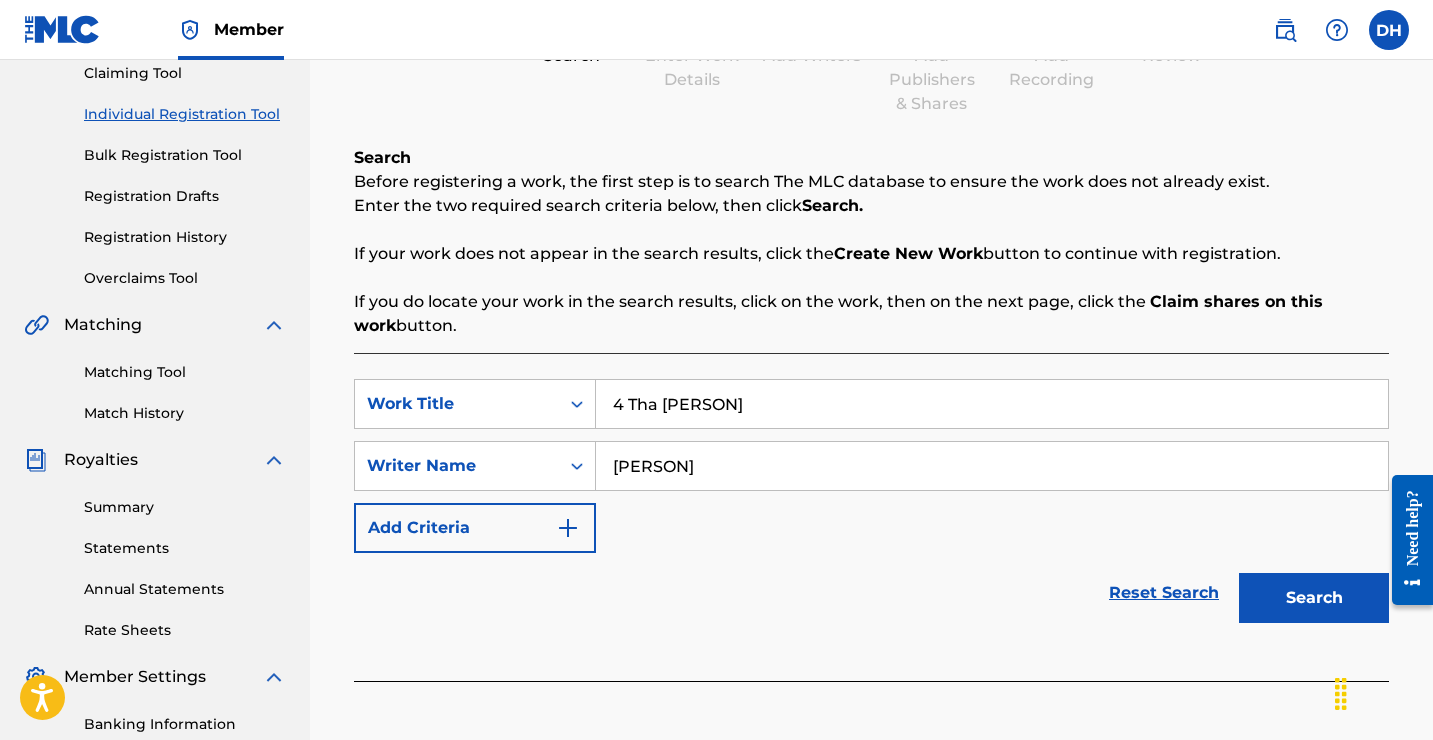 type on "[PERSON]" 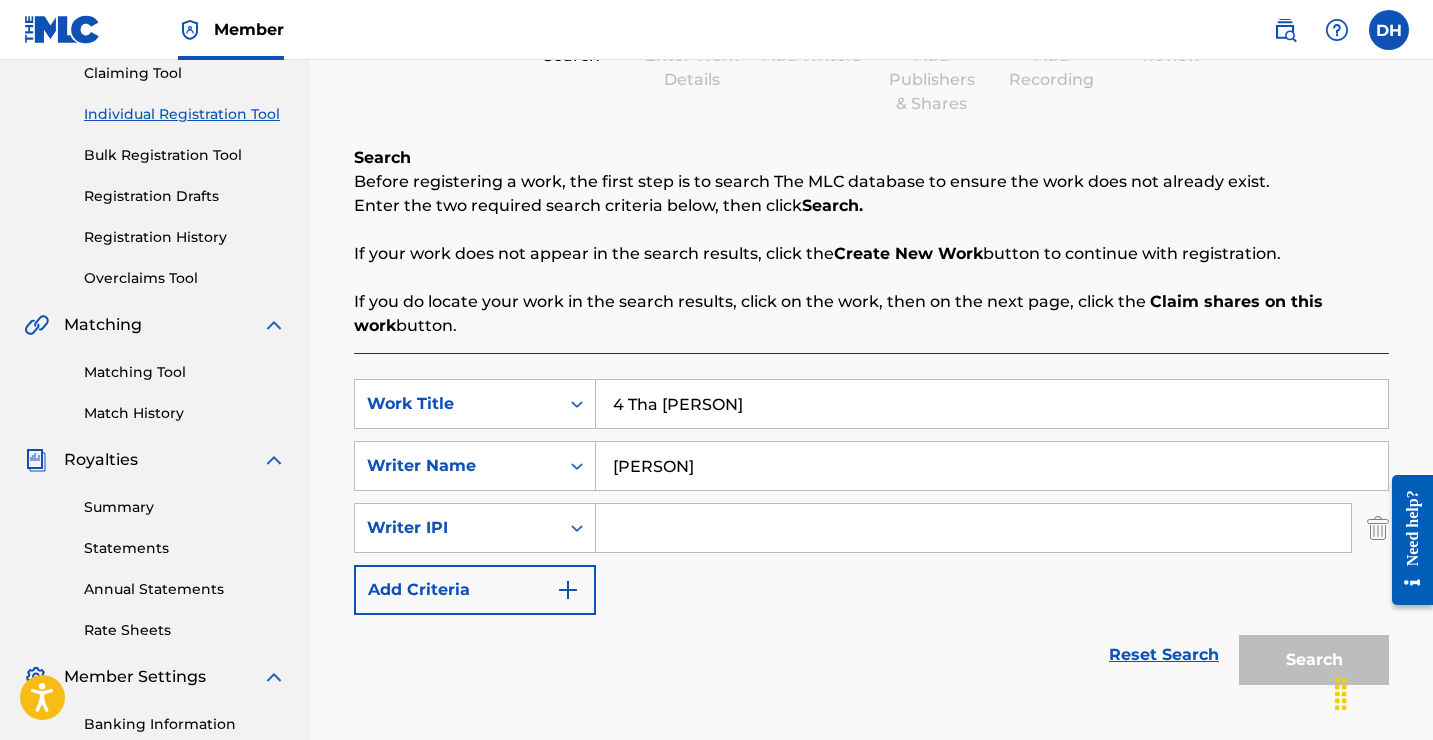 click at bounding box center (973, 528) 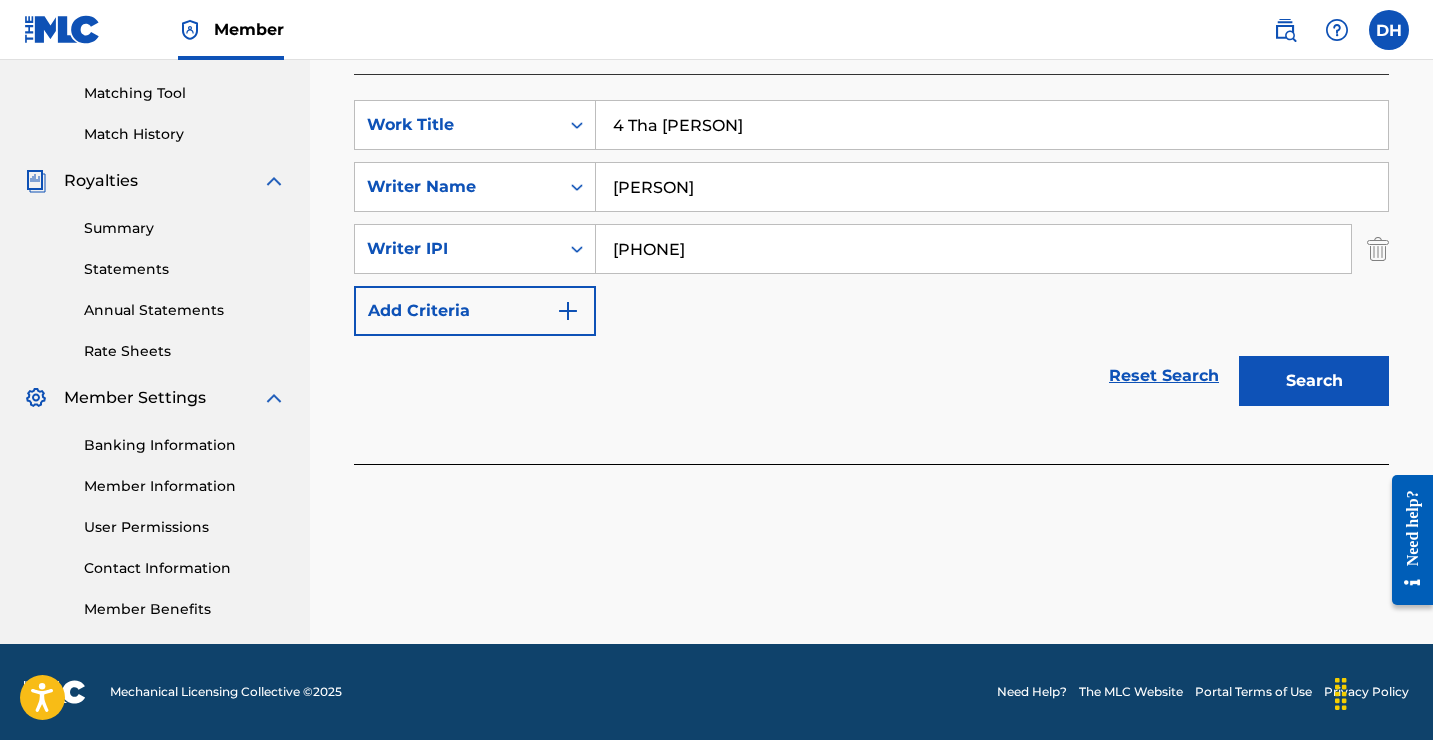 scroll, scrollTop: 500, scrollLeft: 0, axis: vertical 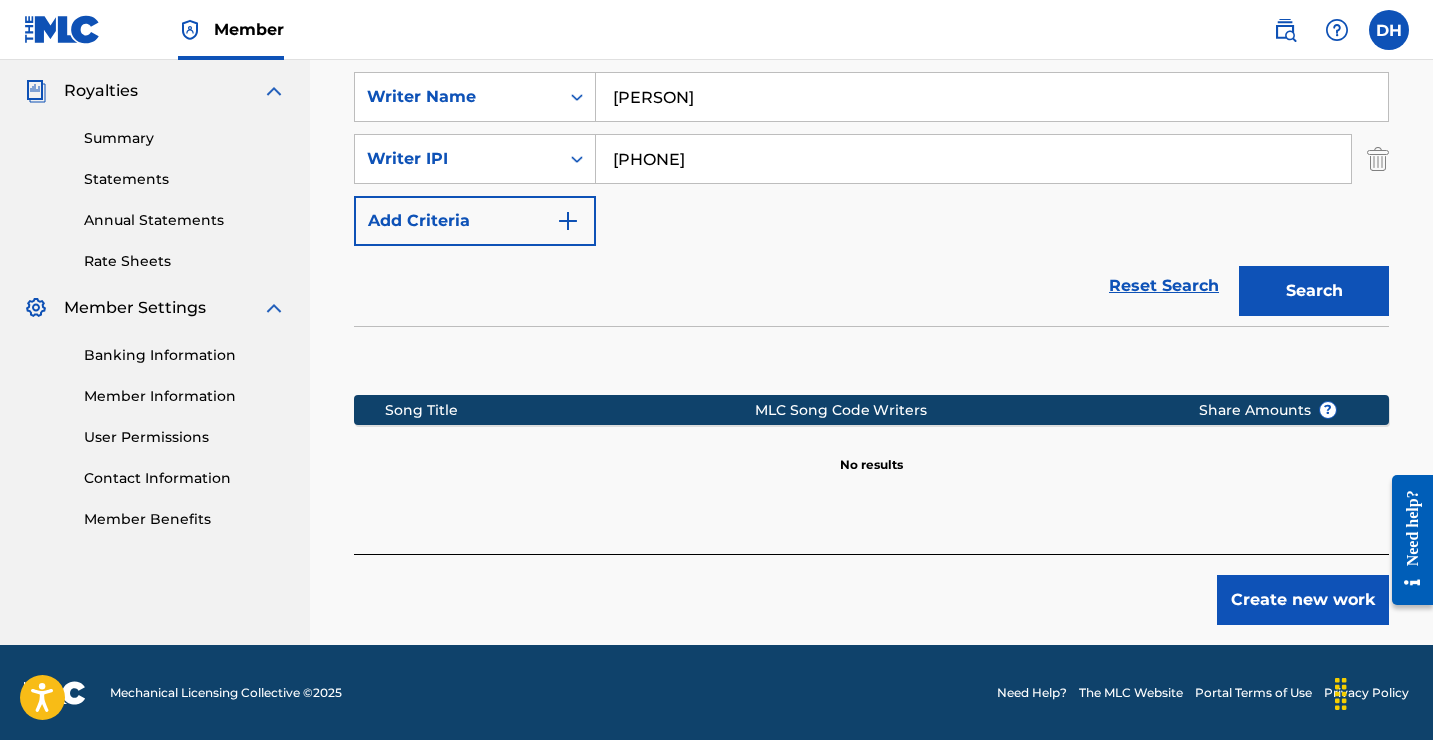 click on "Create new work" at bounding box center [1303, 600] 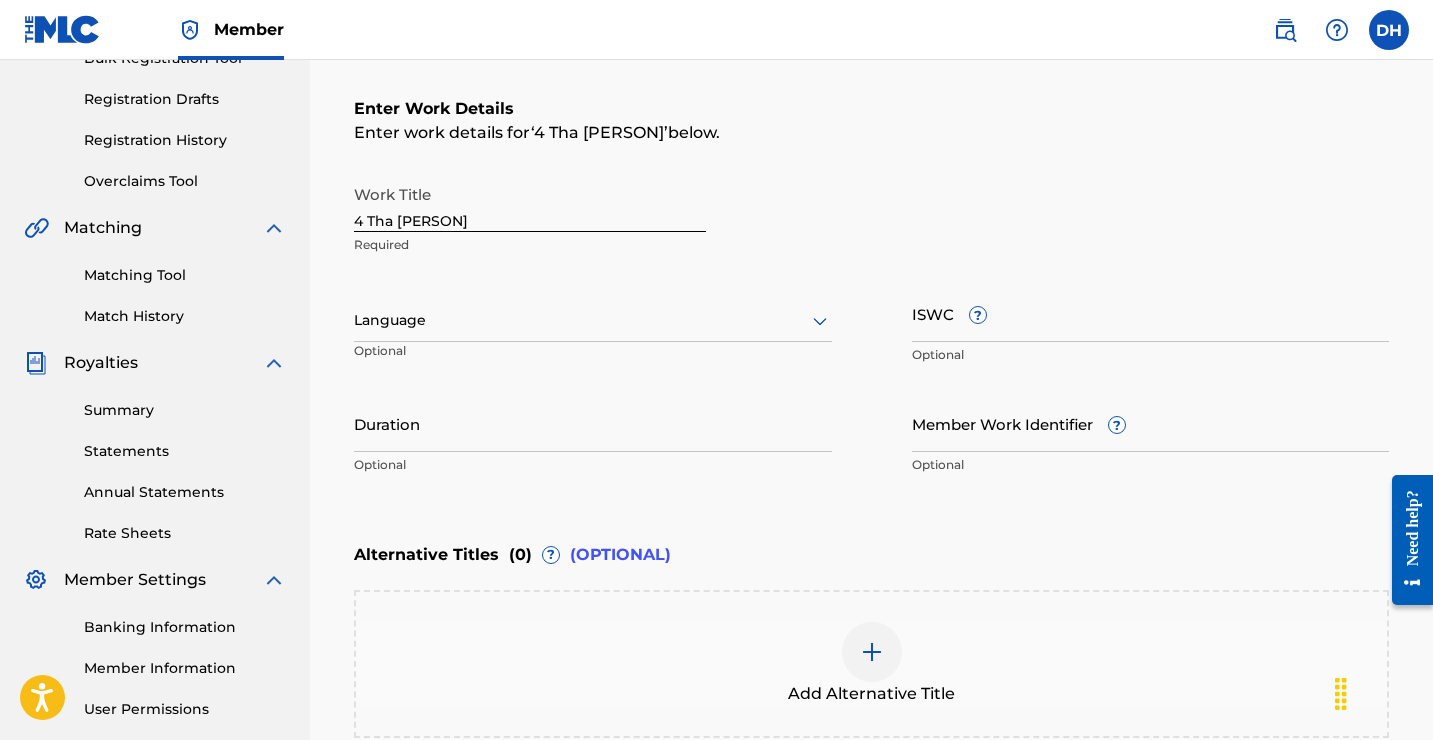 scroll, scrollTop: 316, scrollLeft: 0, axis: vertical 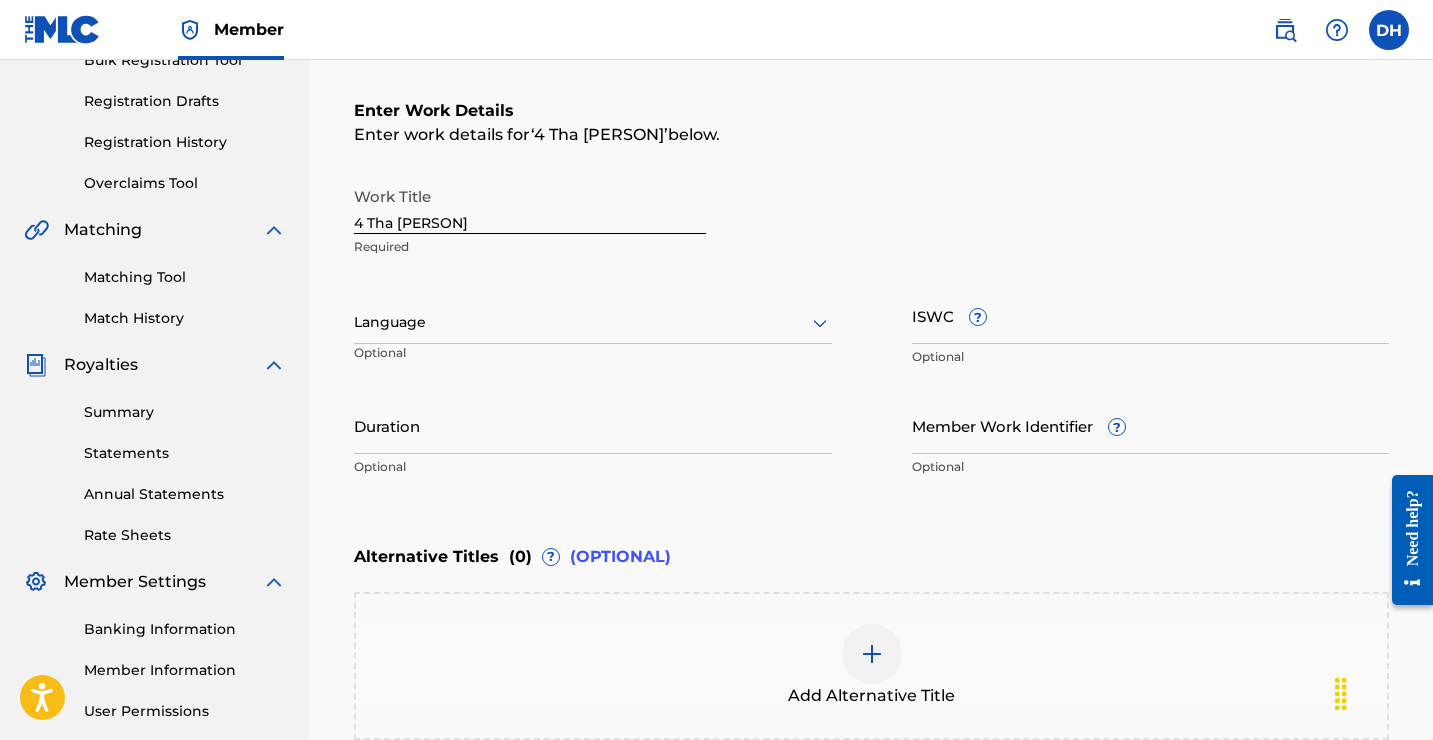 click on "Duration" at bounding box center [593, 425] 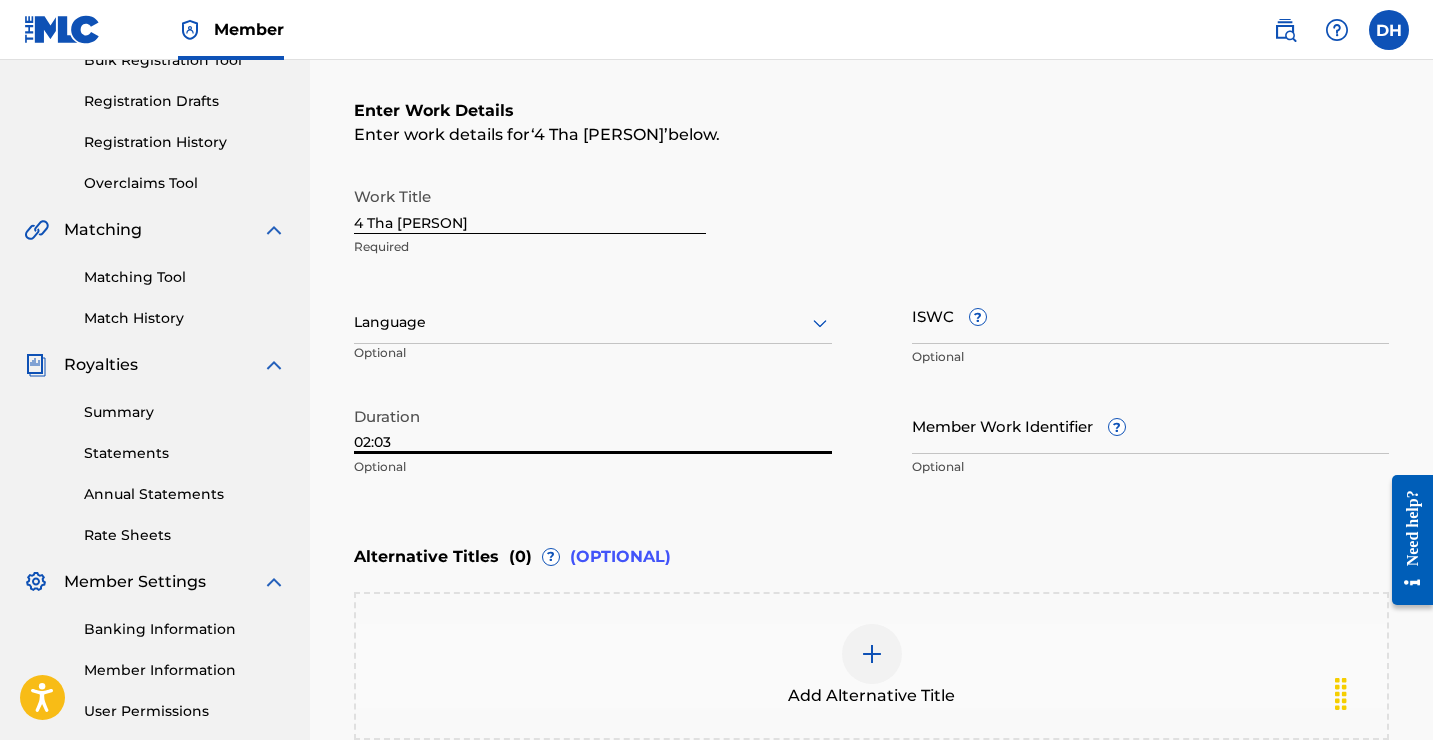 type on "02:03" 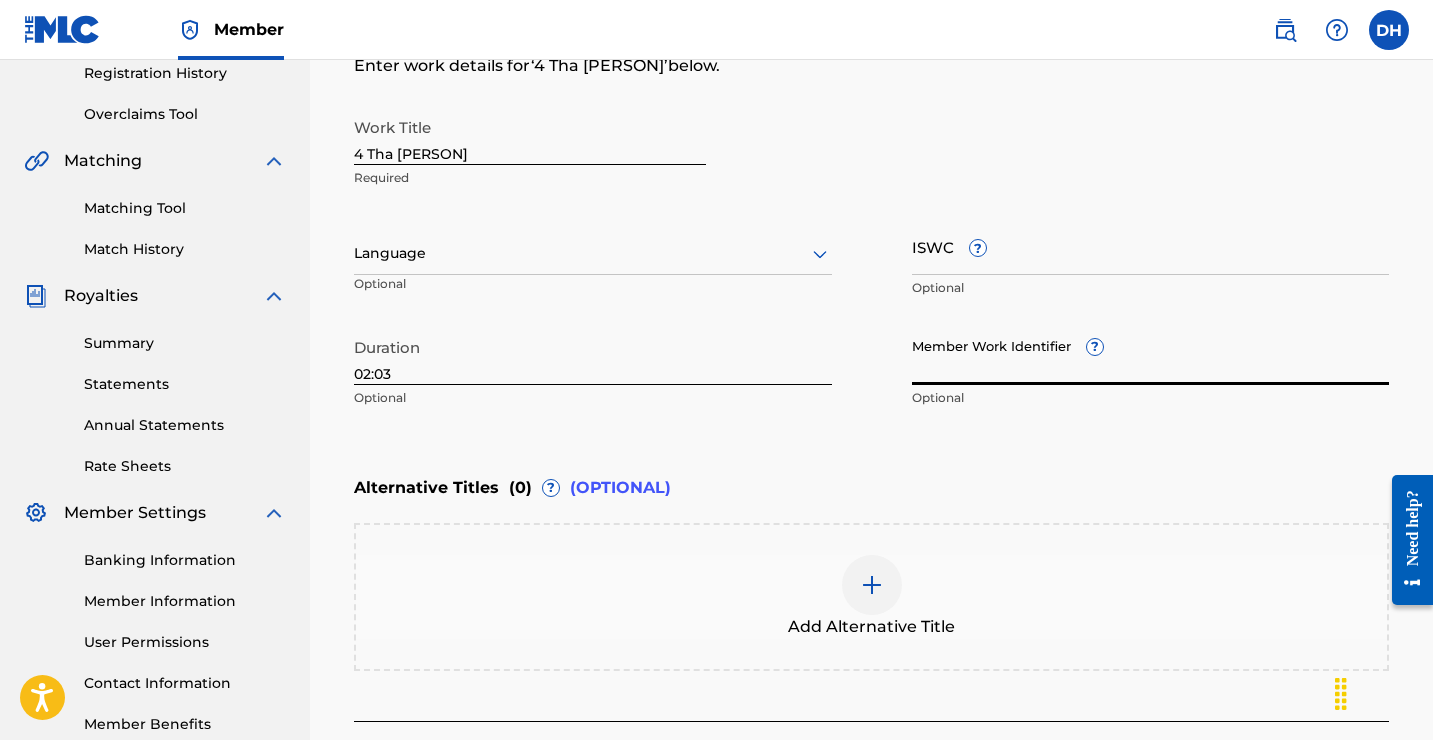scroll, scrollTop: 358, scrollLeft: 0, axis: vertical 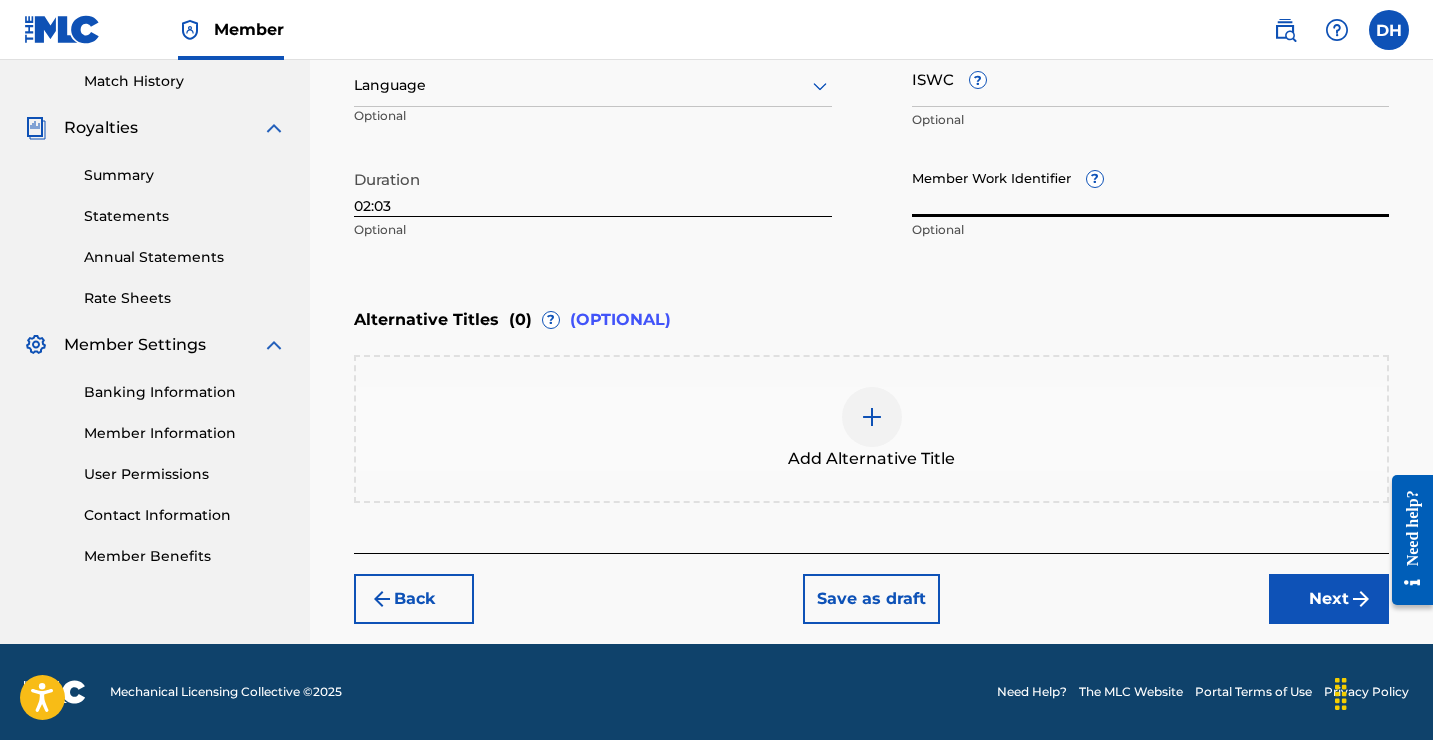 click on "Next" at bounding box center [1329, 599] 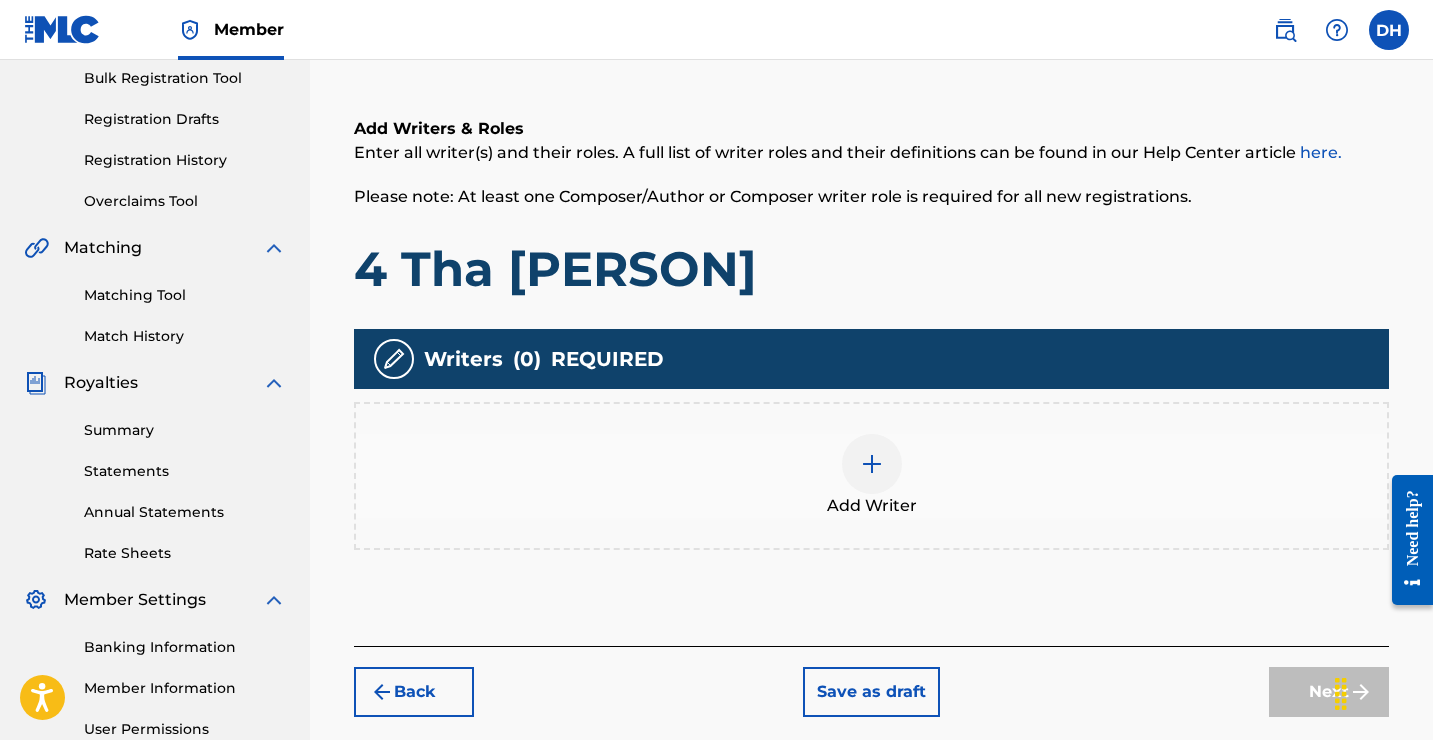 scroll, scrollTop: 296, scrollLeft: 0, axis: vertical 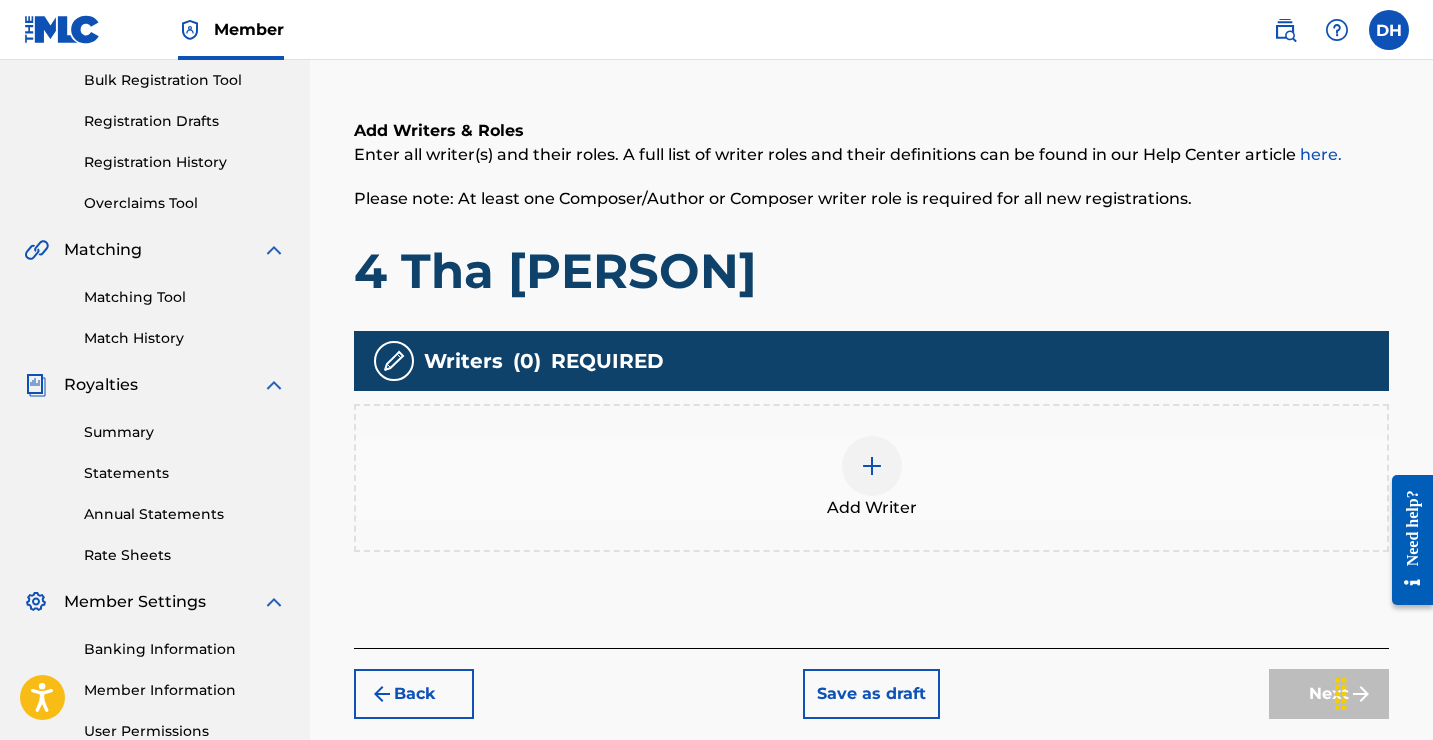click at bounding box center [872, 466] 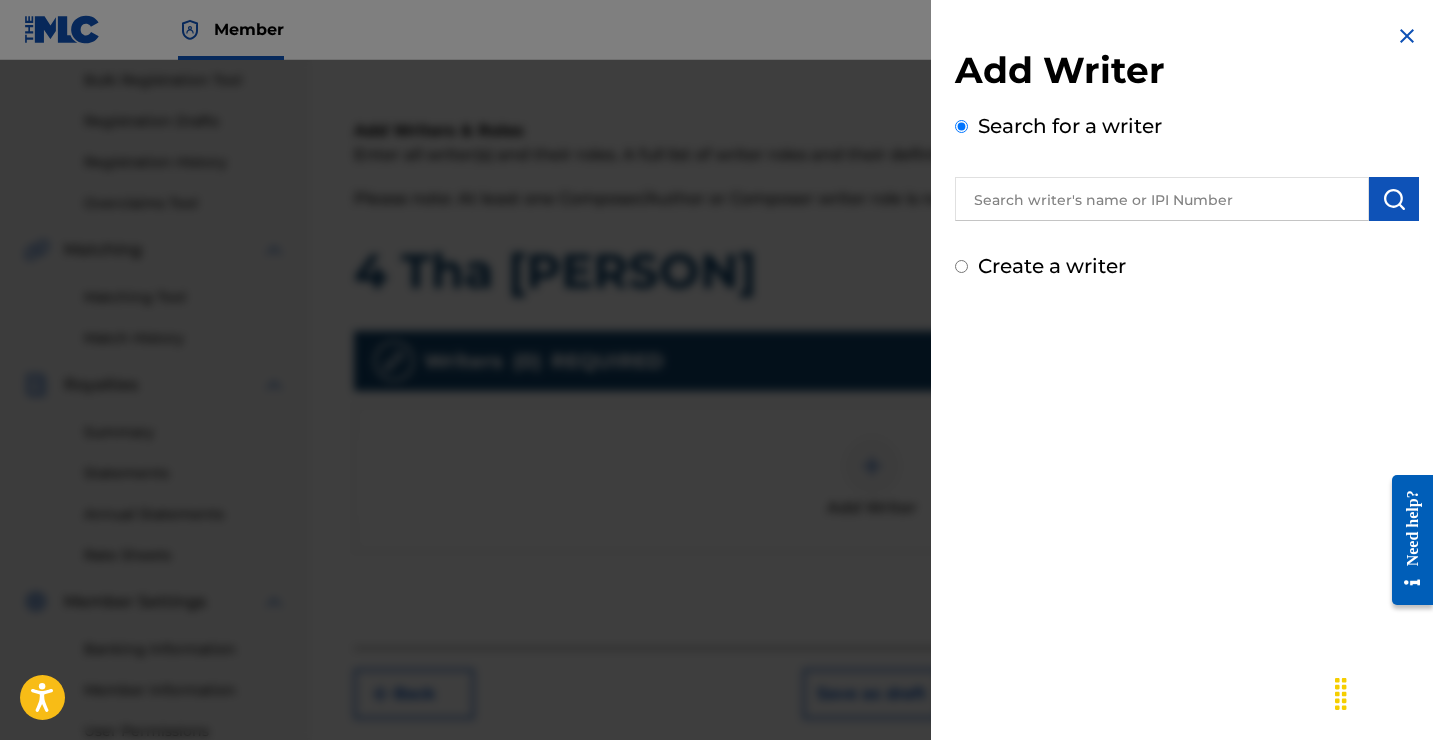click at bounding box center (1162, 199) 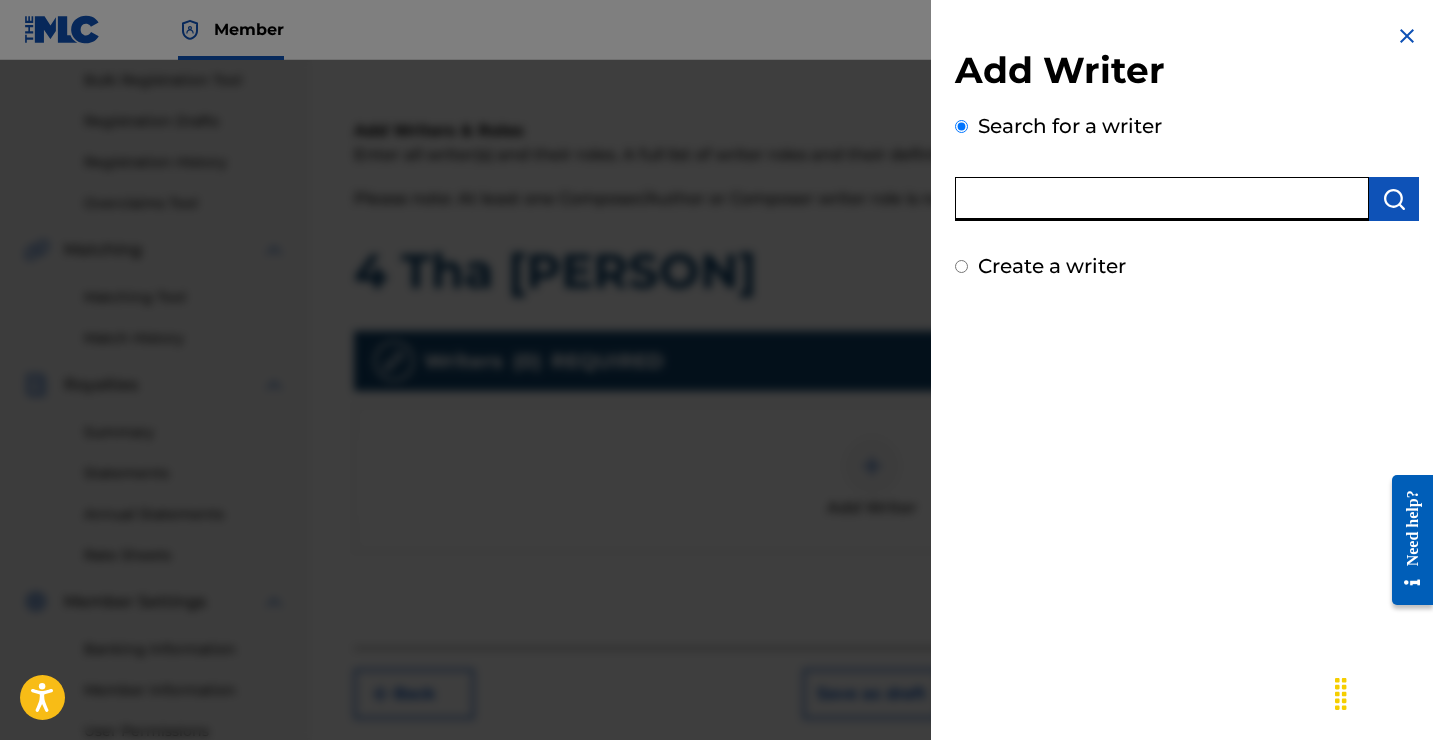 paste on "[PHONE]" 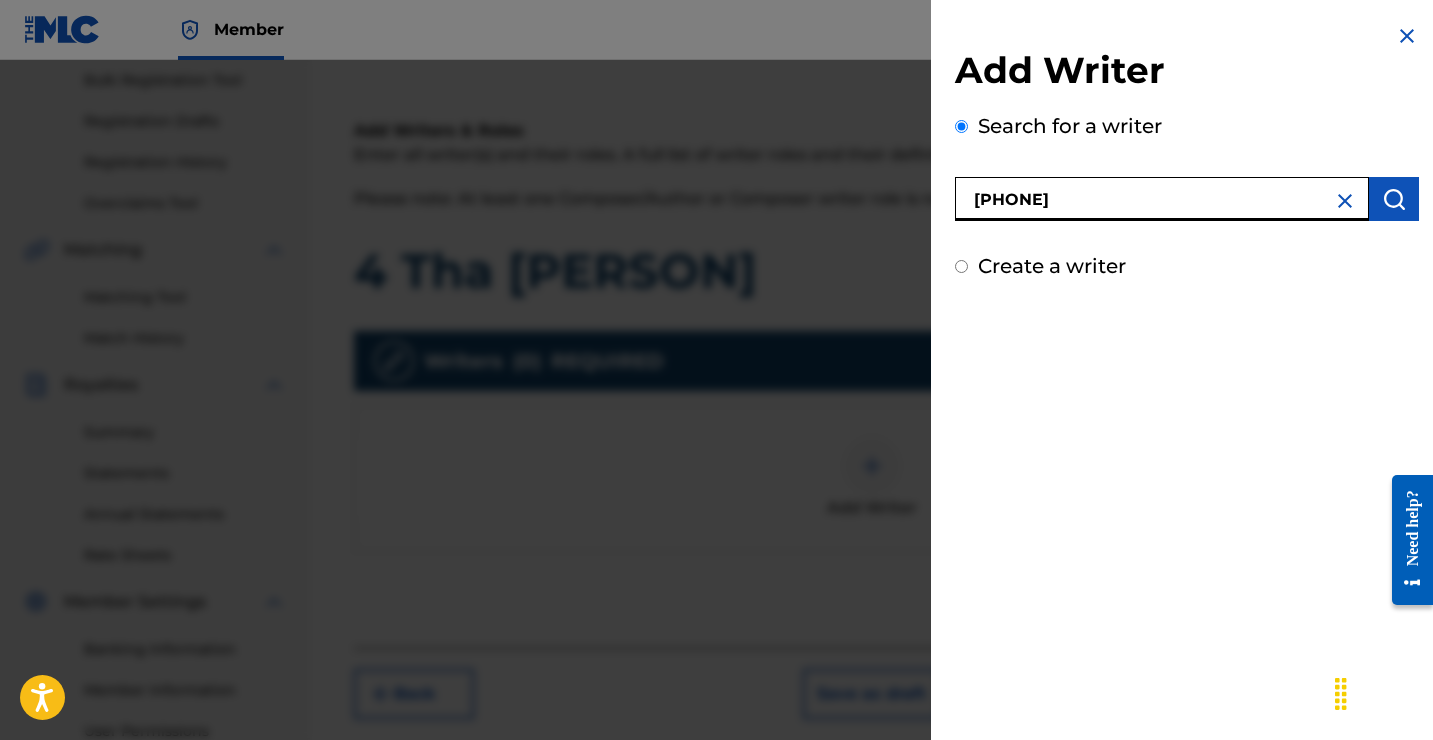 type on "[PHONE]" 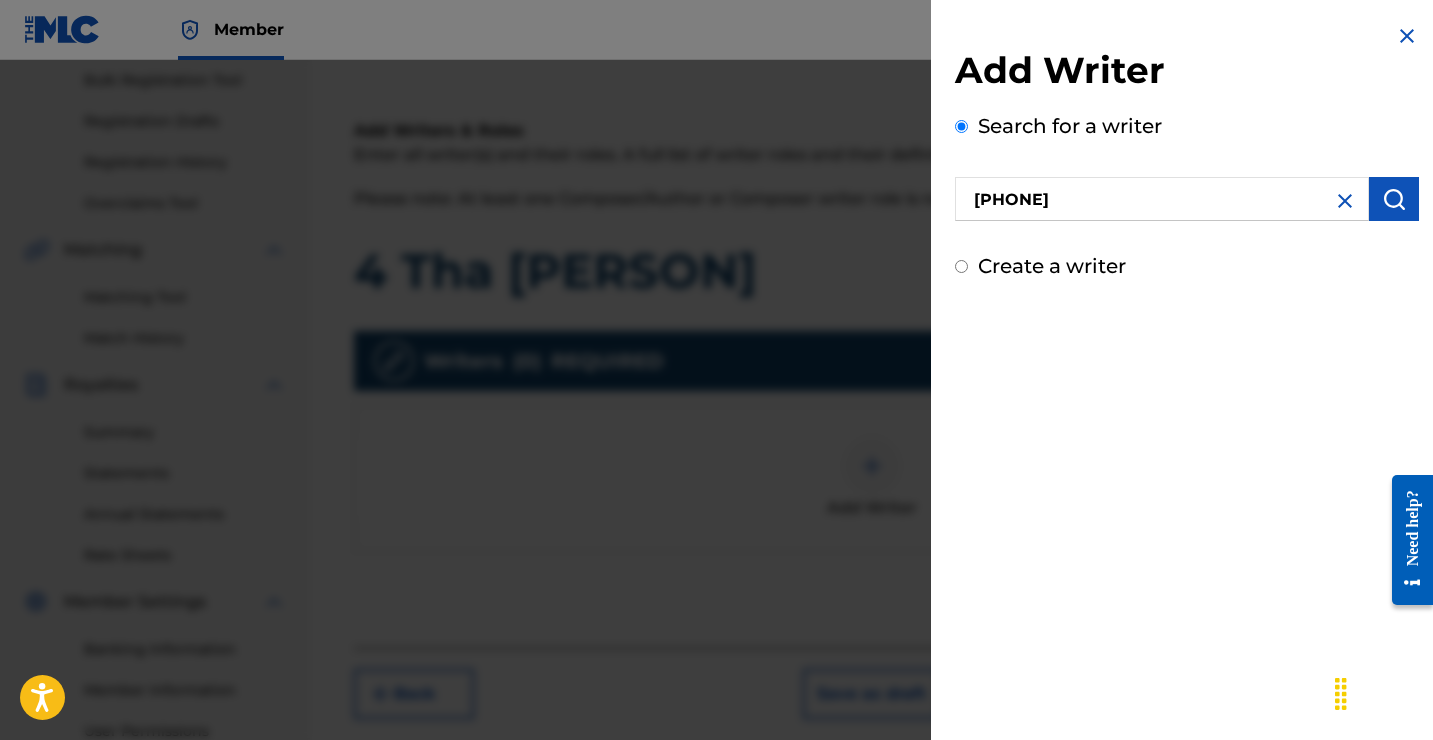 click at bounding box center [1394, 199] 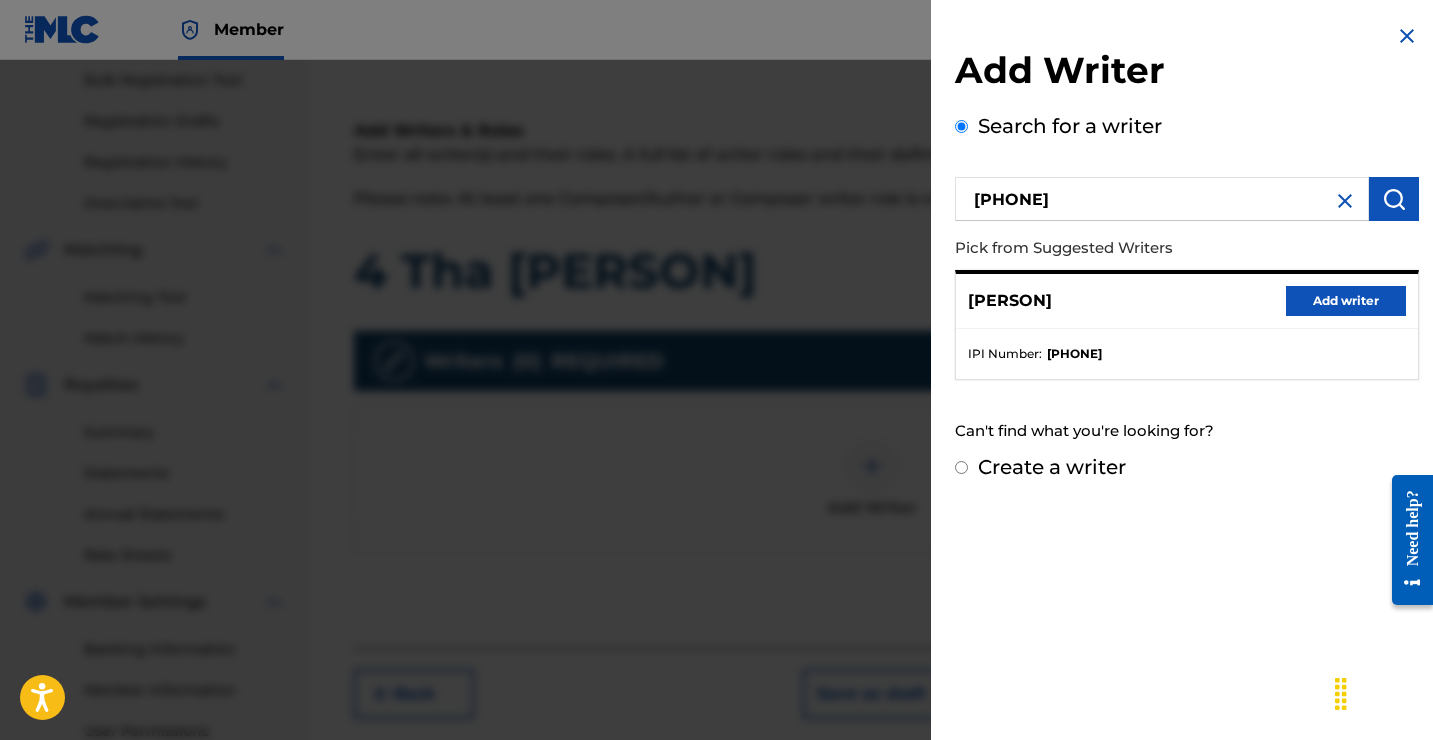 click on "Add writer" at bounding box center (1346, 301) 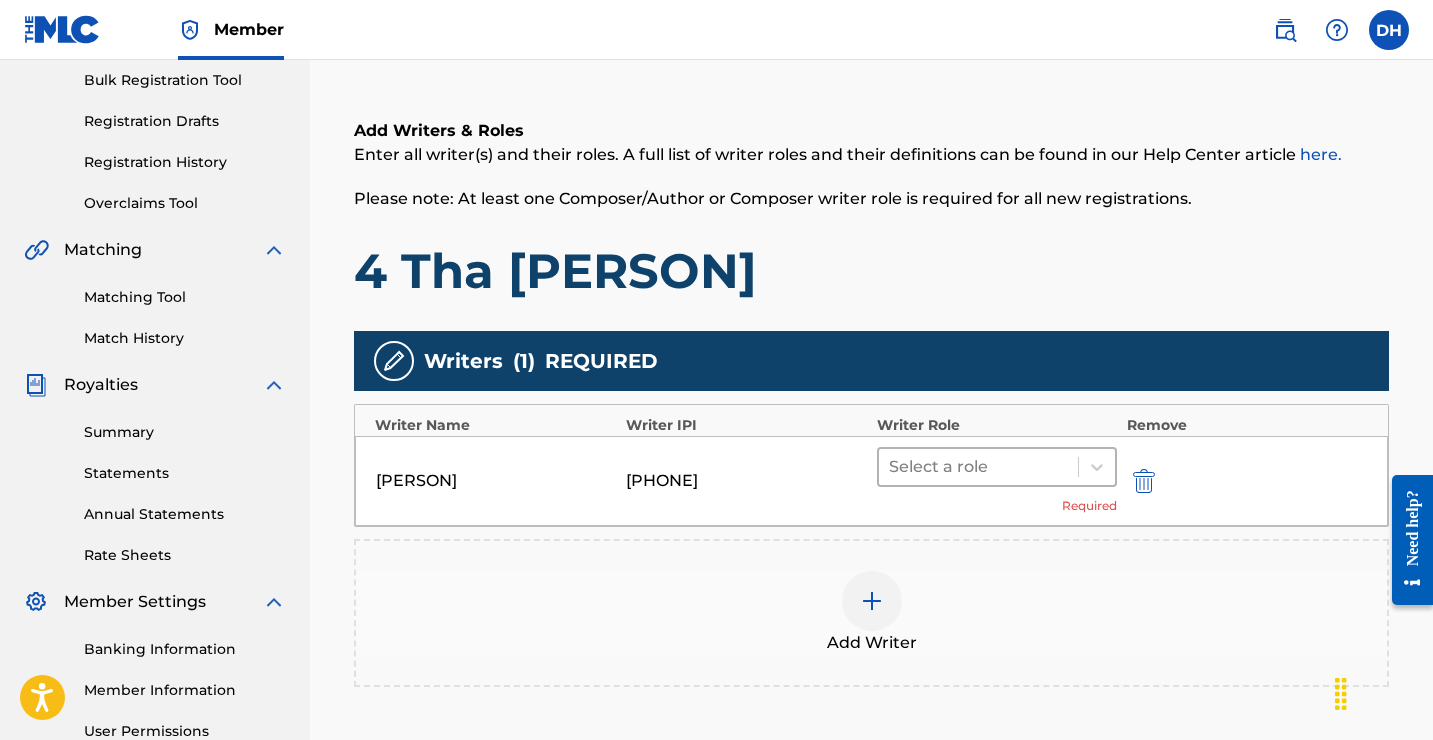 click at bounding box center [978, 467] 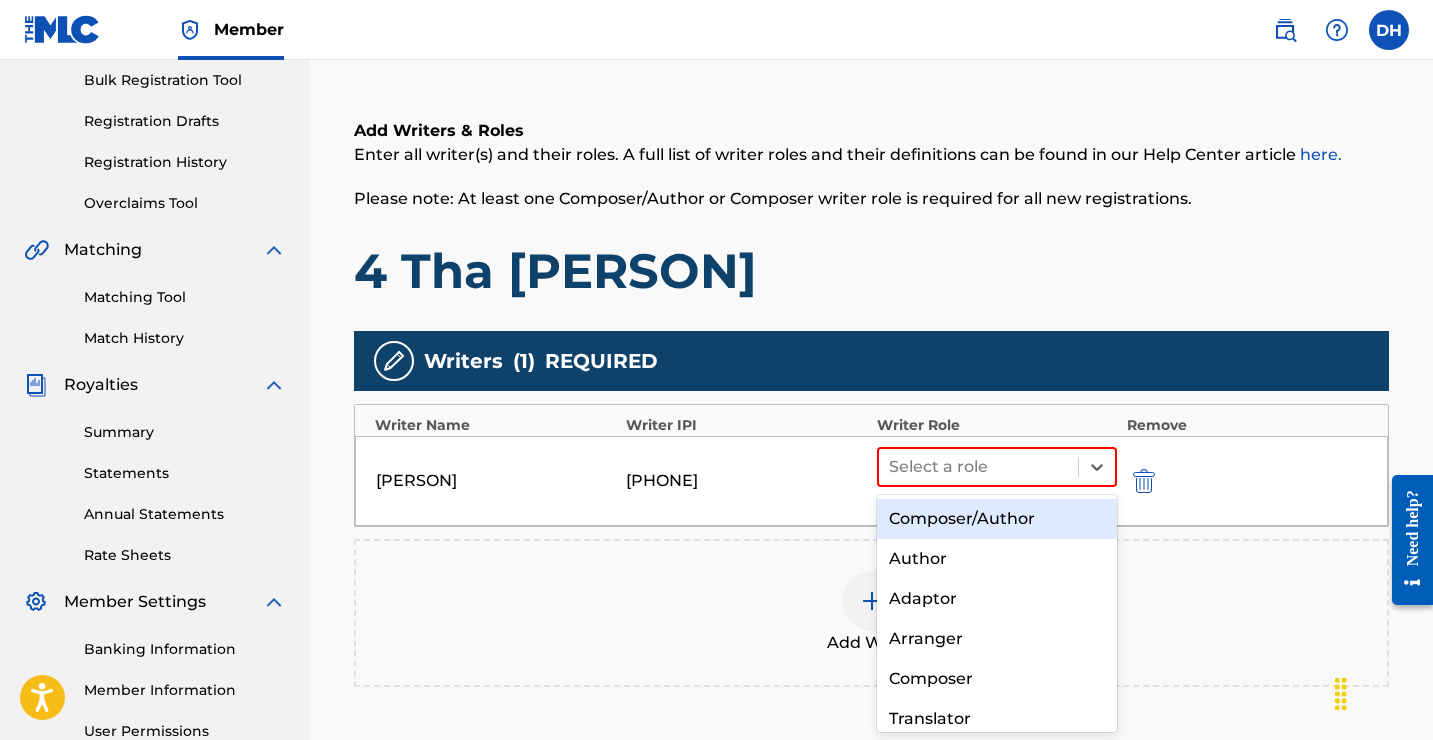 click on "Composer/Author" at bounding box center (997, 519) 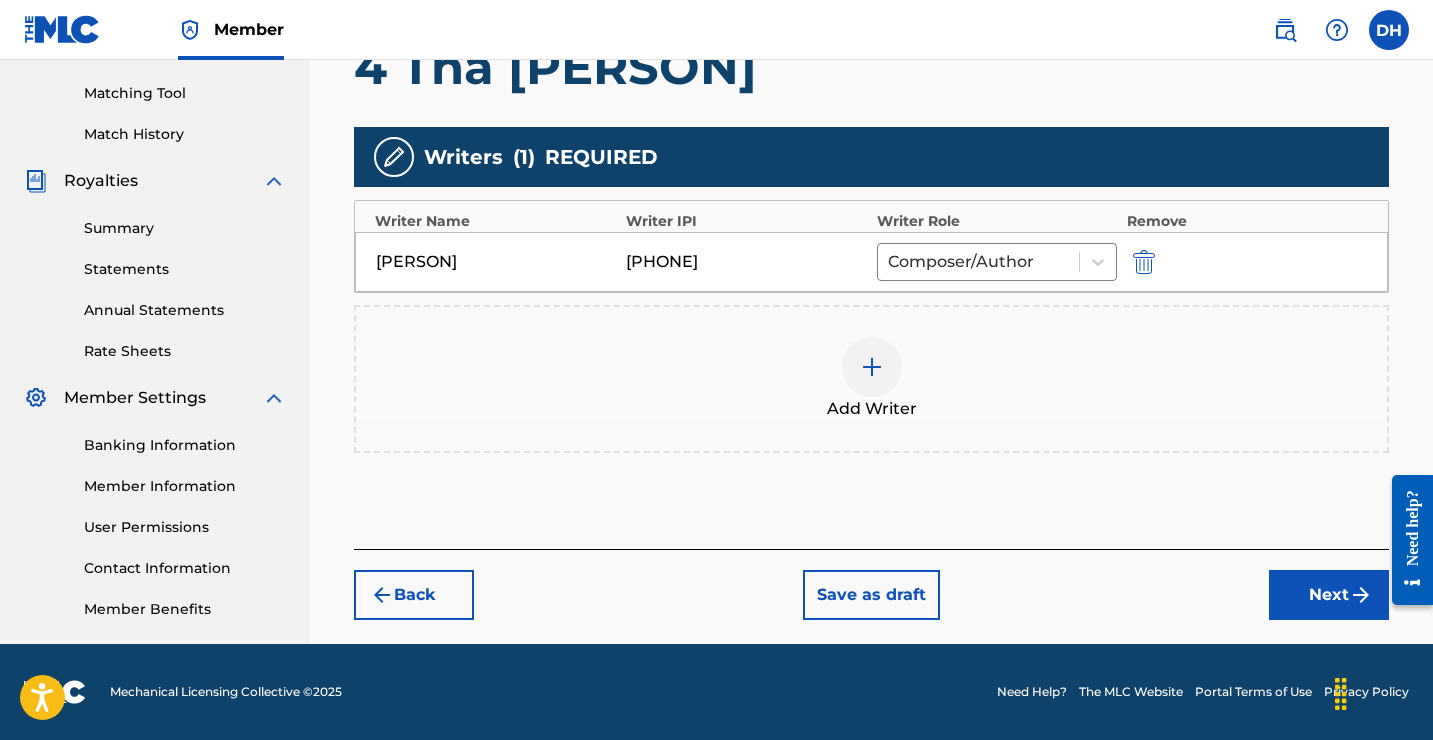 click on "Next" at bounding box center [1329, 595] 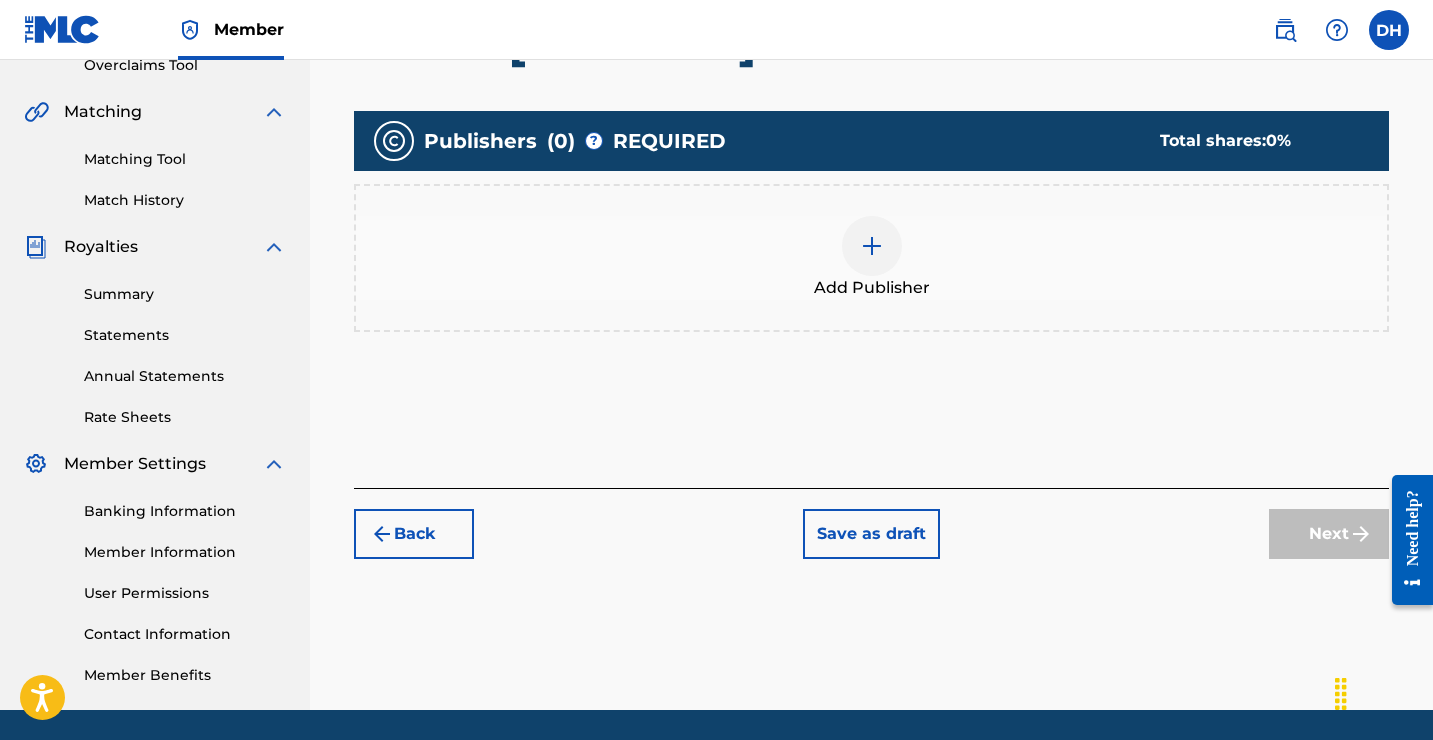 scroll, scrollTop: 457, scrollLeft: 0, axis: vertical 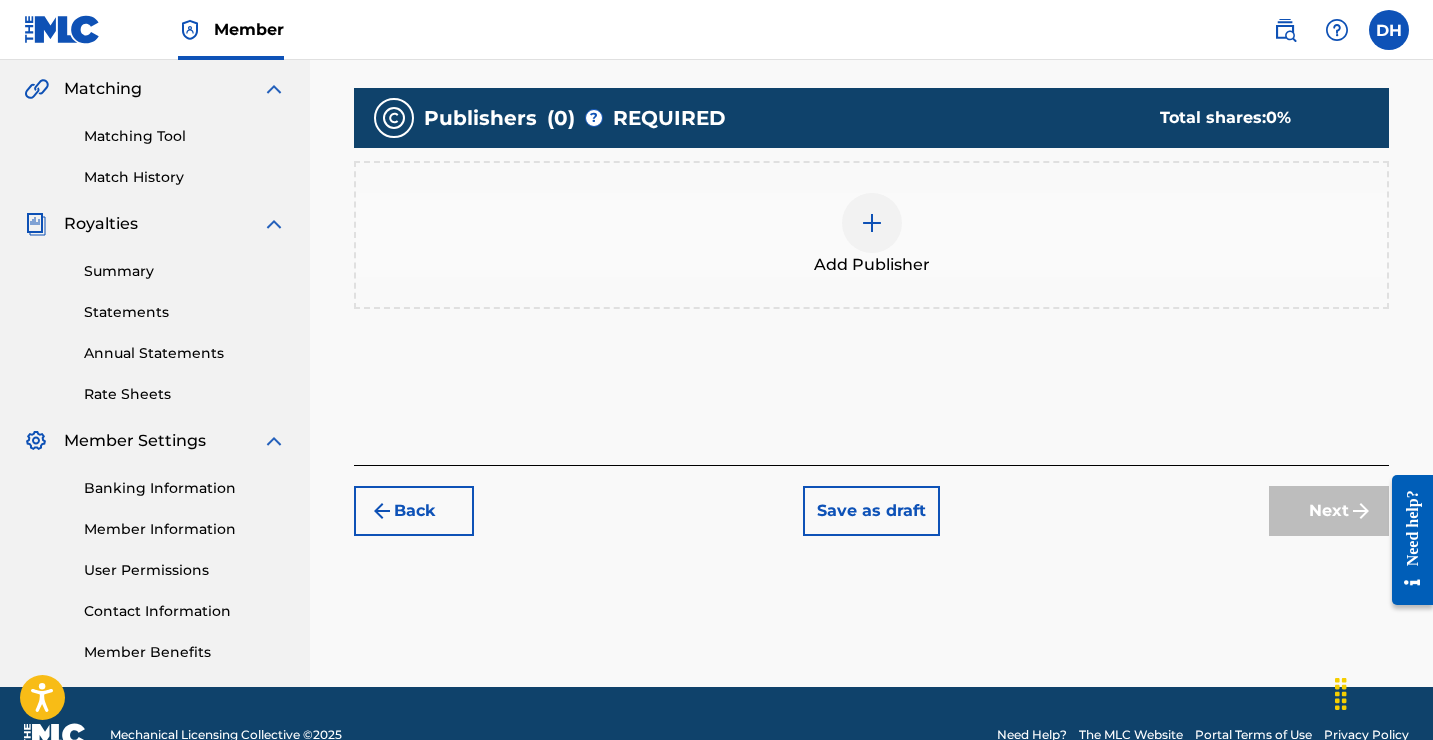 click at bounding box center [872, 223] 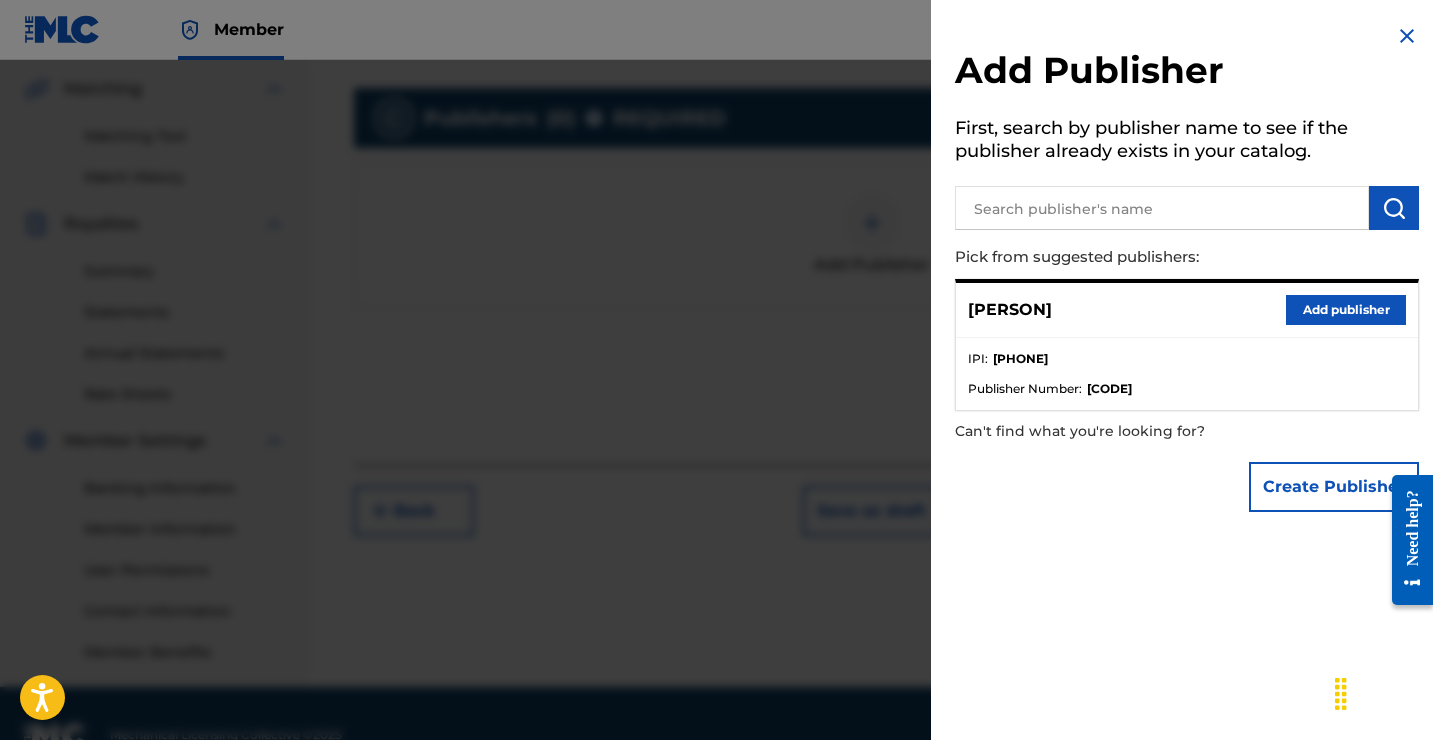 click on "Add publisher" at bounding box center [1346, 310] 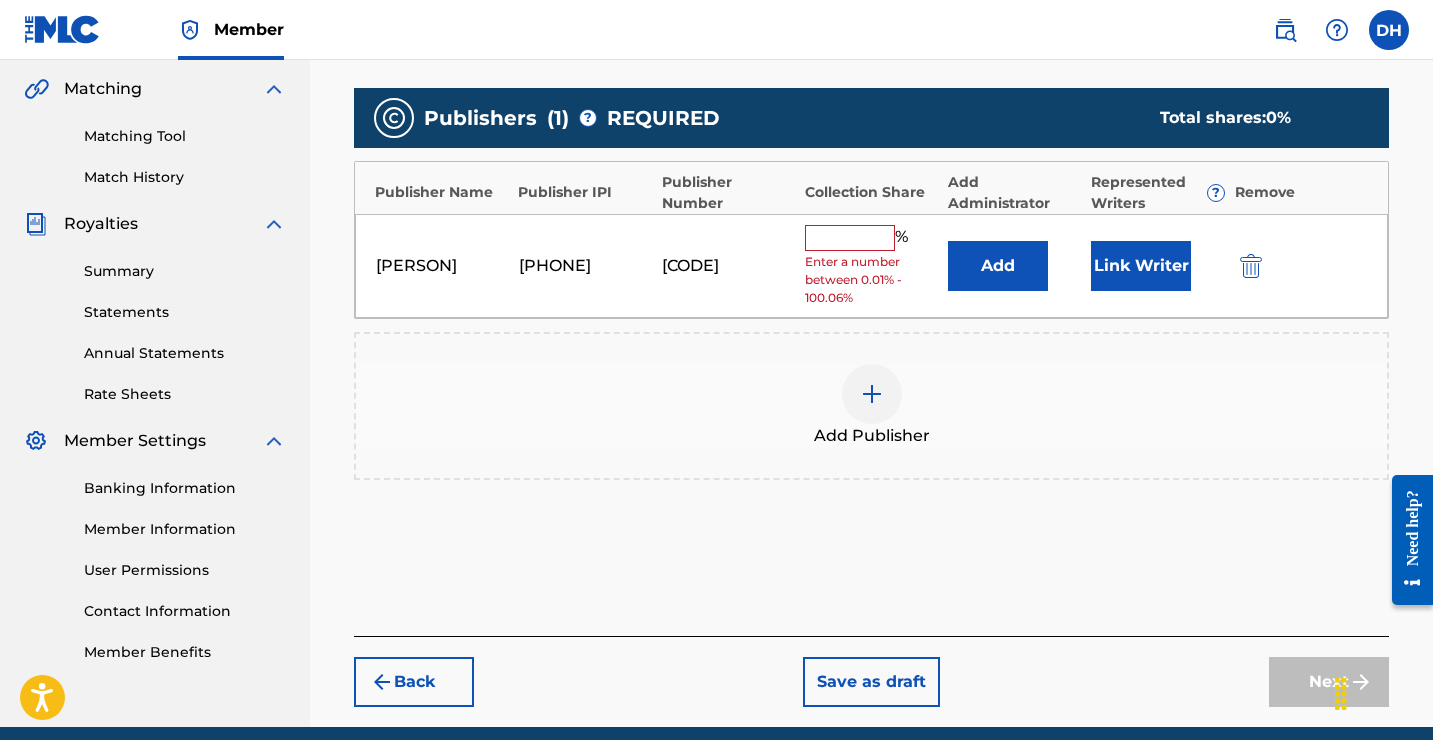 click at bounding box center [850, 238] 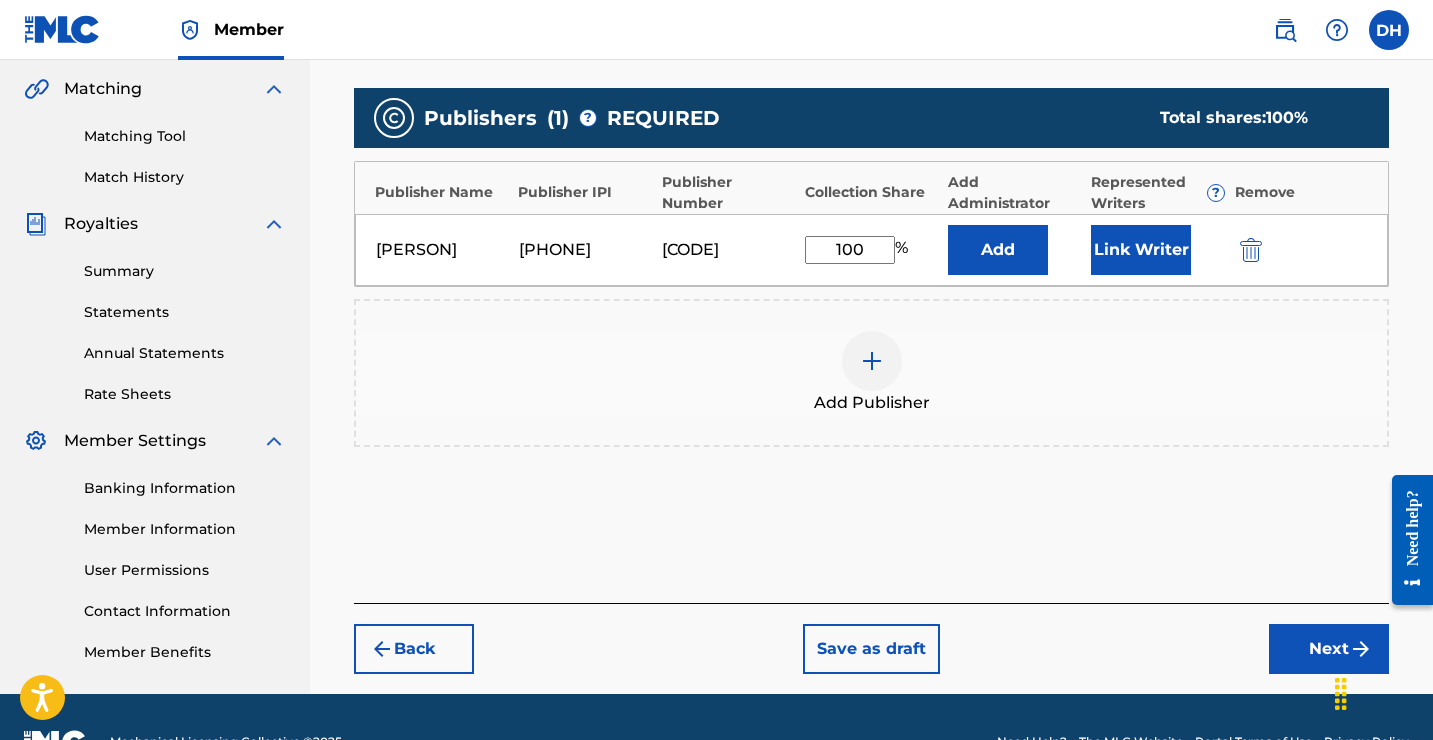 type on "100" 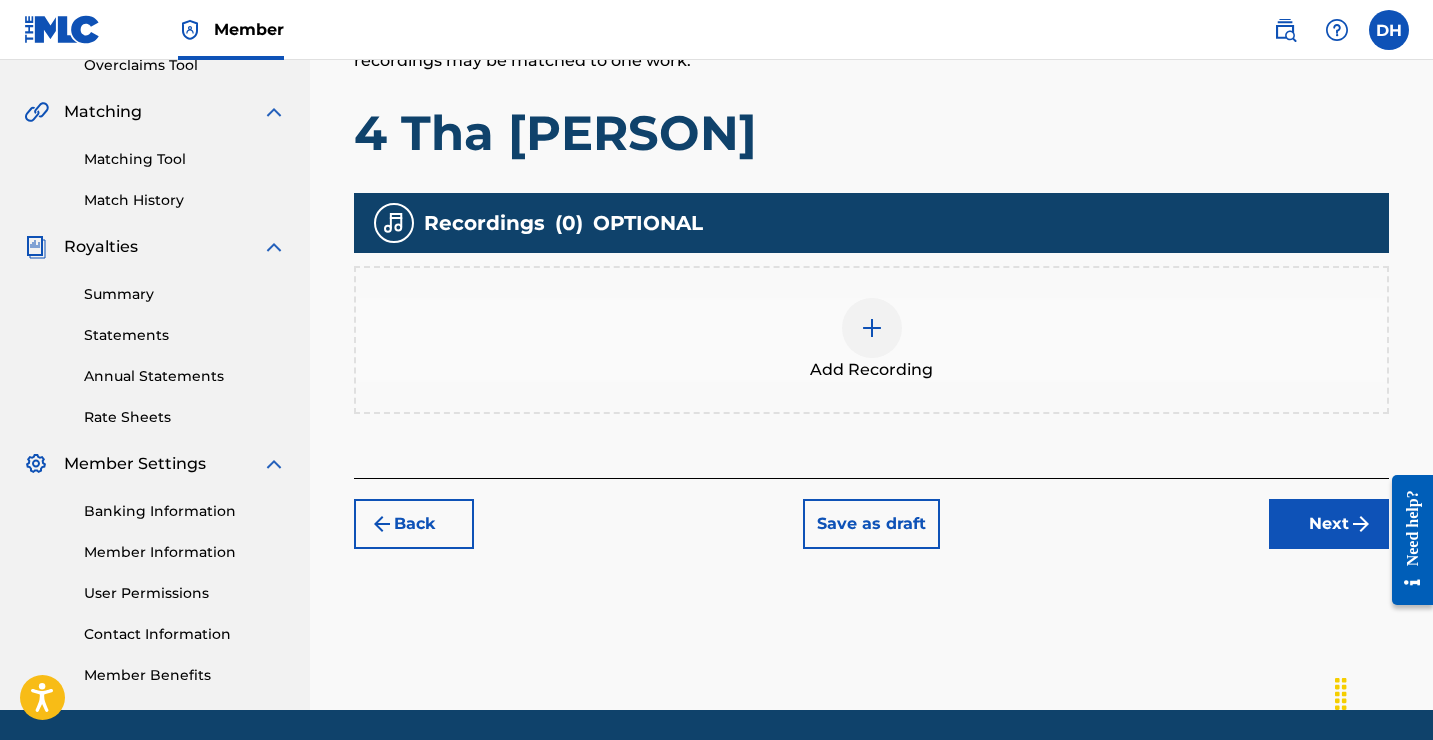 scroll, scrollTop: 445, scrollLeft: 0, axis: vertical 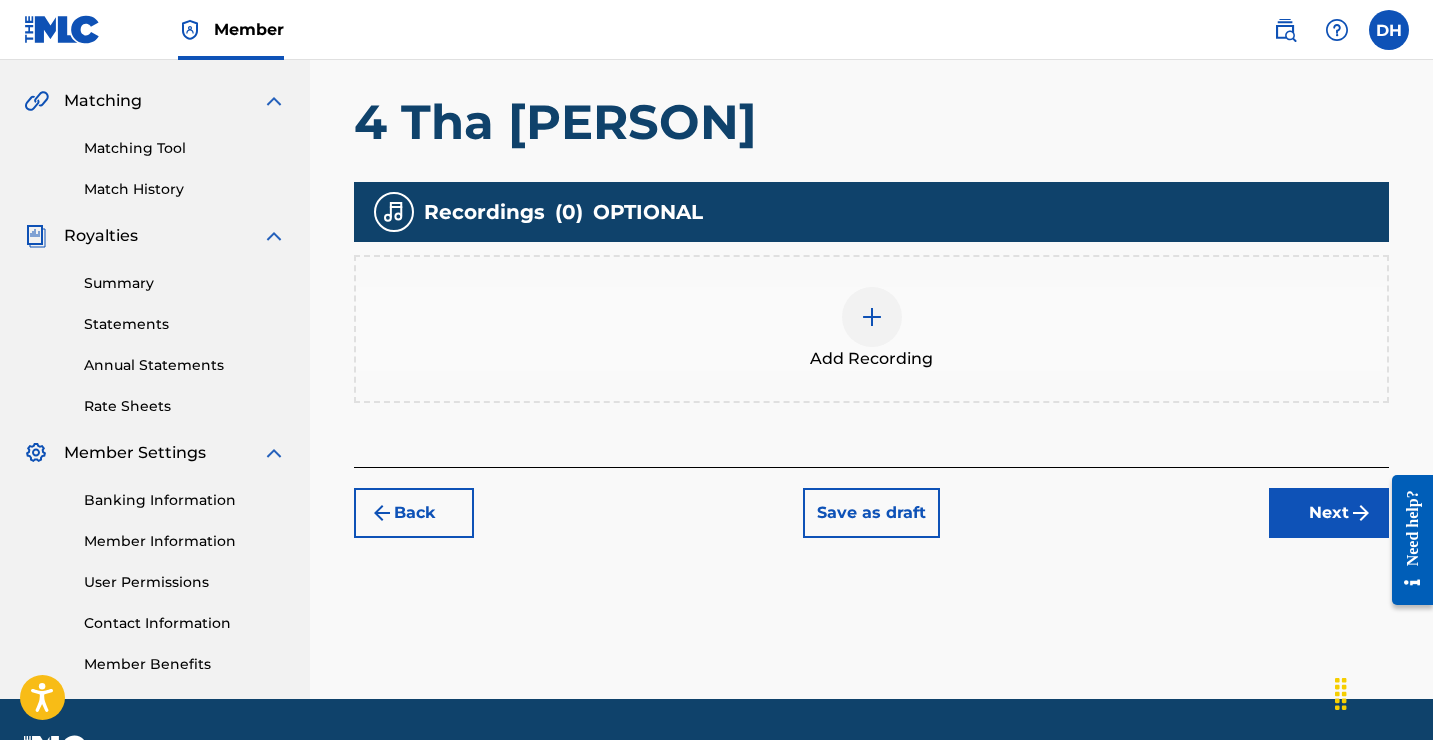 click at bounding box center [872, 317] 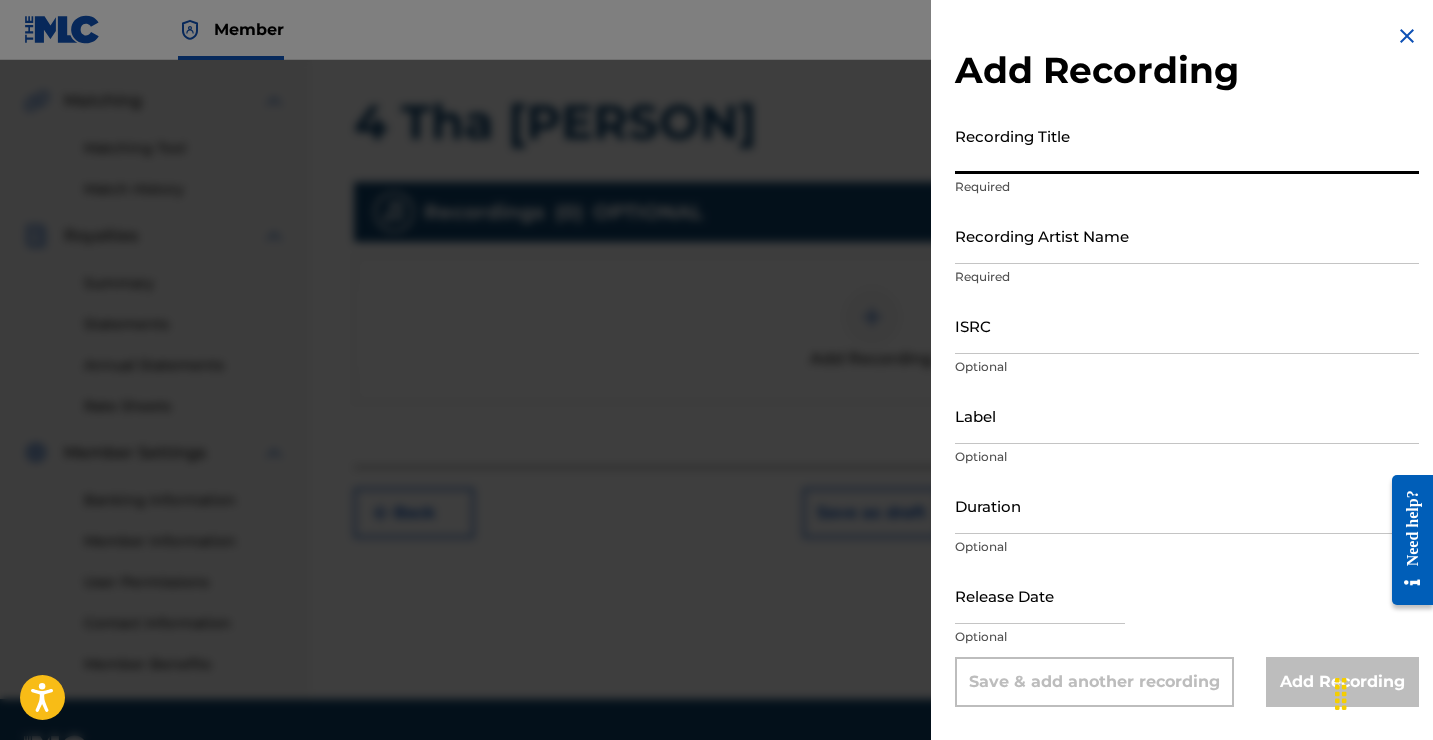 click on "Recording Title" at bounding box center [1187, 145] 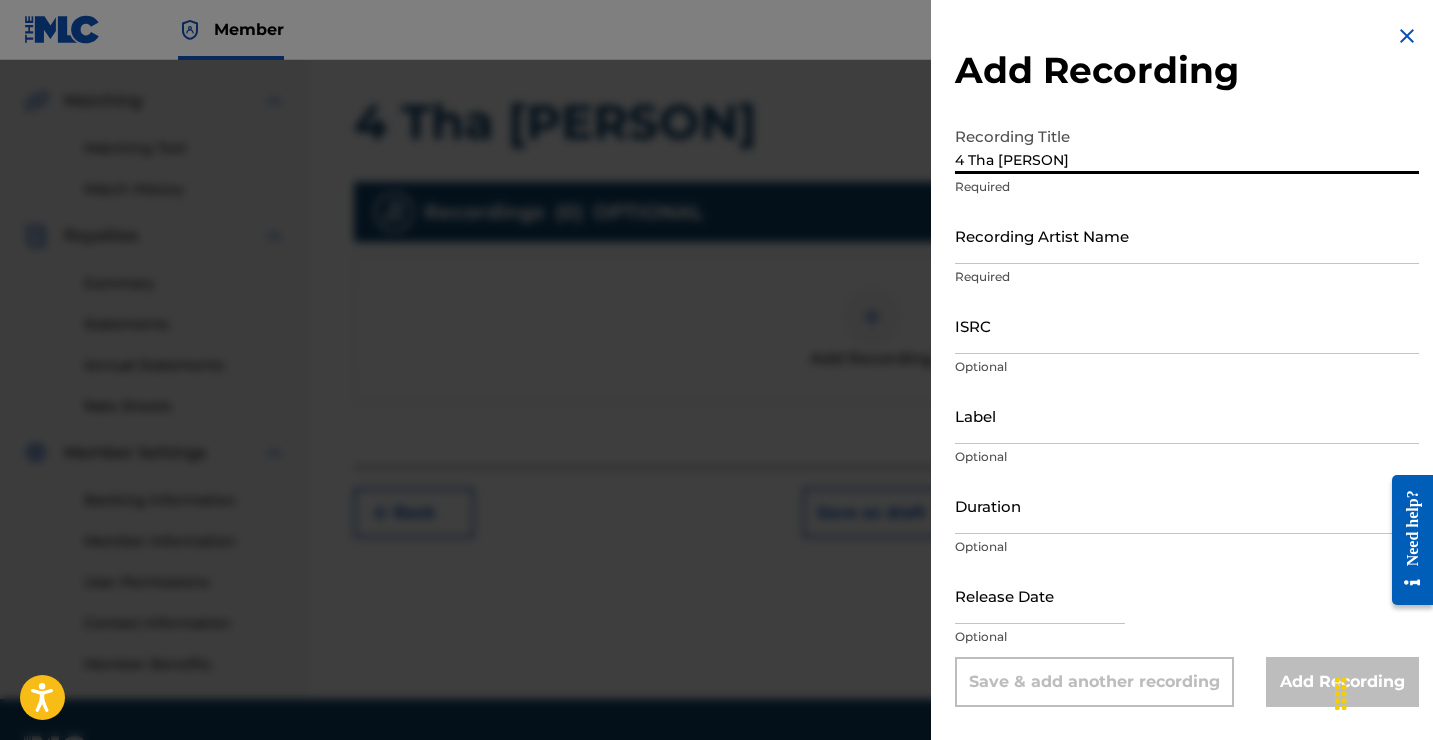 type on "4 Tha [PERSON]" 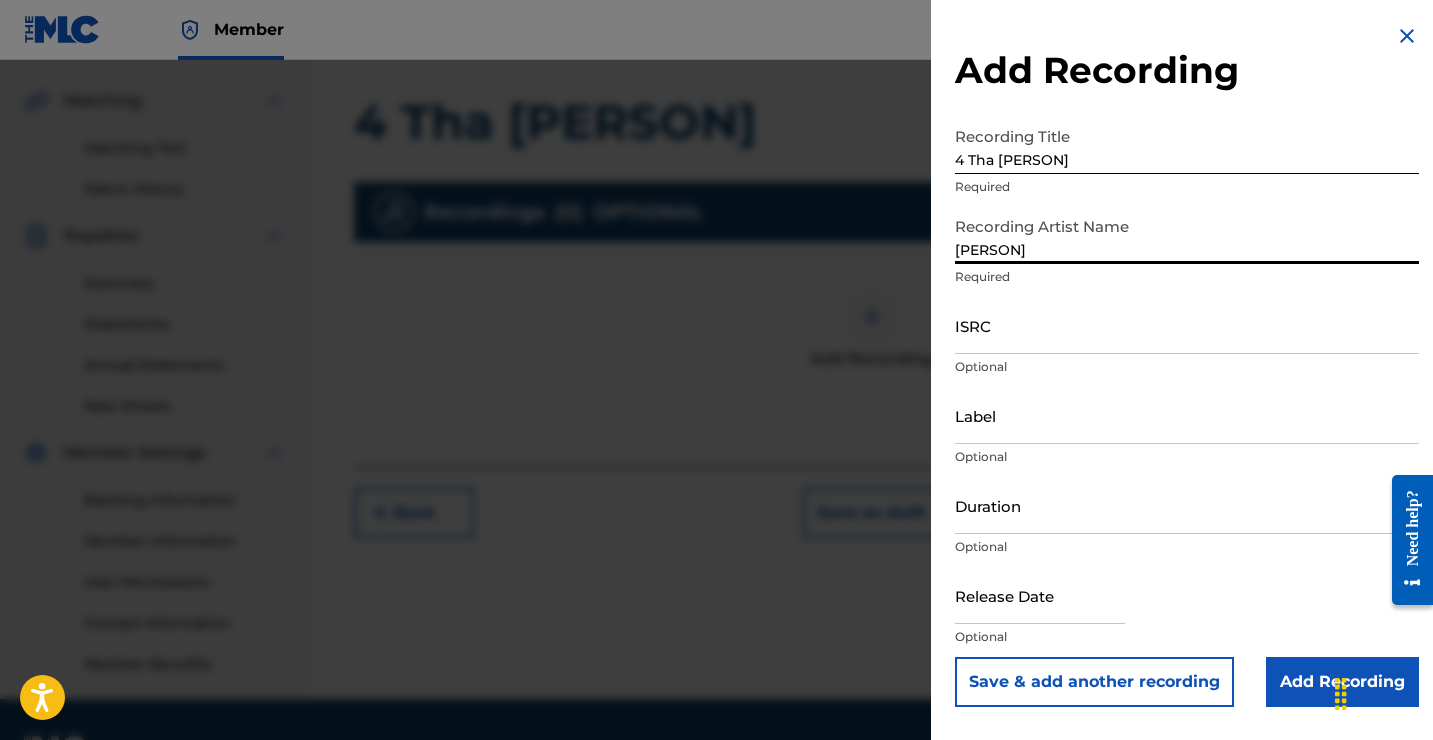 type on "[PERSON]" 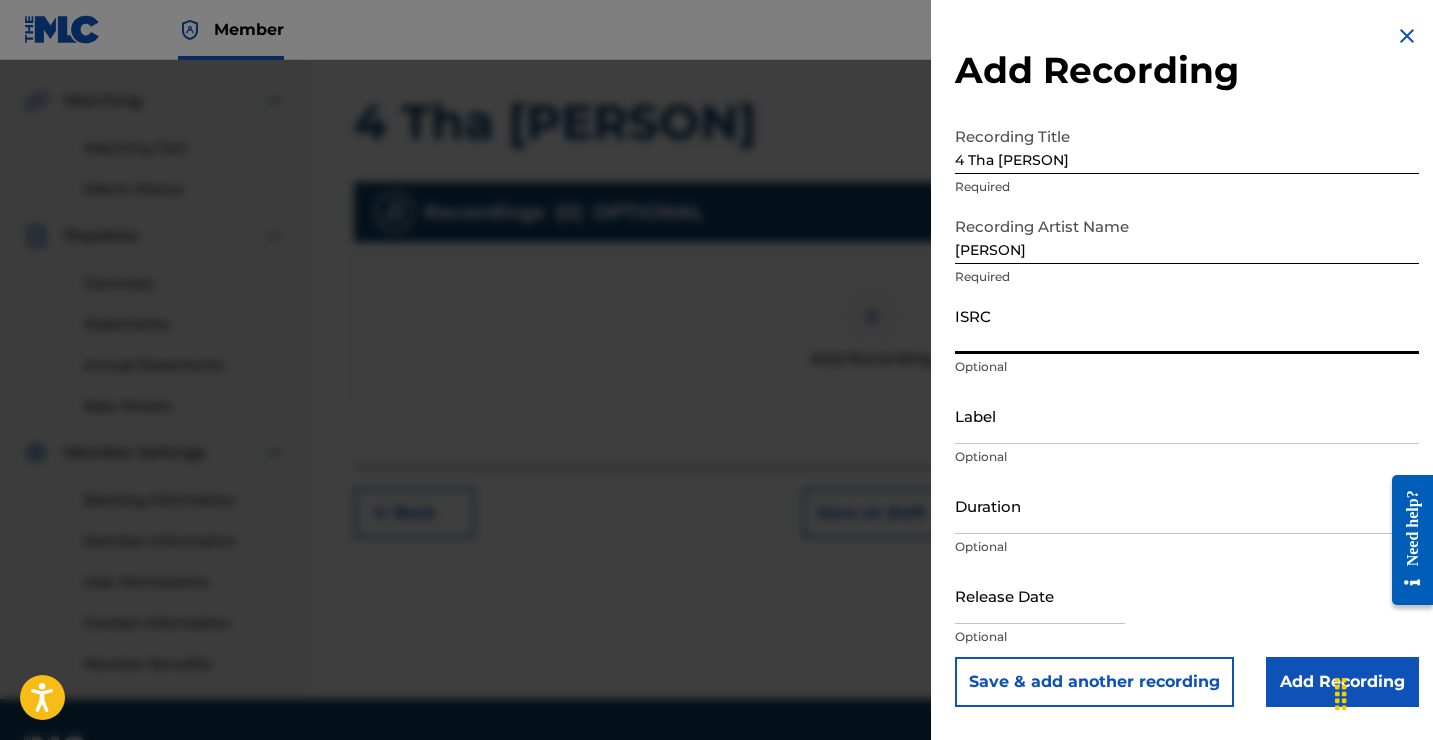 click on "Label" at bounding box center (1187, 415) 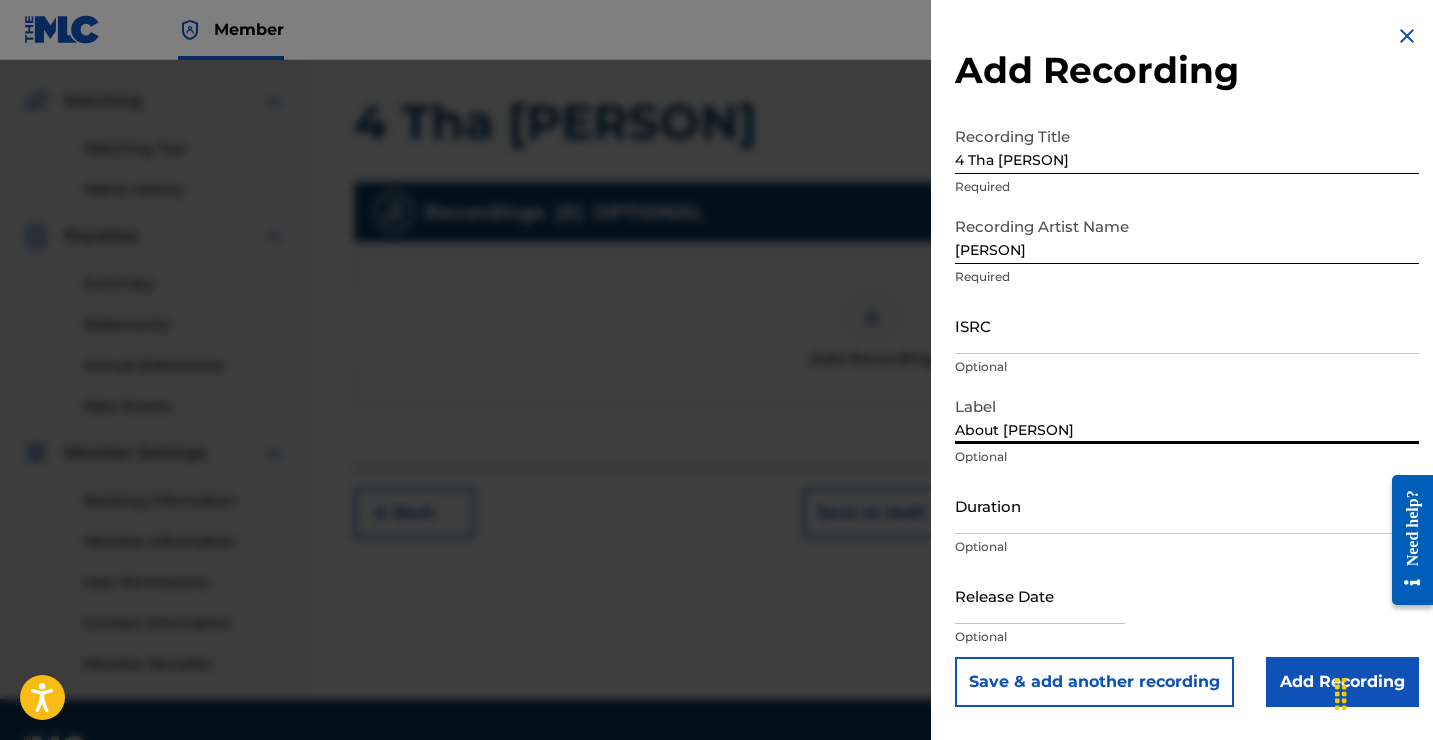 type on "About [PERSON]" 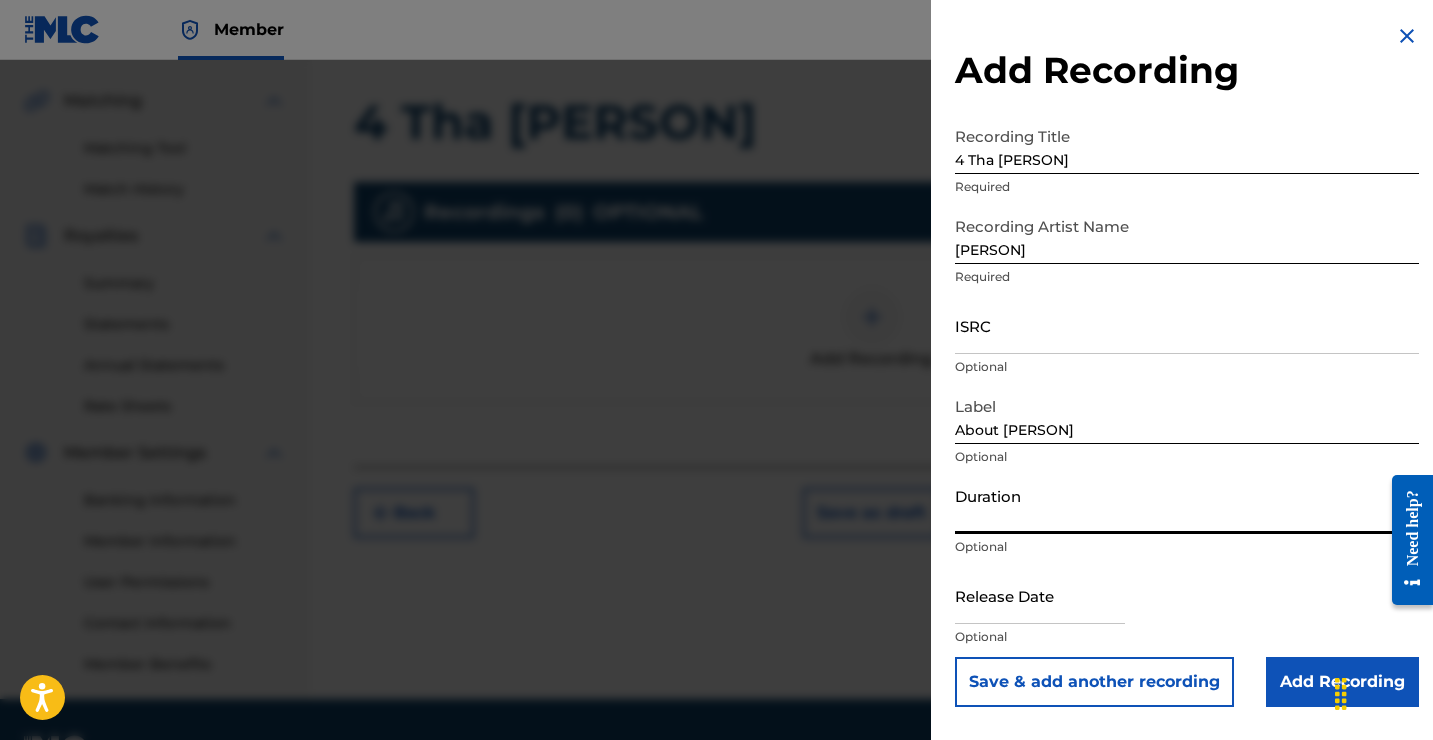 click on "Duration" at bounding box center [1187, 505] 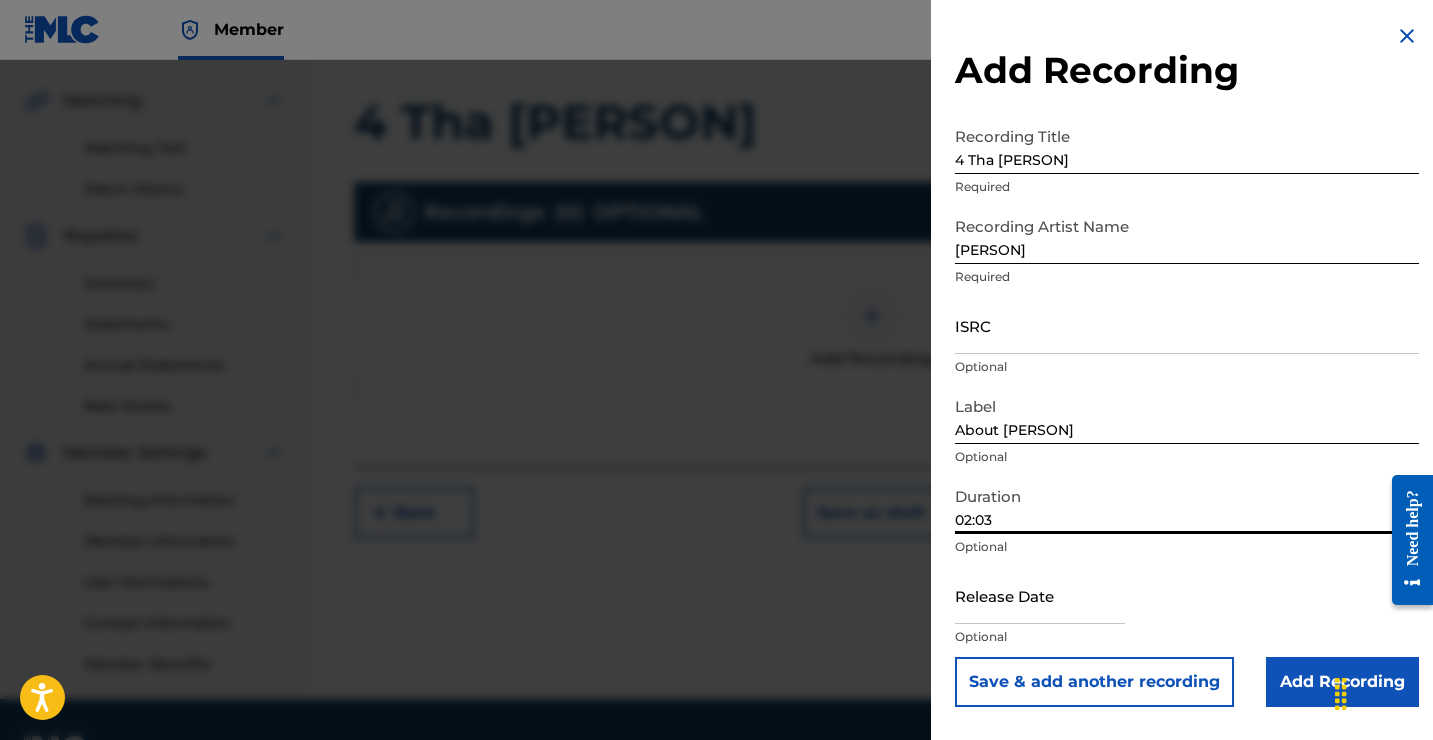 type on "02:03" 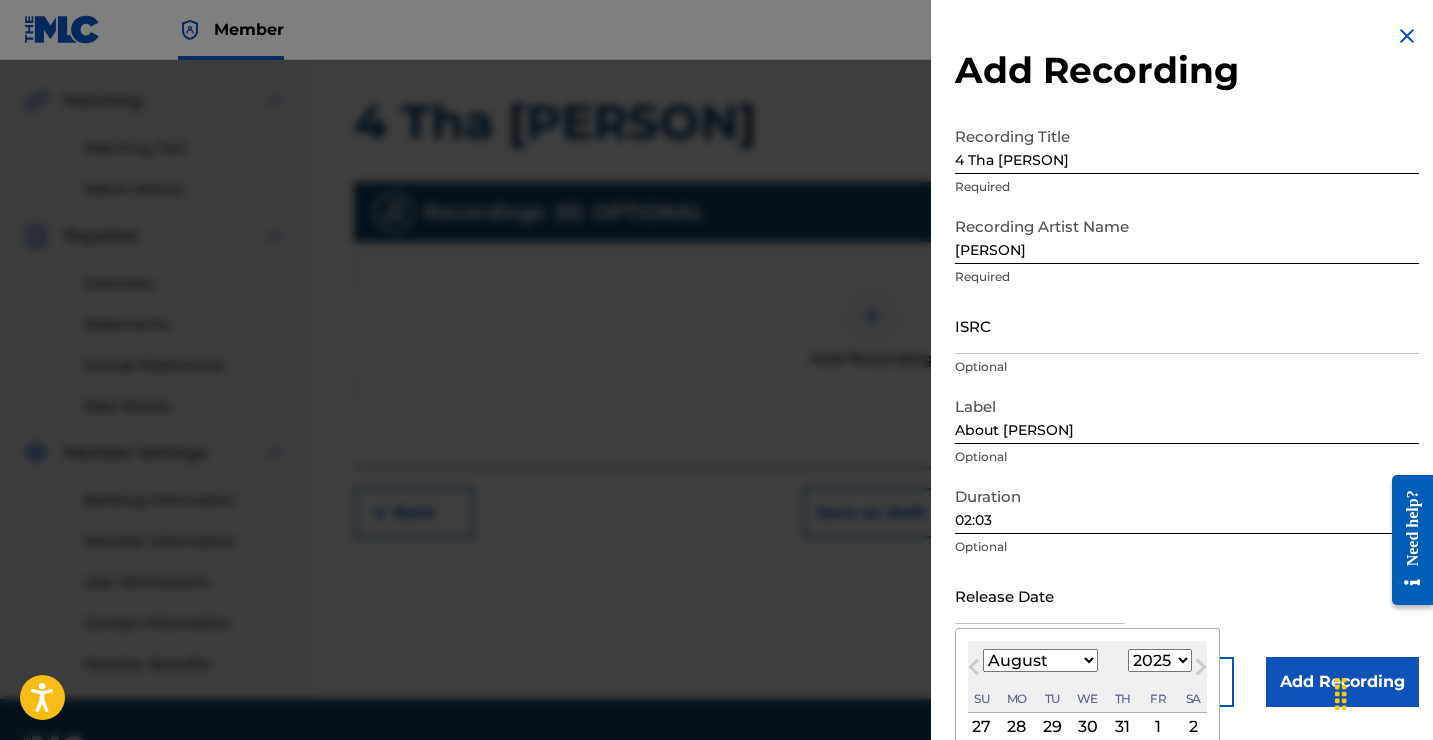 click at bounding box center (1040, 595) 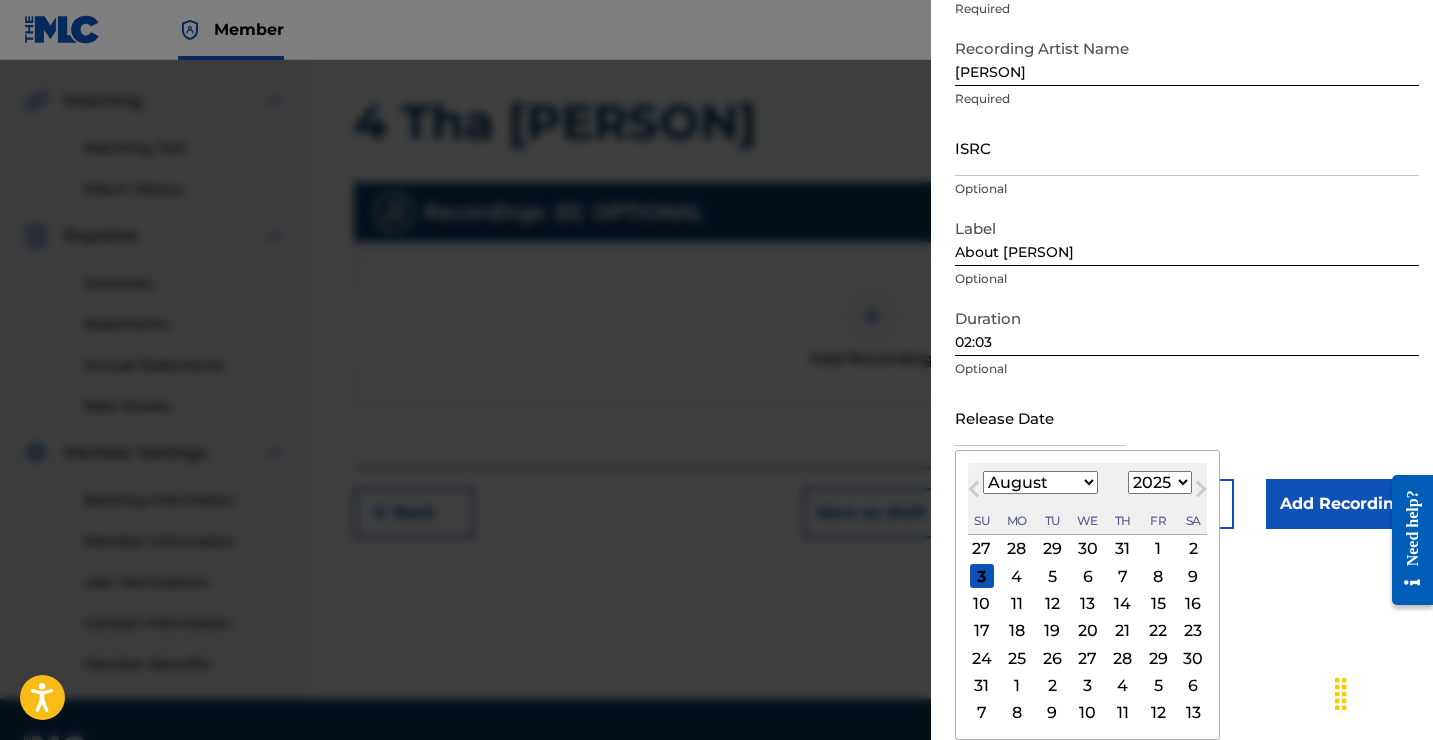 scroll, scrollTop: 178, scrollLeft: 0, axis: vertical 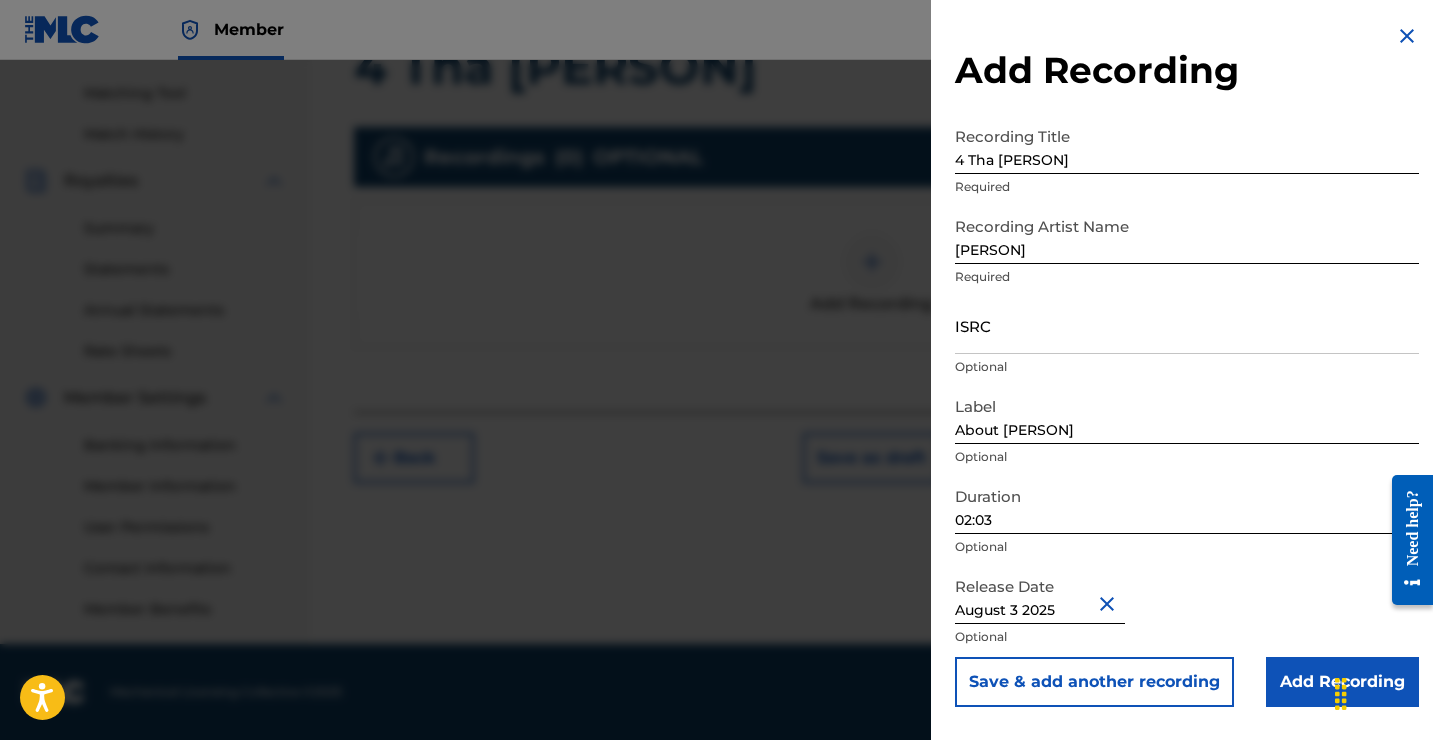 click on "Add Recording" at bounding box center [1342, 682] 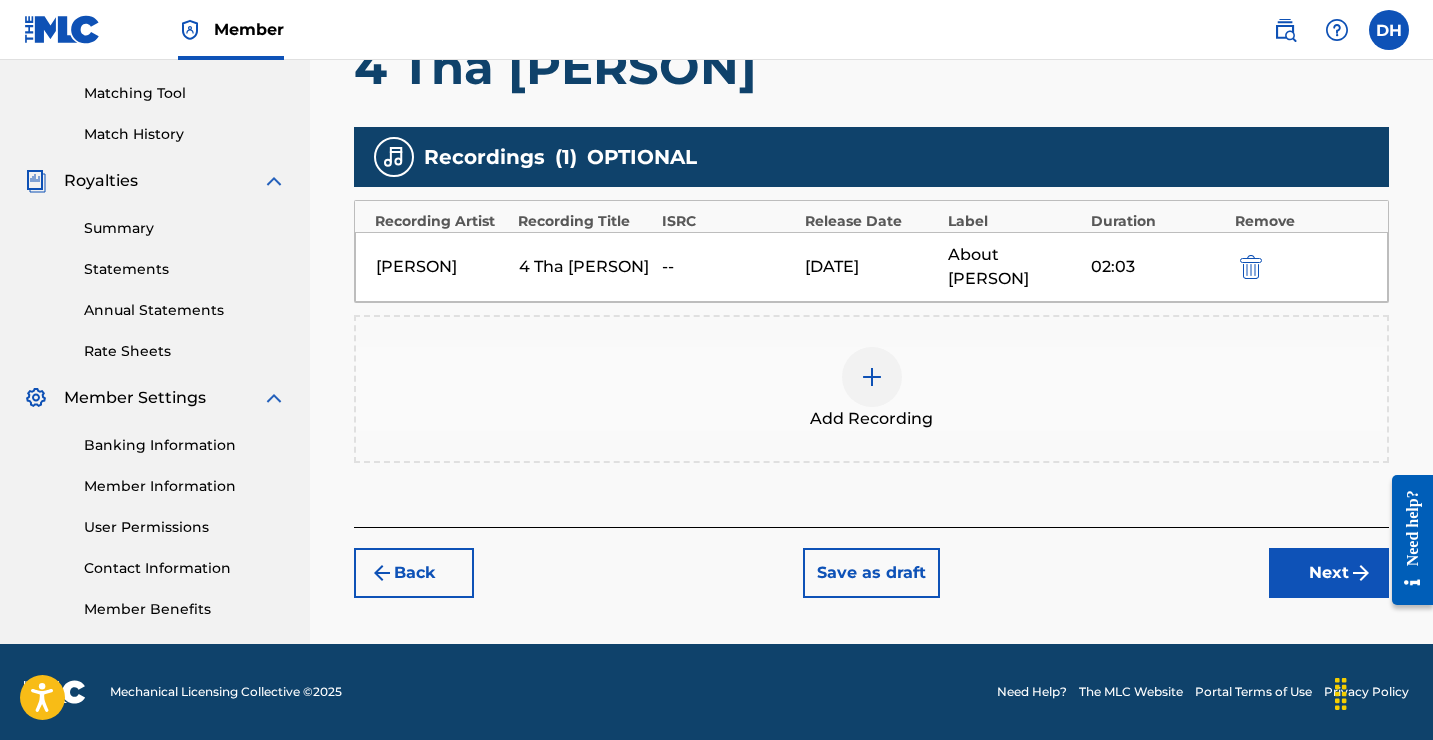 click on "Next" at bounding box center (1329, 573) 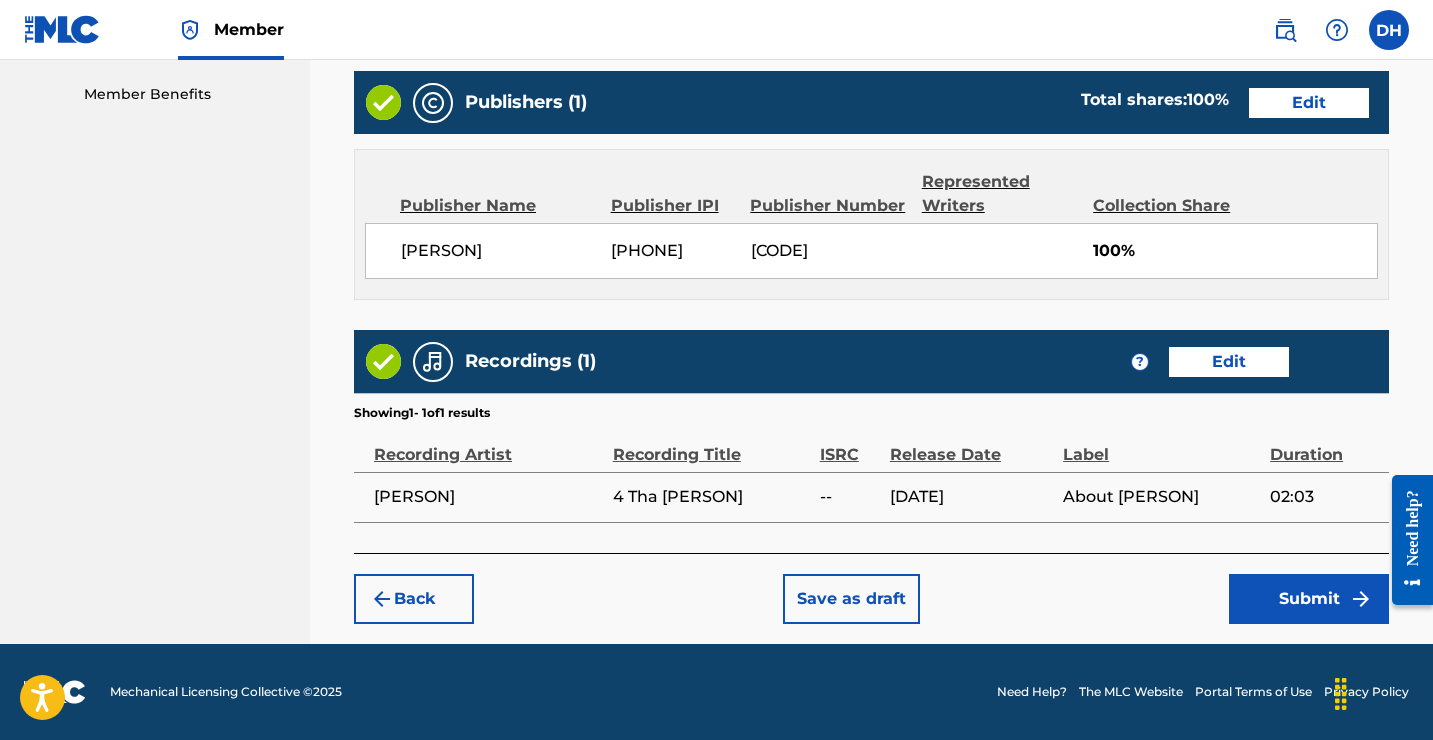 scroll, scrollTop: 1014, scrollLeft: 0, axis: vertical 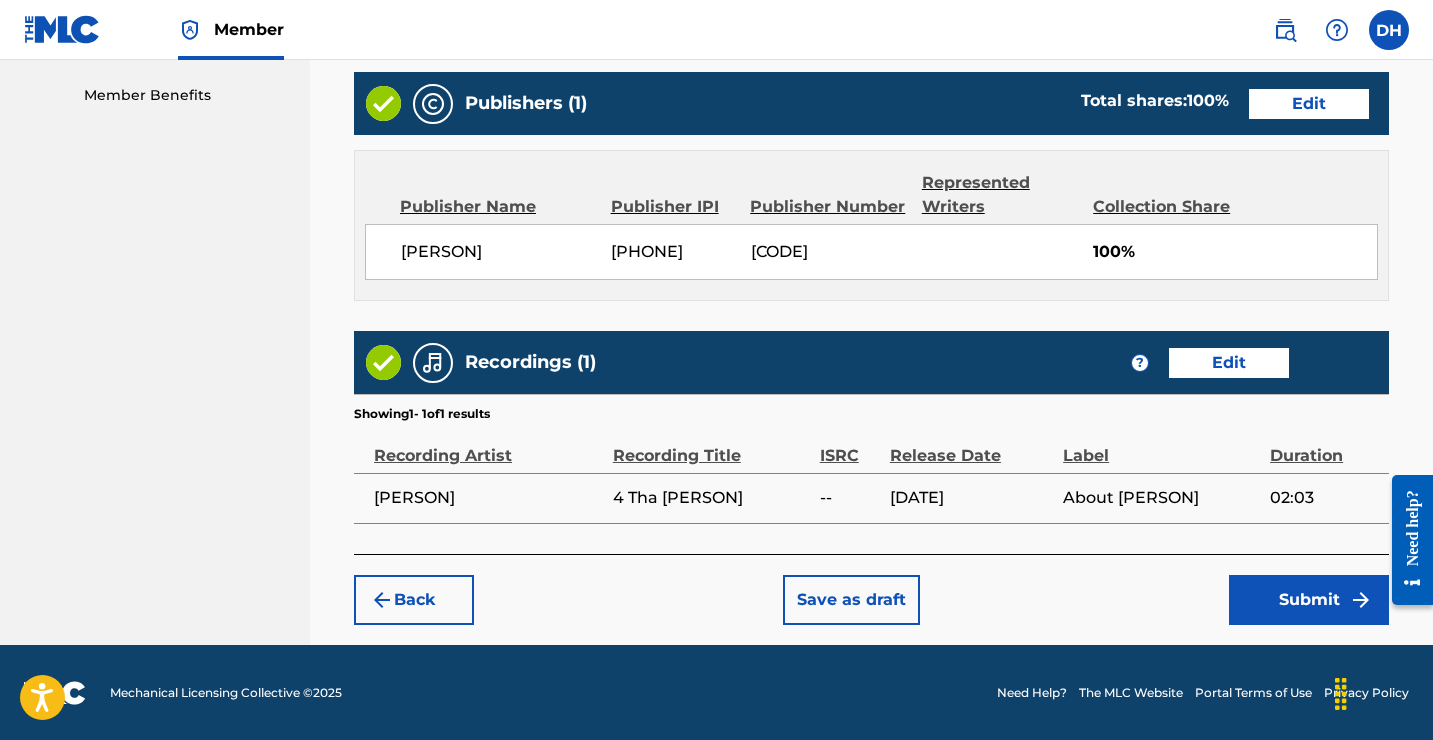 click on "Submit" at bounding box center [1309, 600] 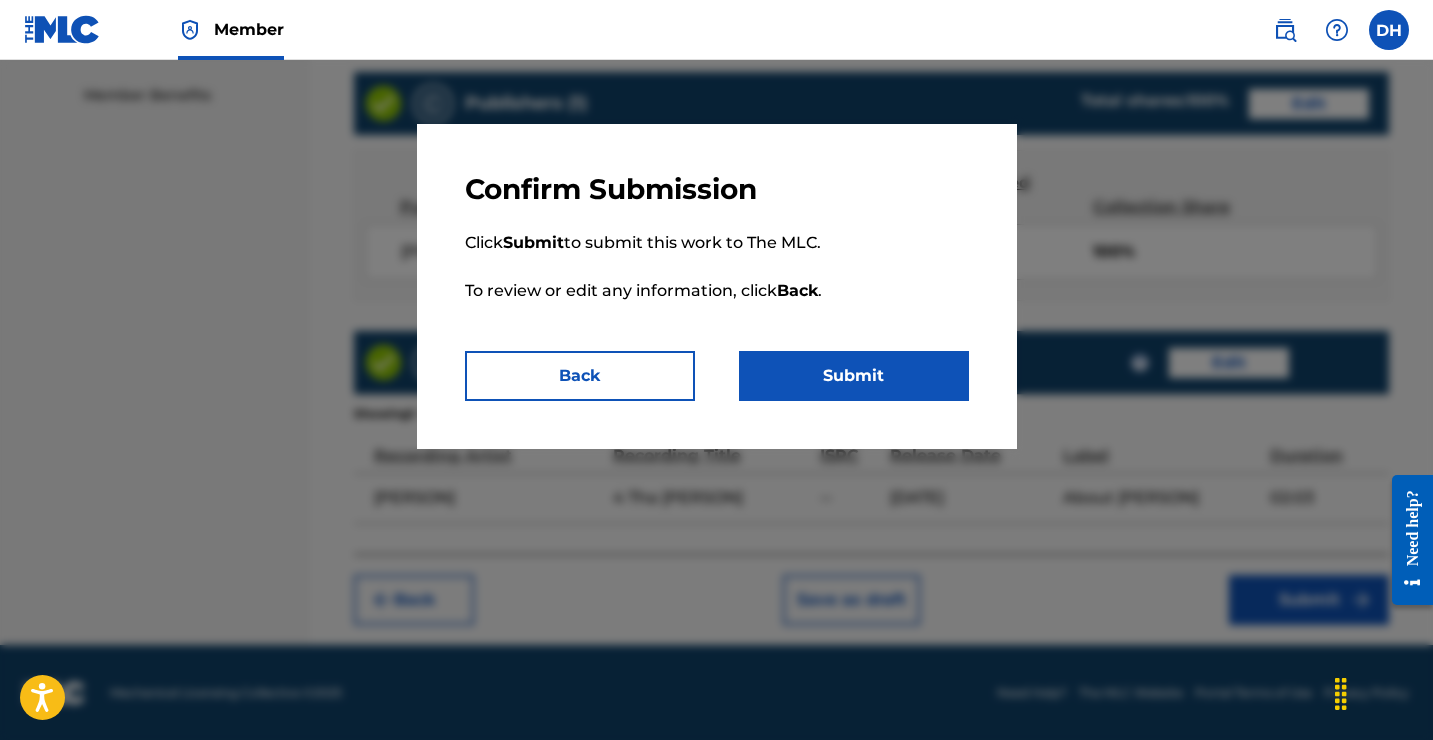 click on "Submit" at bounding box center [854, 376] 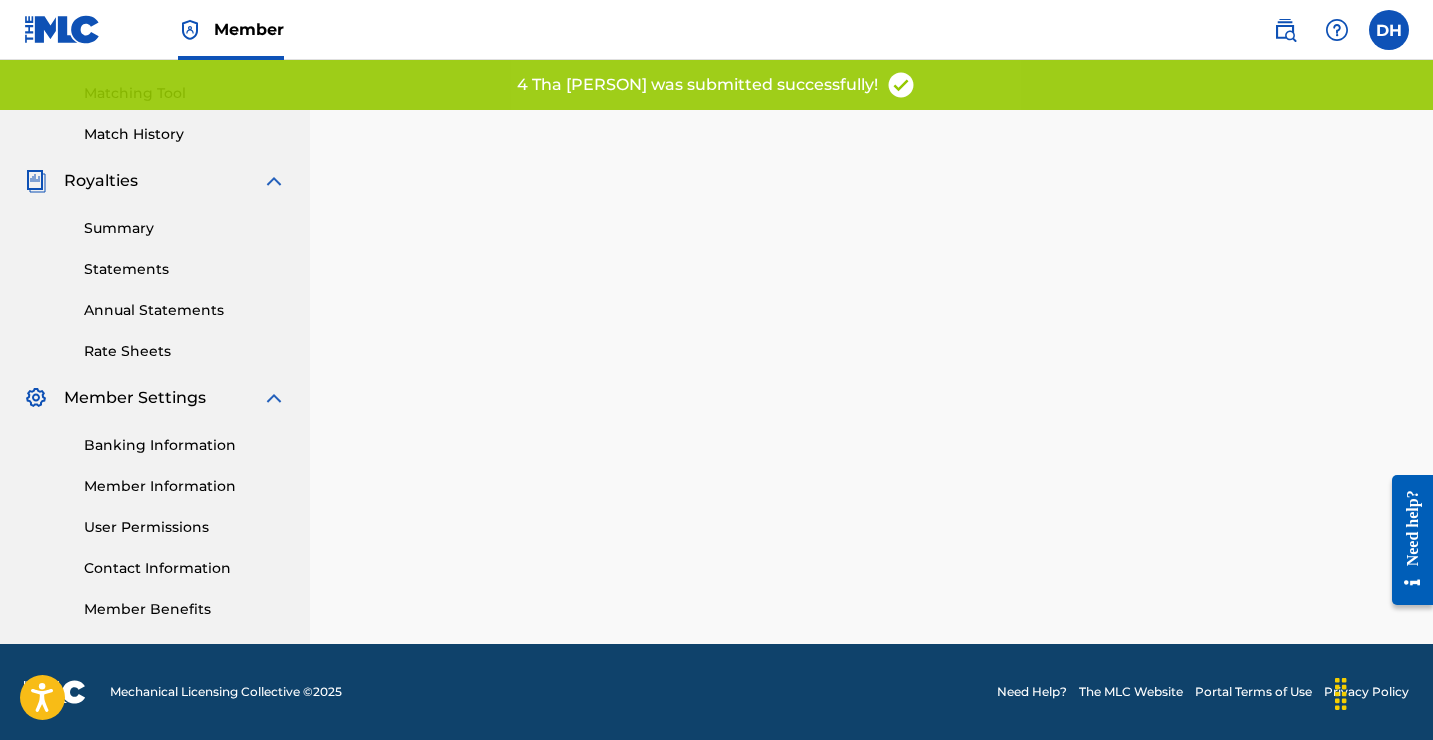 scroll, scrollTop: 0, scrollLeft: 0, axis: both 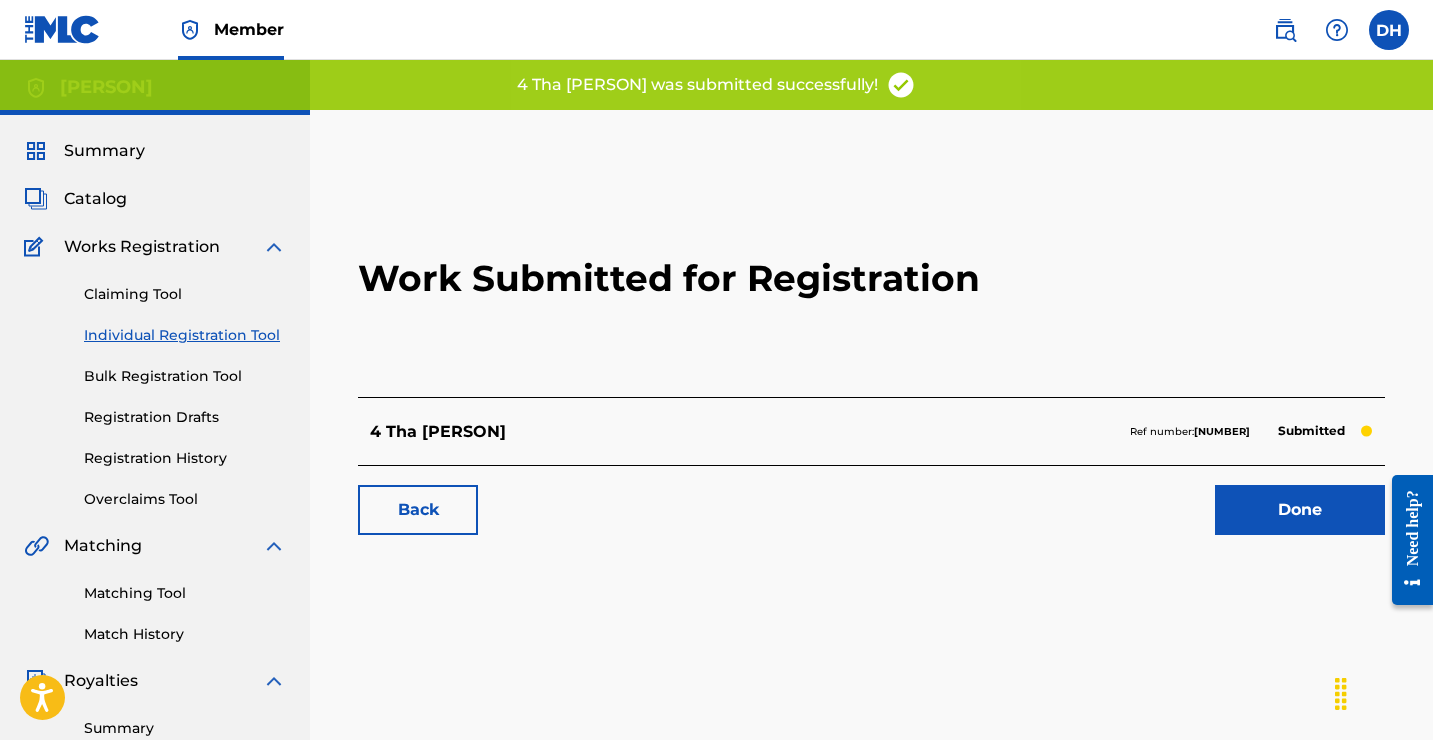 click on "Done" at bounding box center [1300, 510] 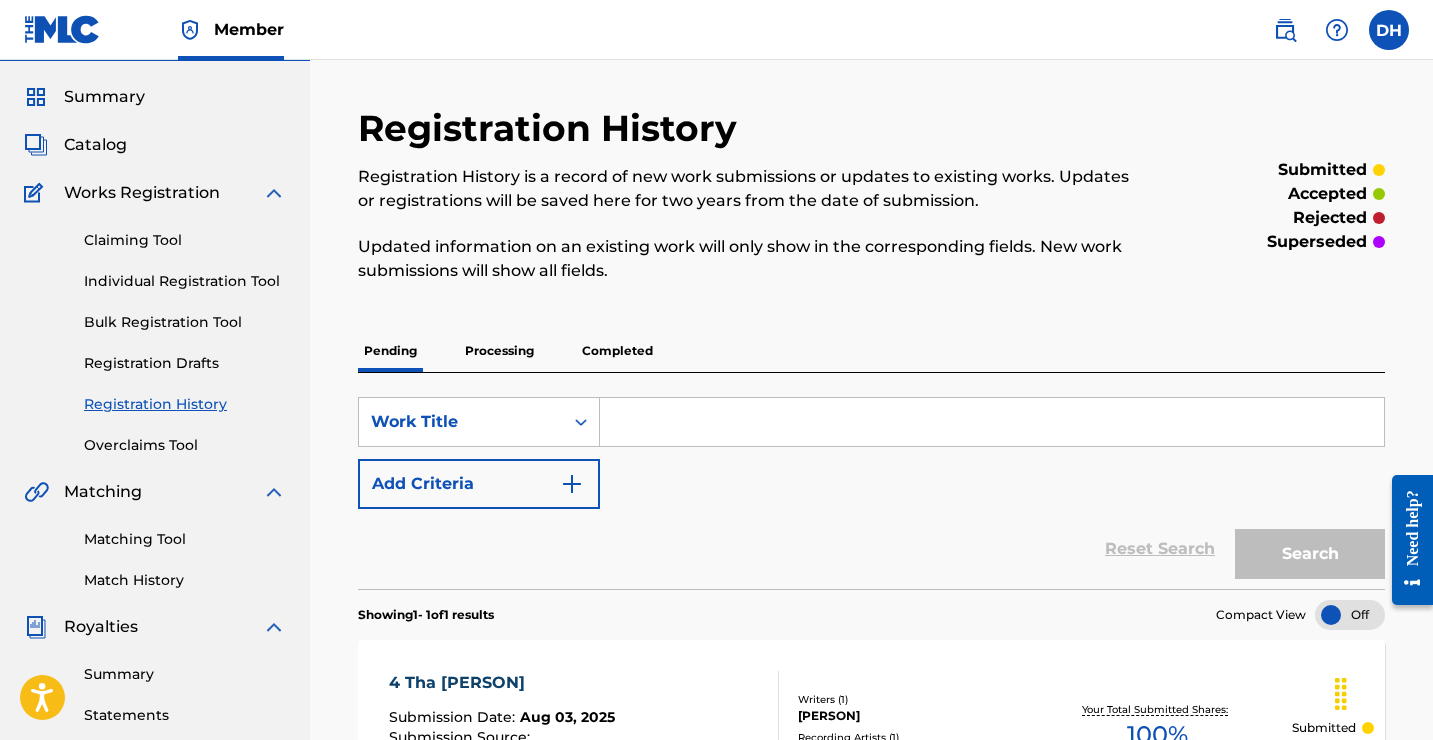 scroll, scrollTop: 57, scrollLeft: 0, axis: vertical 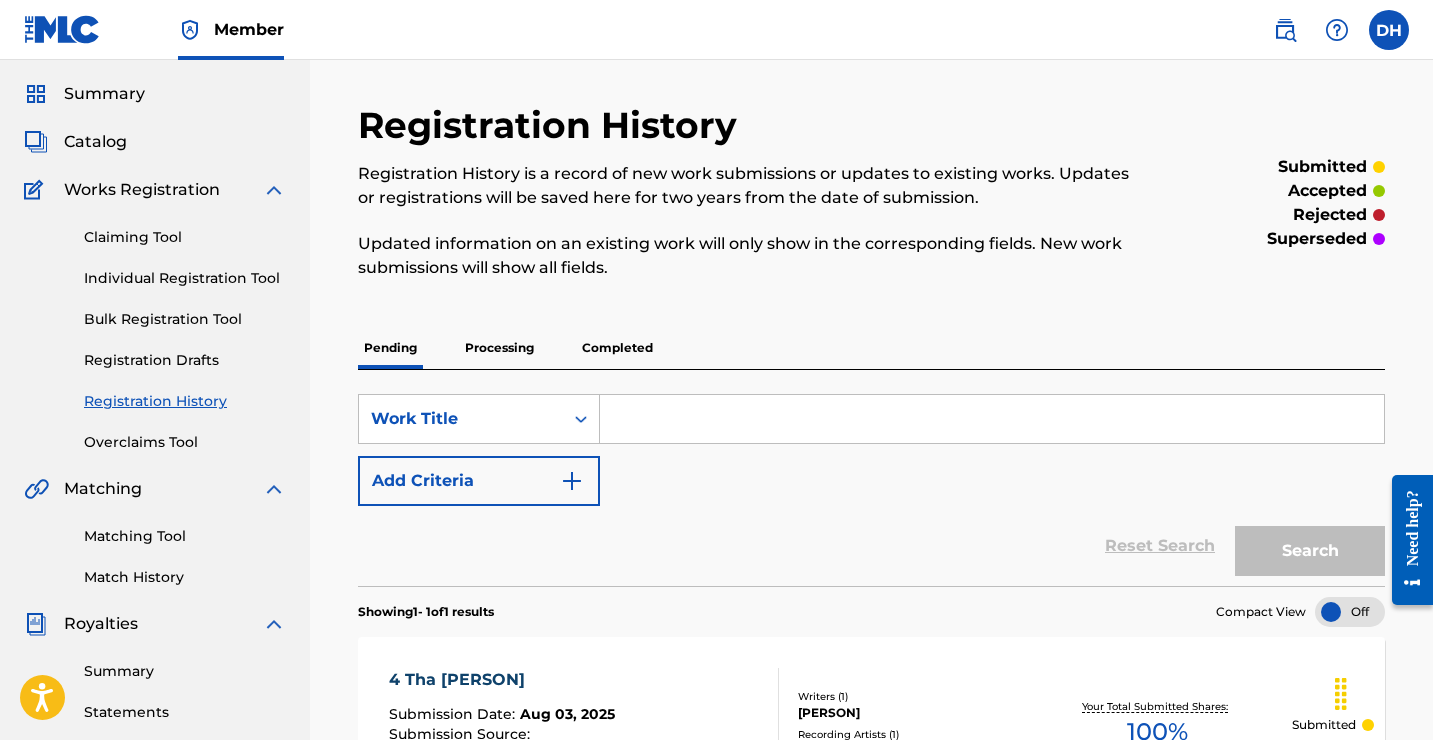 click at bounding box center (992, 419) 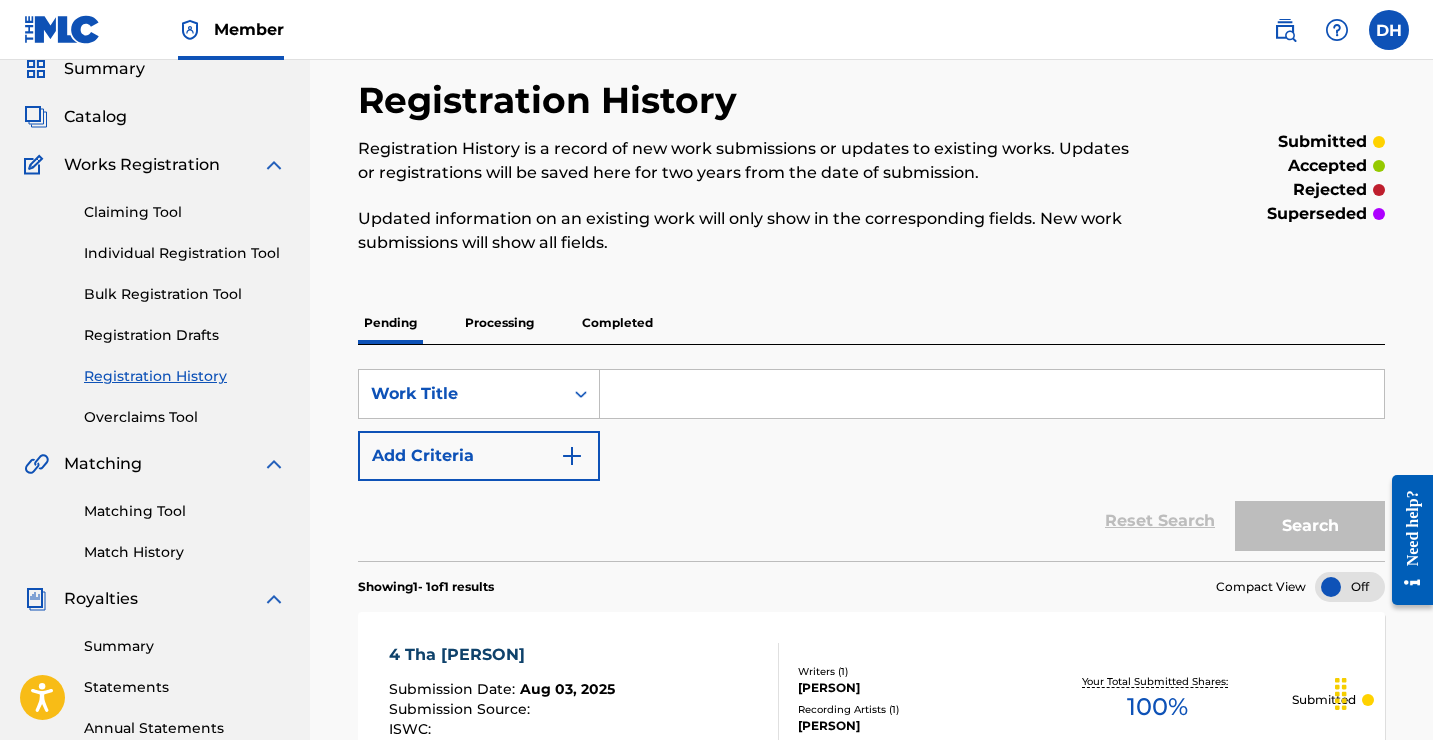 scroll, scrollTop: 83, scrollLeft: 0, axis: vertical 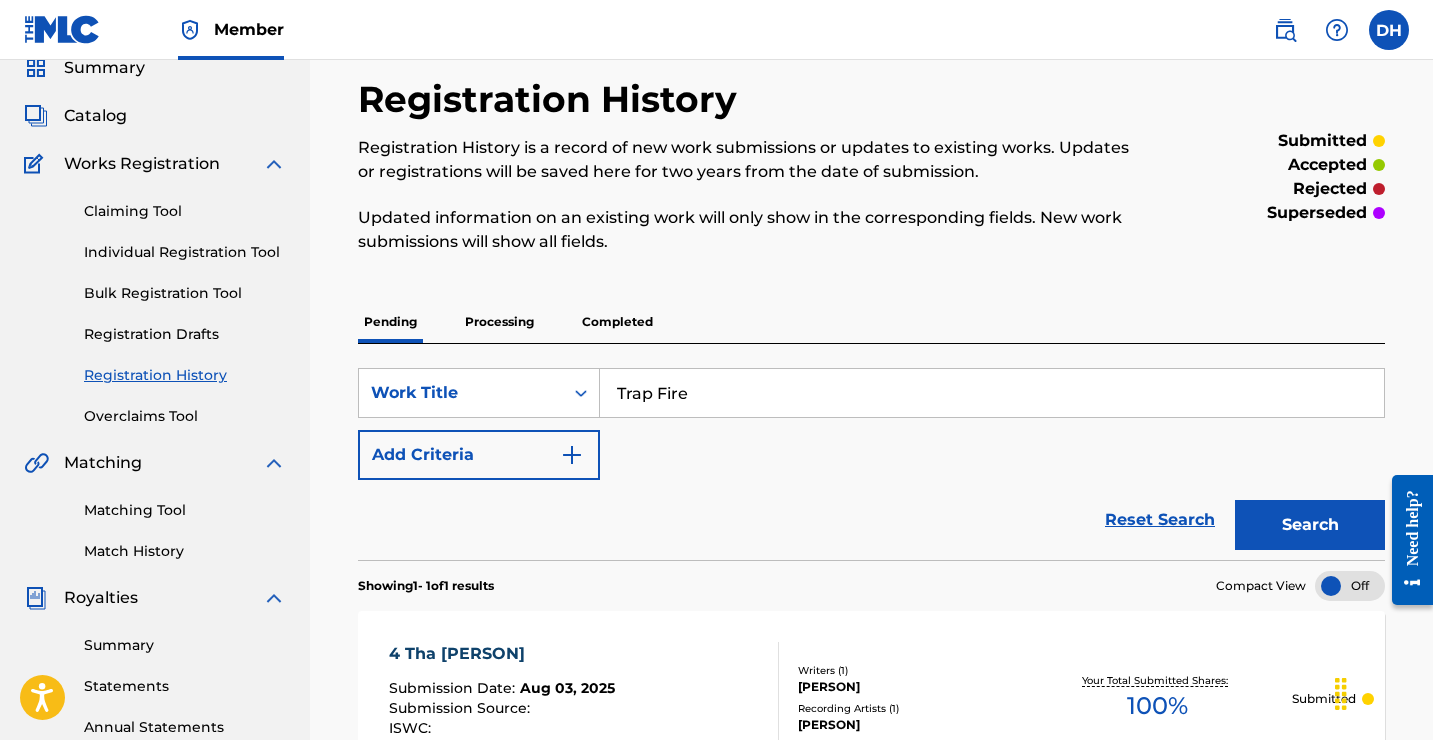 click on "Trap Fire" at bounding box center [992, 393] 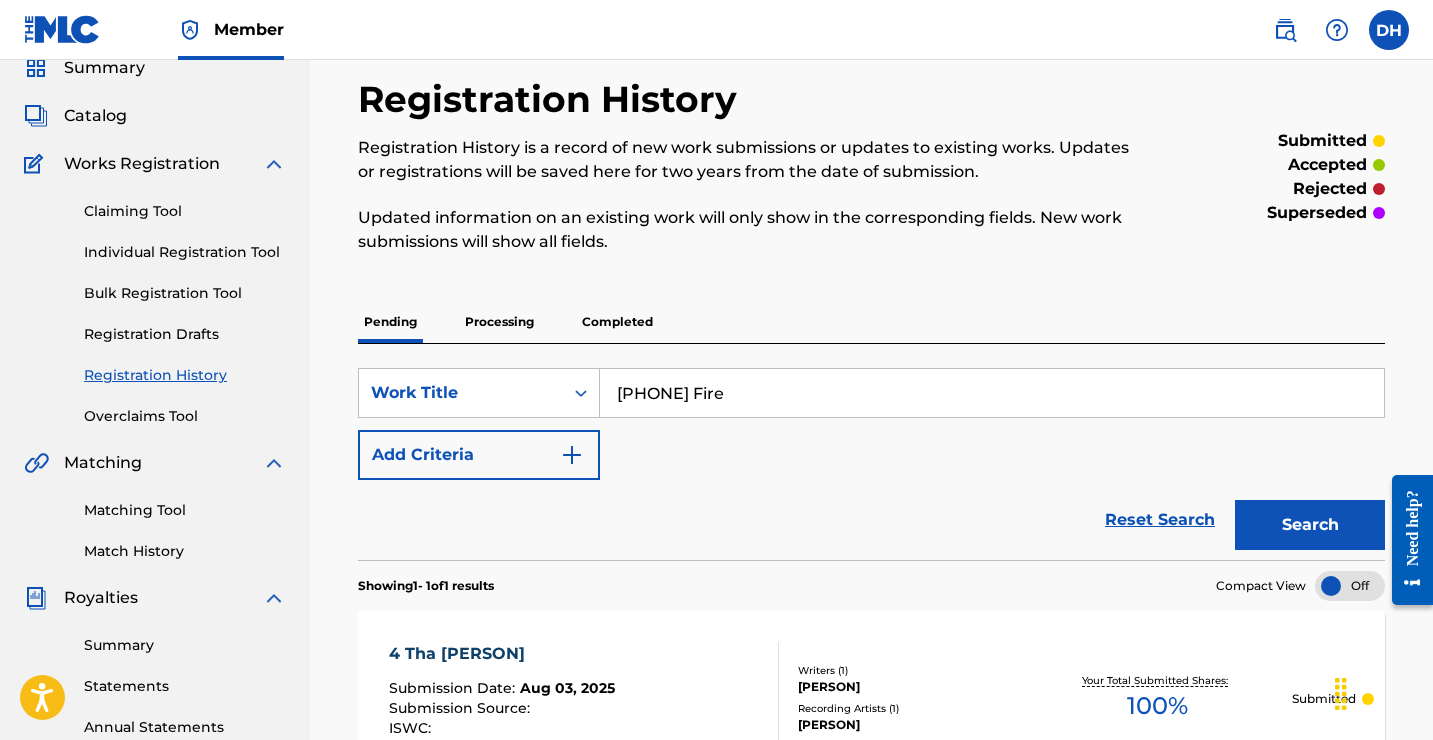 type on "[PHONE] Fire" 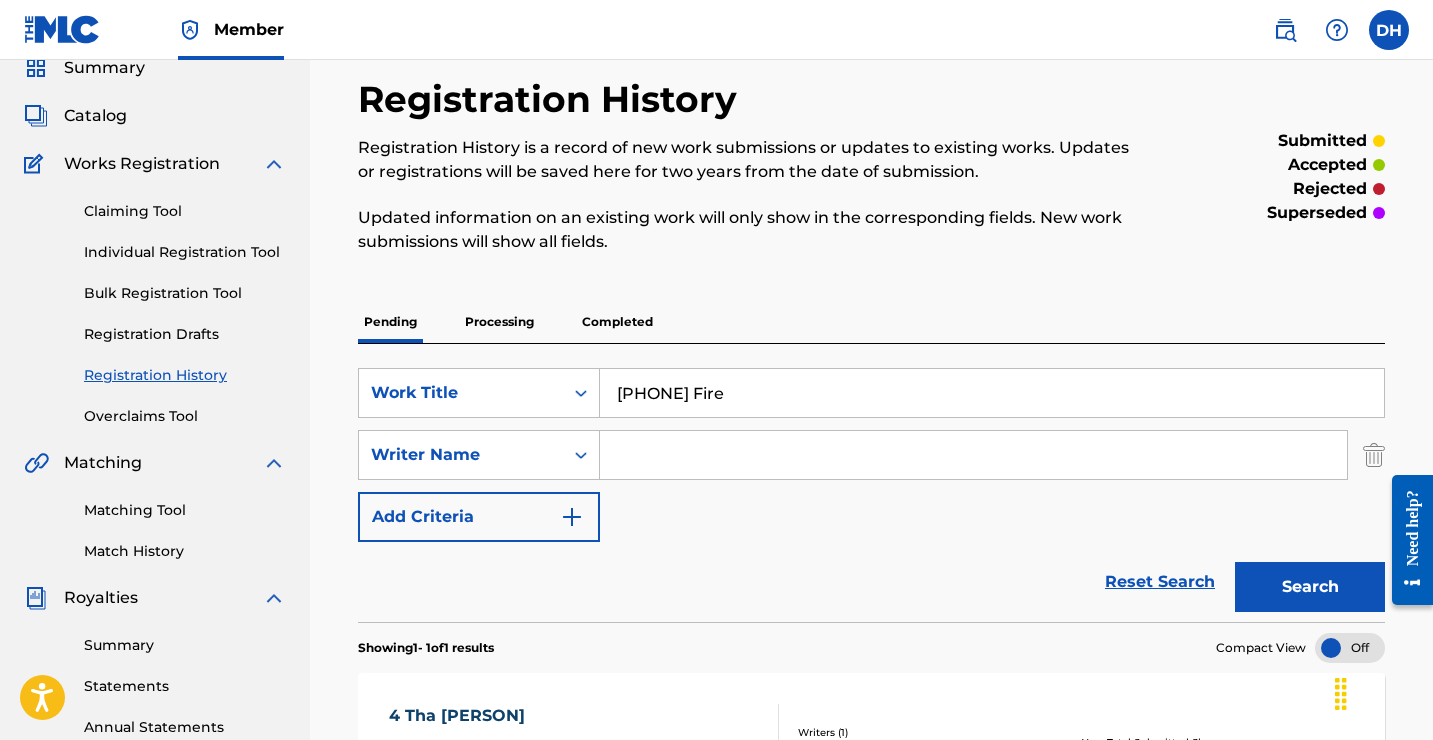 click at bounding box center (973, 455) 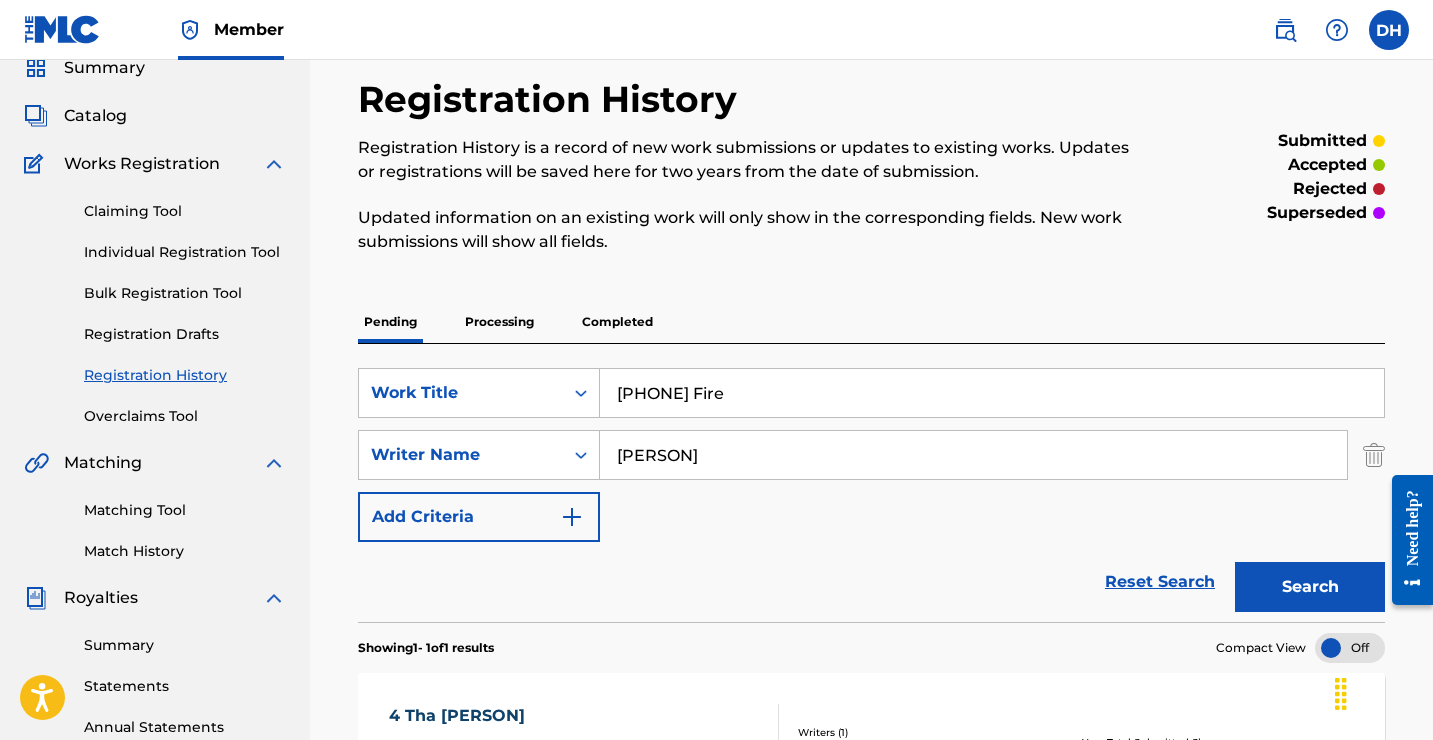 type on "[PERSON]" 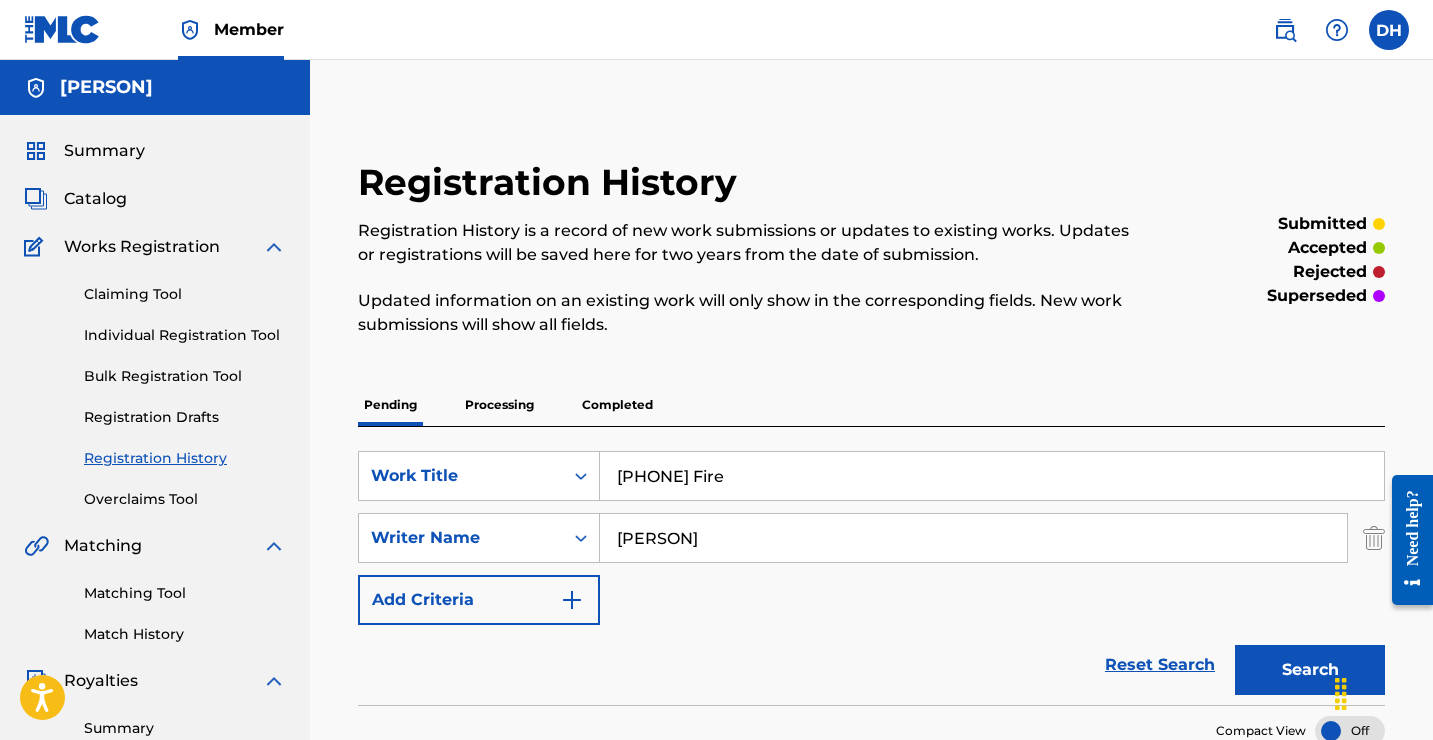 scroll, scrollTop: 0, scrollLeft: 0, axis: both 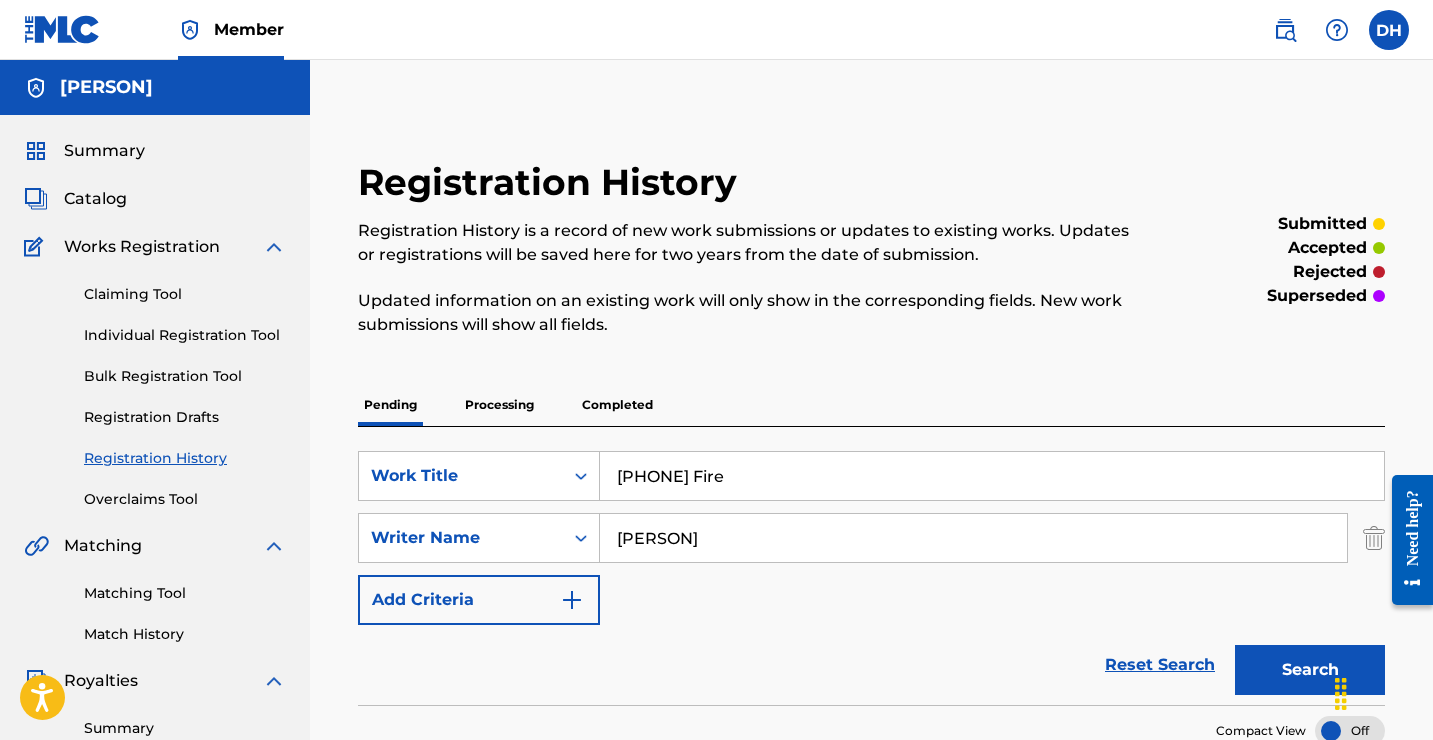 click on "Processing" at bounding box center [499, 405] 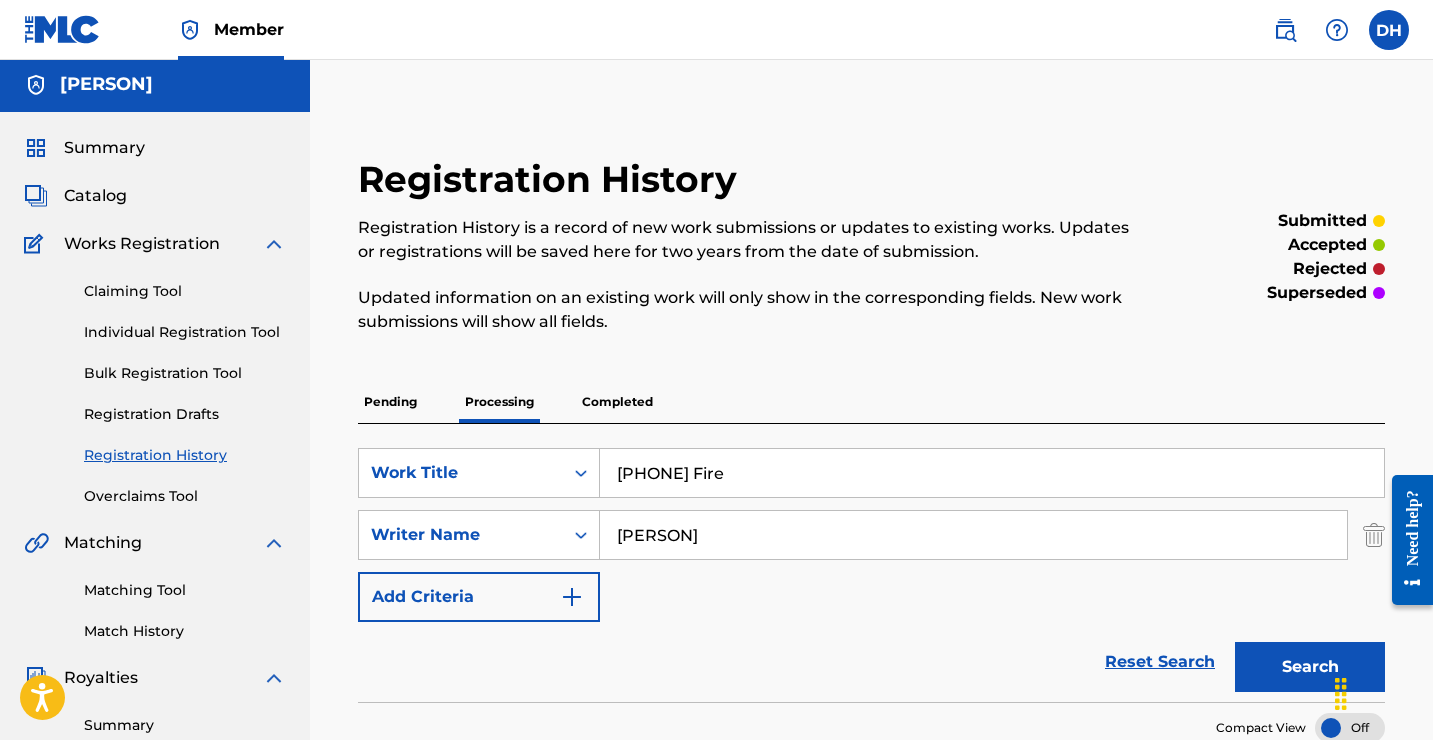 scroll, scrollTop: 2, scrollLeft: 0, axis: vertical 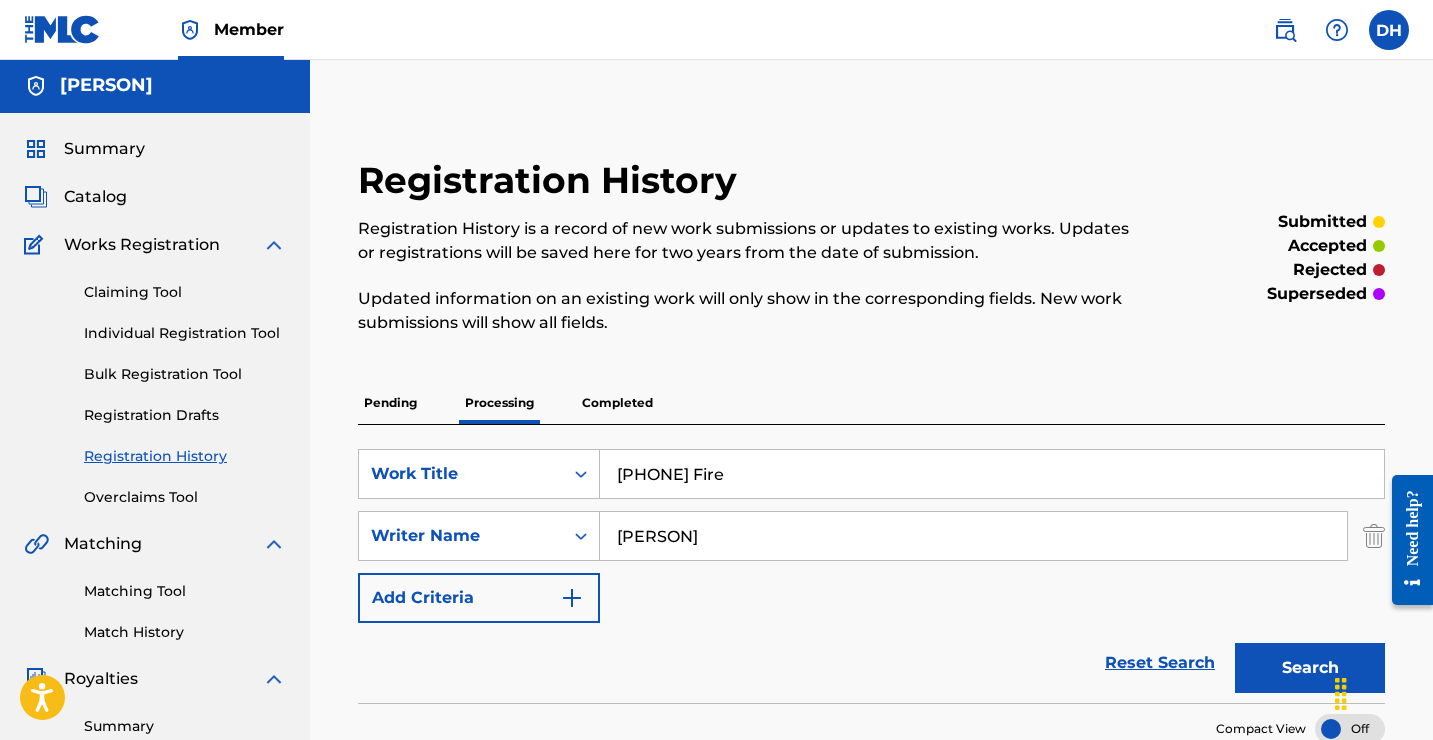 click on "Works Registration" at bounding box center [142, 245] 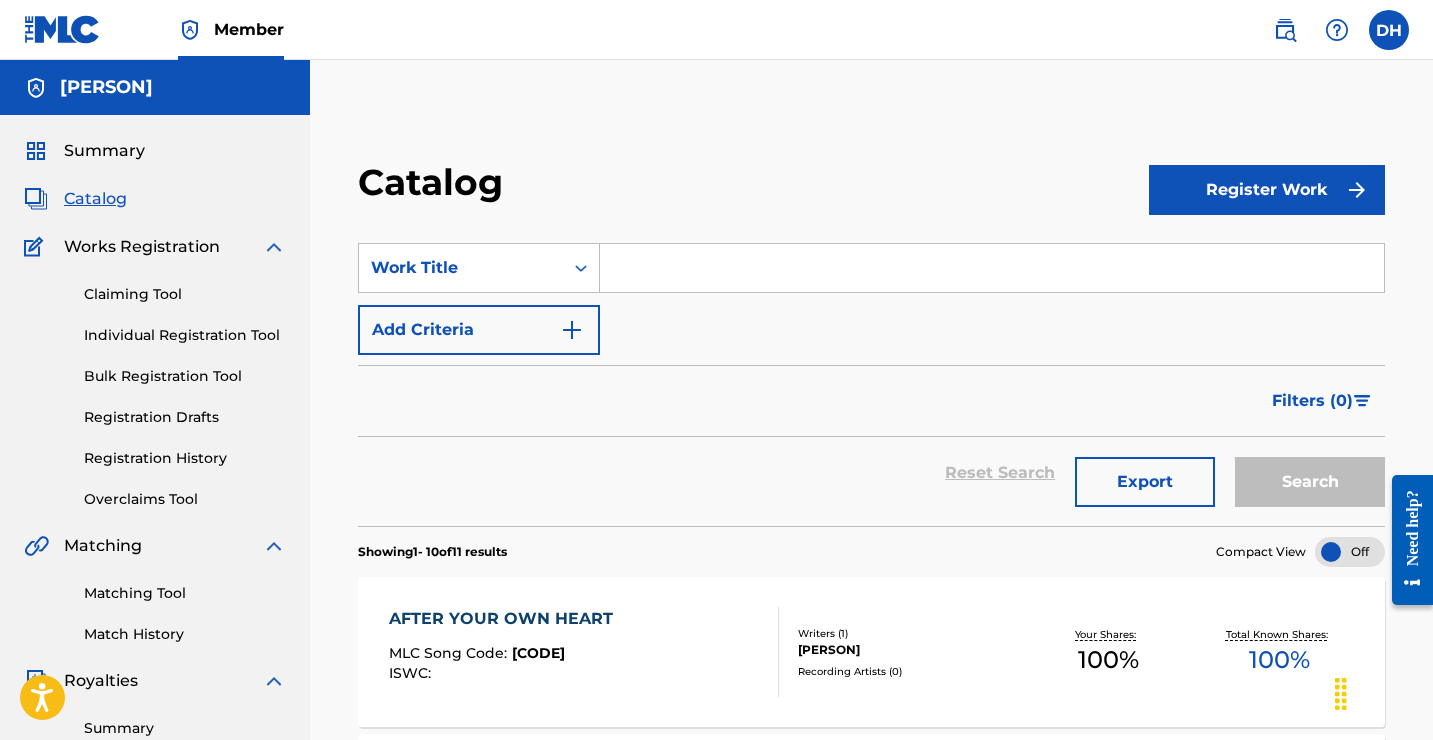 scroll, scrollTop: 0, scrollLeft: 0, axis: both 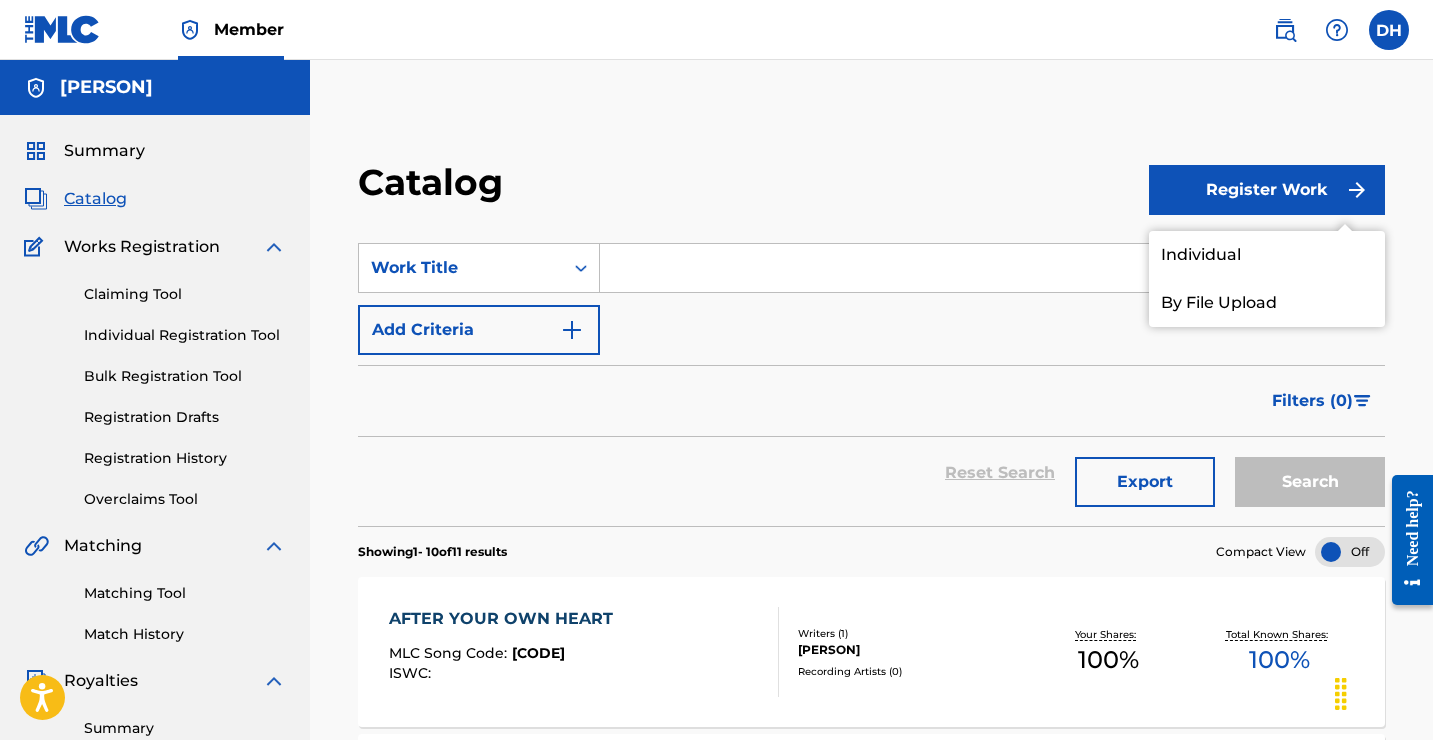 click on "Individual" at bounding box center (1267, 255) 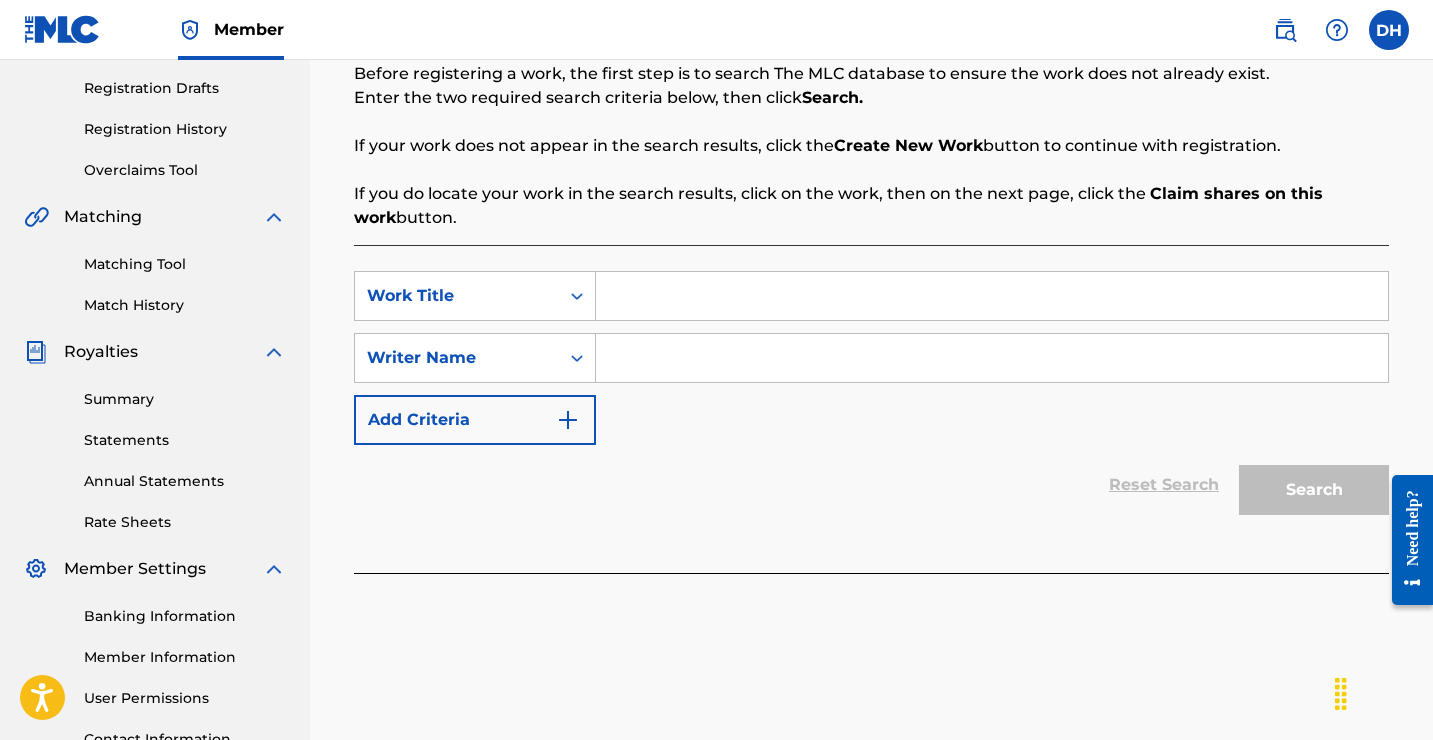 scroll, scrollTop: 306, scrollLeft: 0, axis: vertical 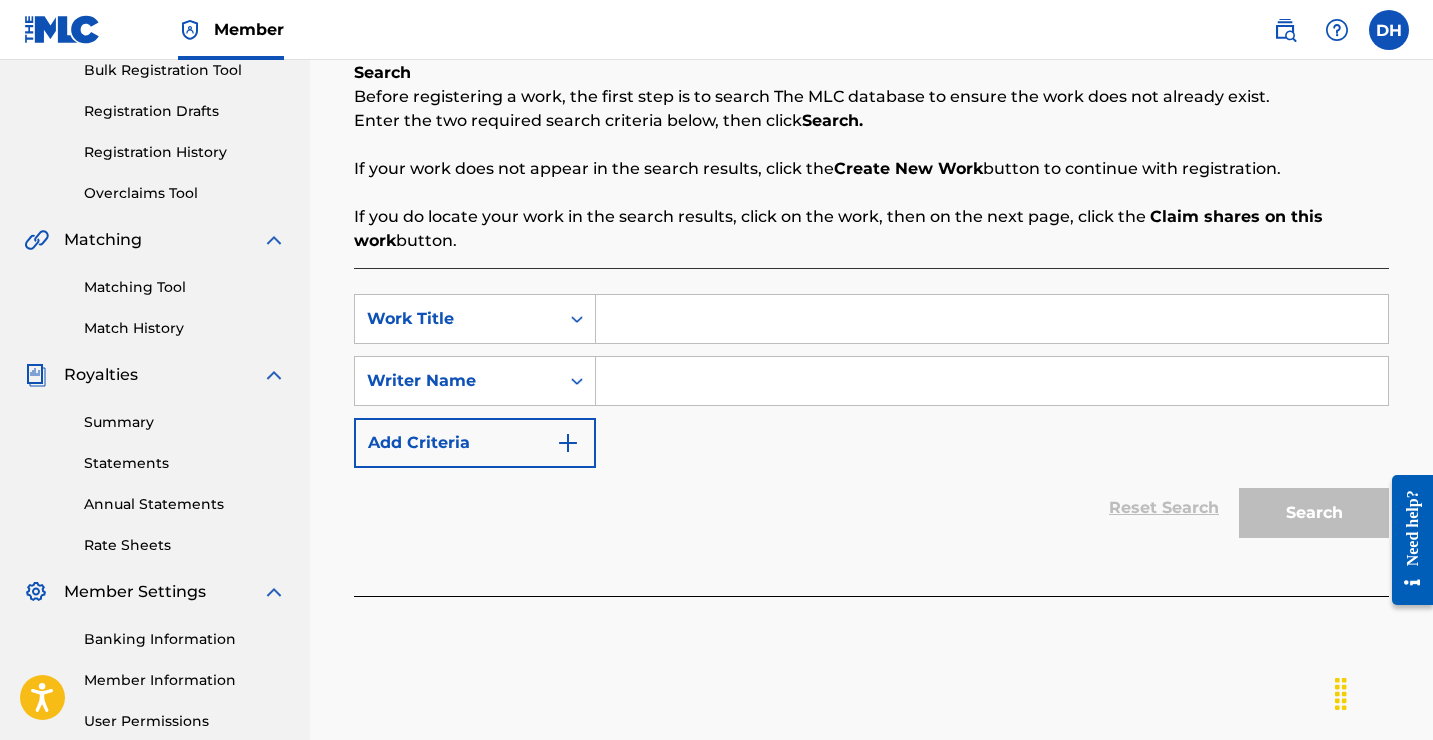 click at bounding box center [992, 319] 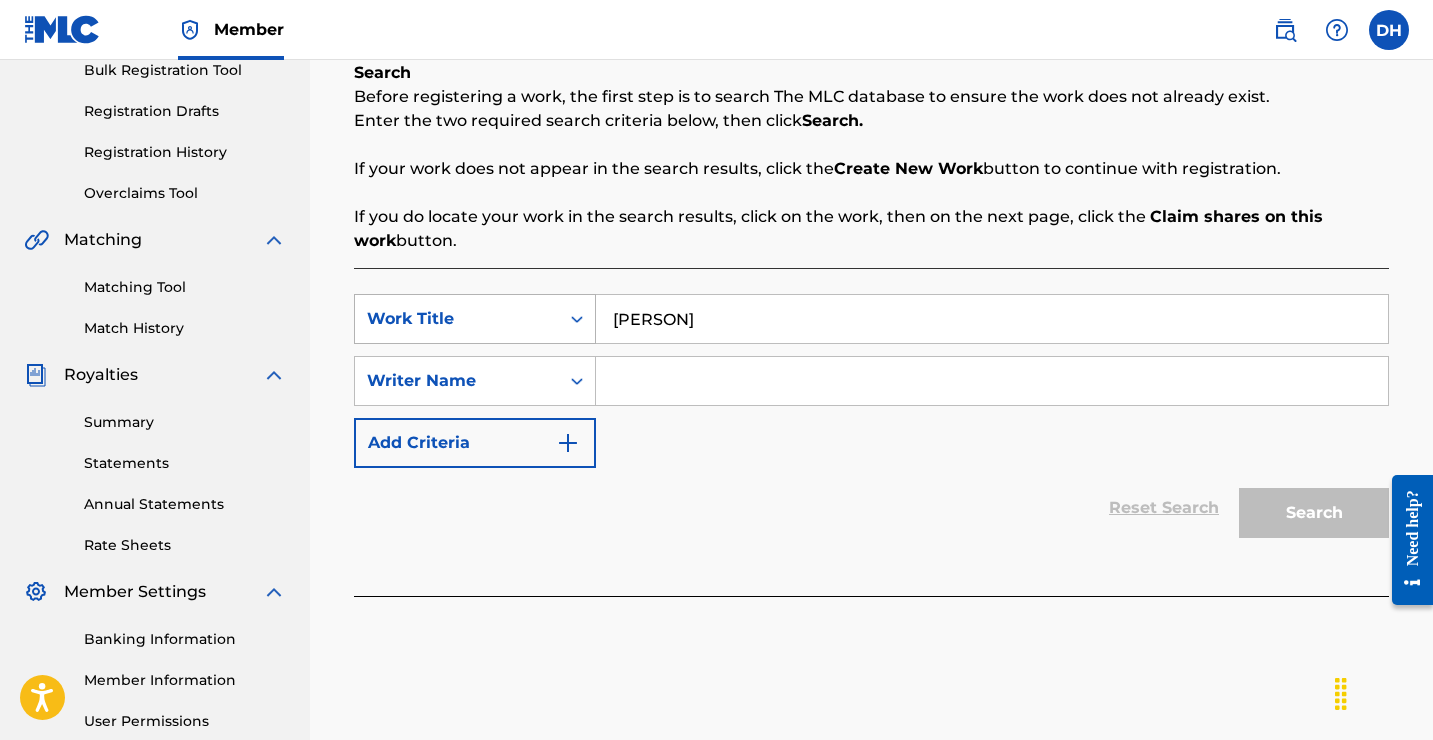 drag, startPoint x: 778, startPoint y: 324, endPoint x: 560, endPoint y: 317, distance: 218.11235 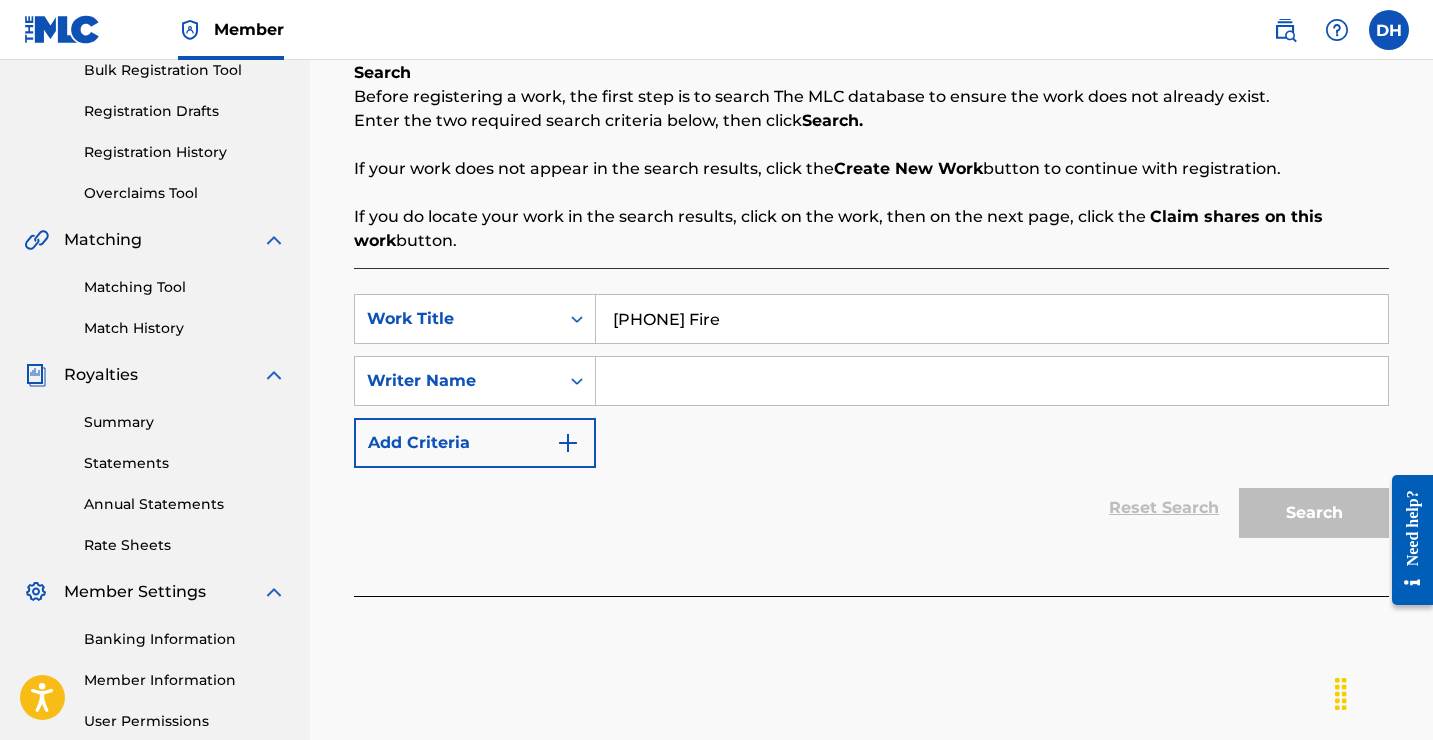type on "[PHONE] Fire" 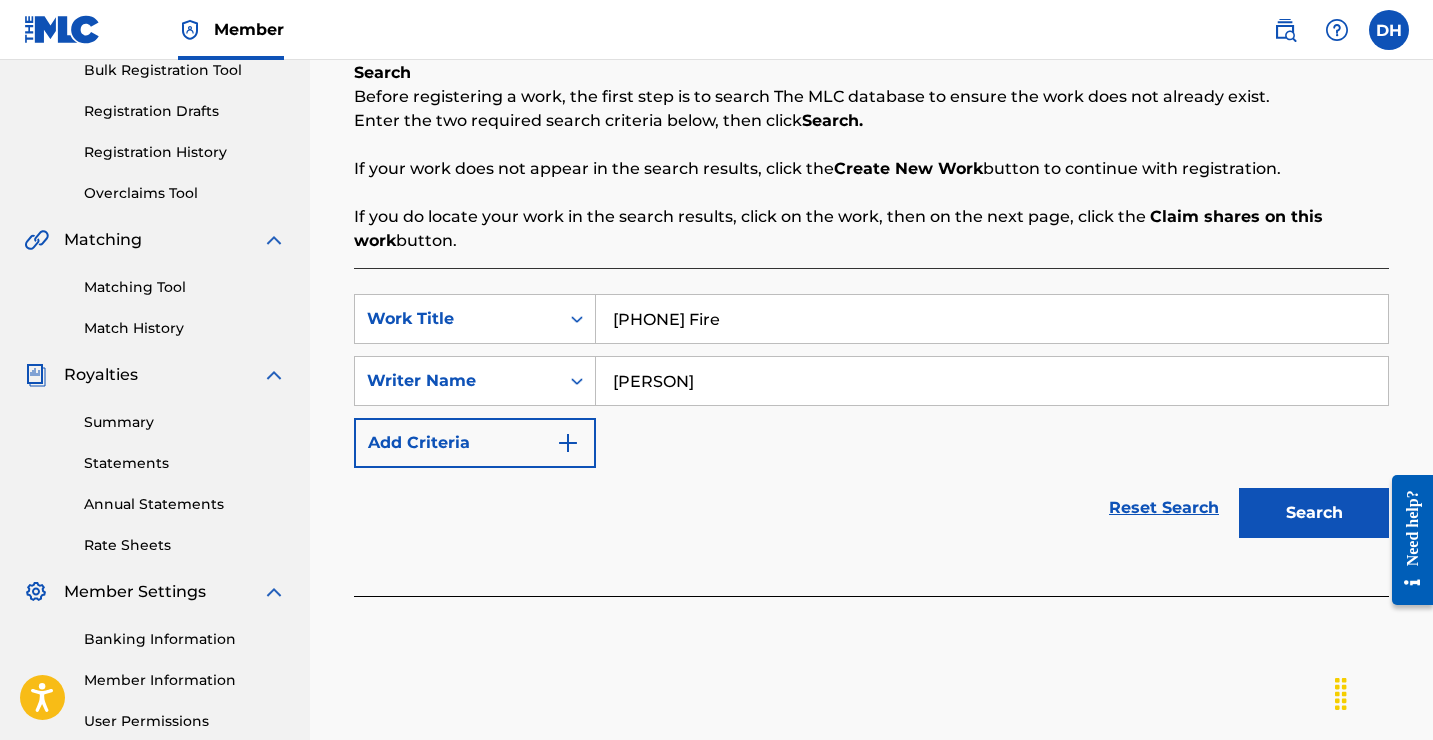 type on "[PERSON]" 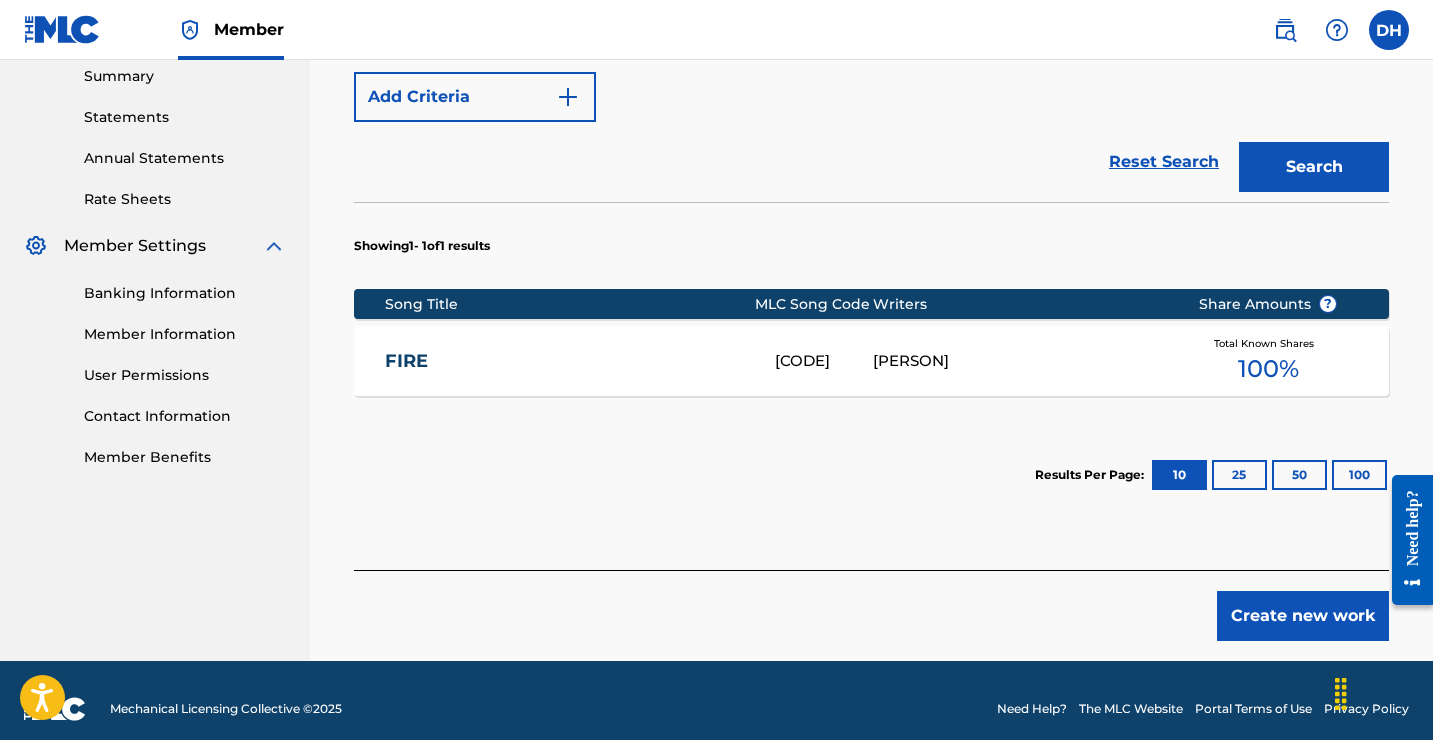 click on "Create new work" at bounding box center (1303, 616) 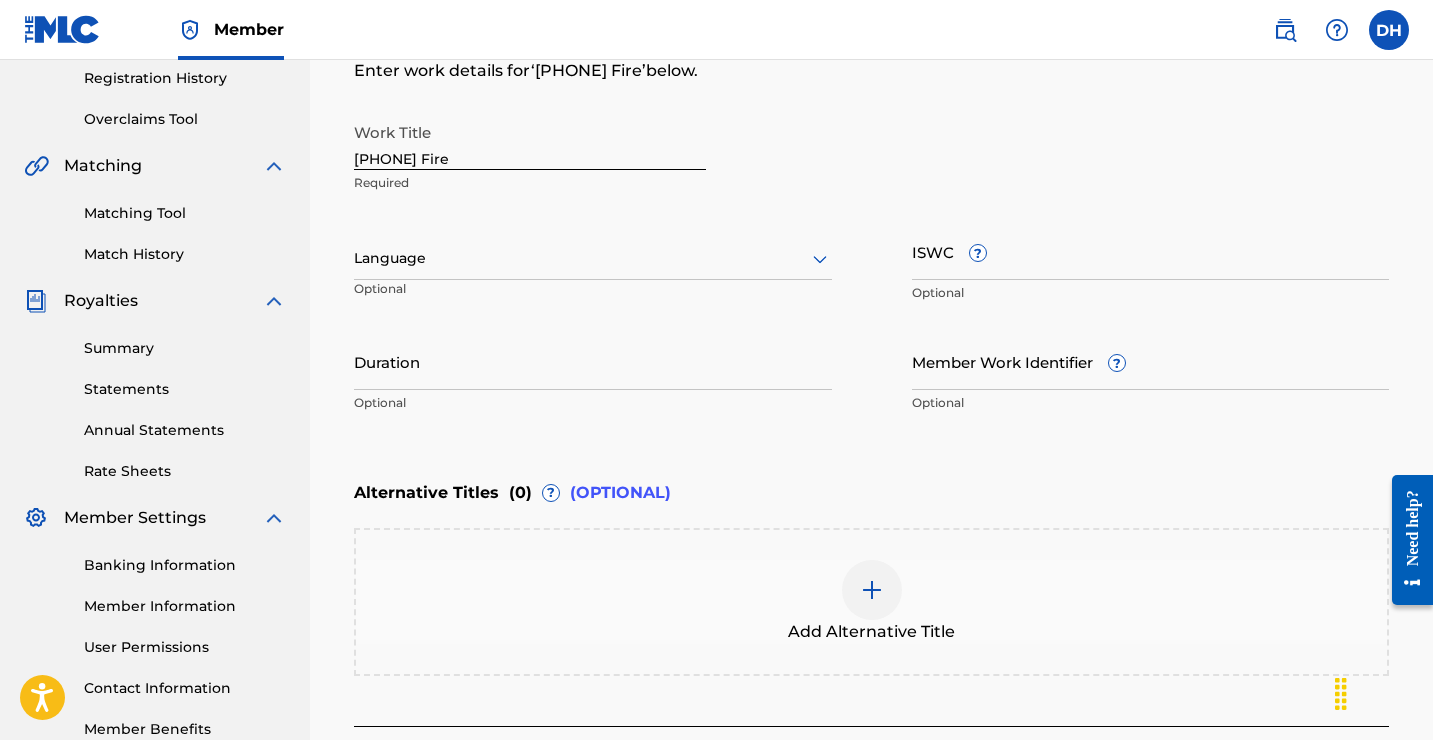 scroll, scrollTop: 335, scrollLeft: 0, axis: vertical 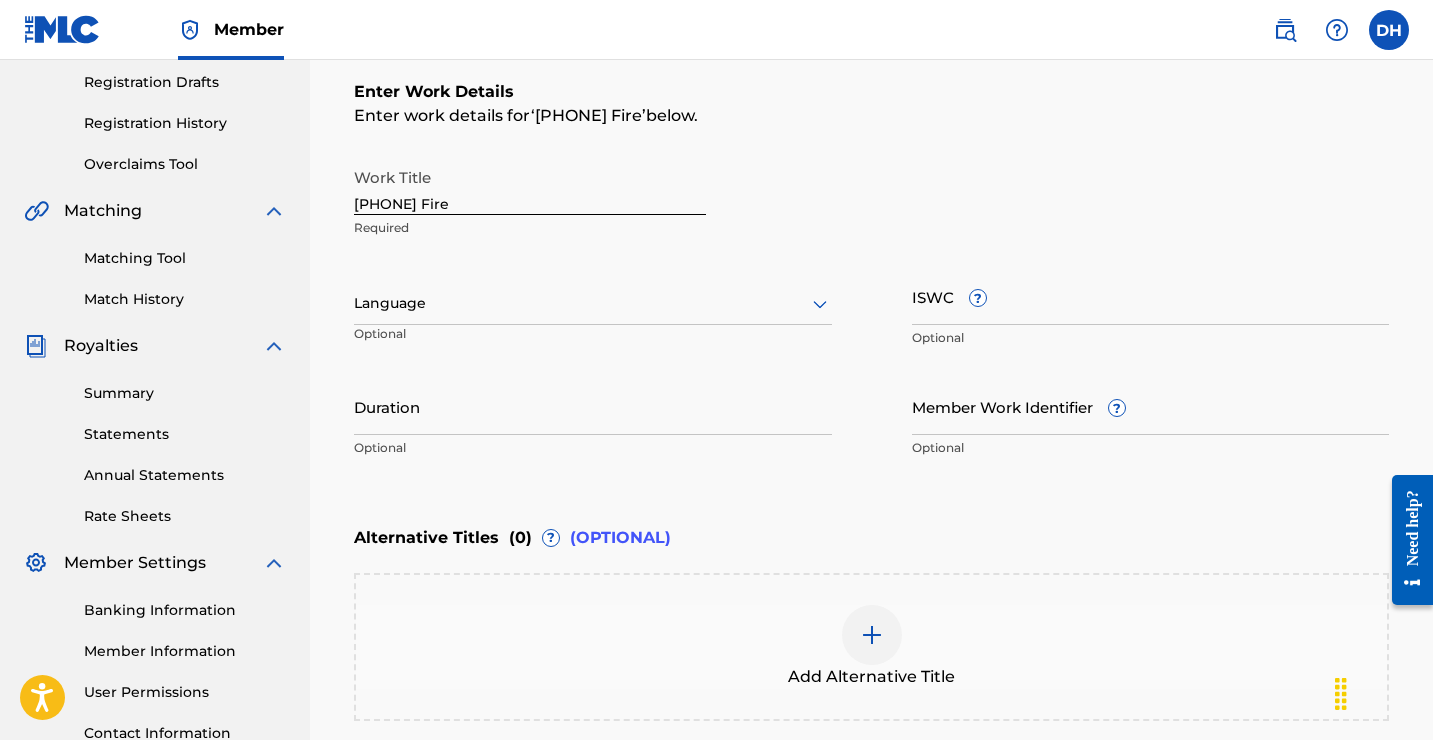click on "Duration" at bounding box center (593, 406) 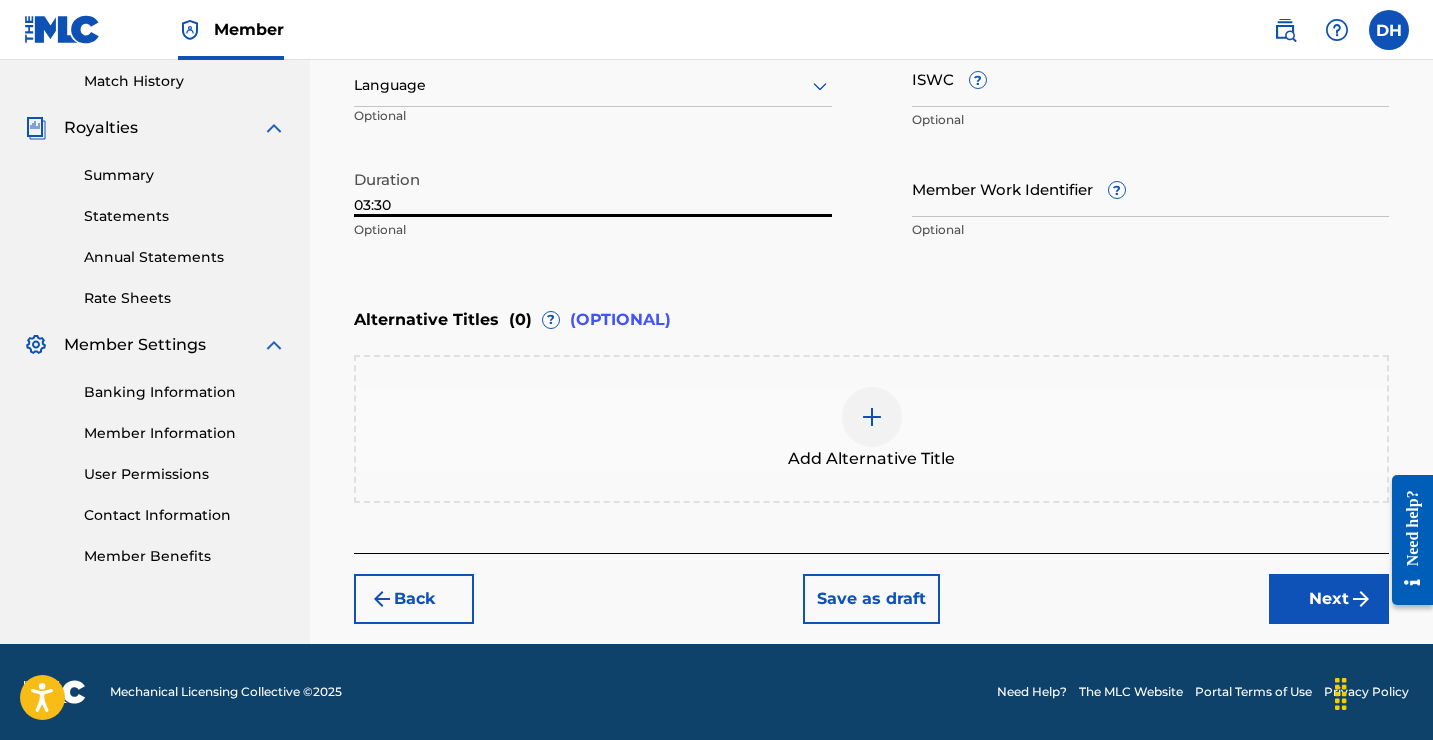 scroll, scrollTop: 553, scrollLeft: 0, axis: vertical 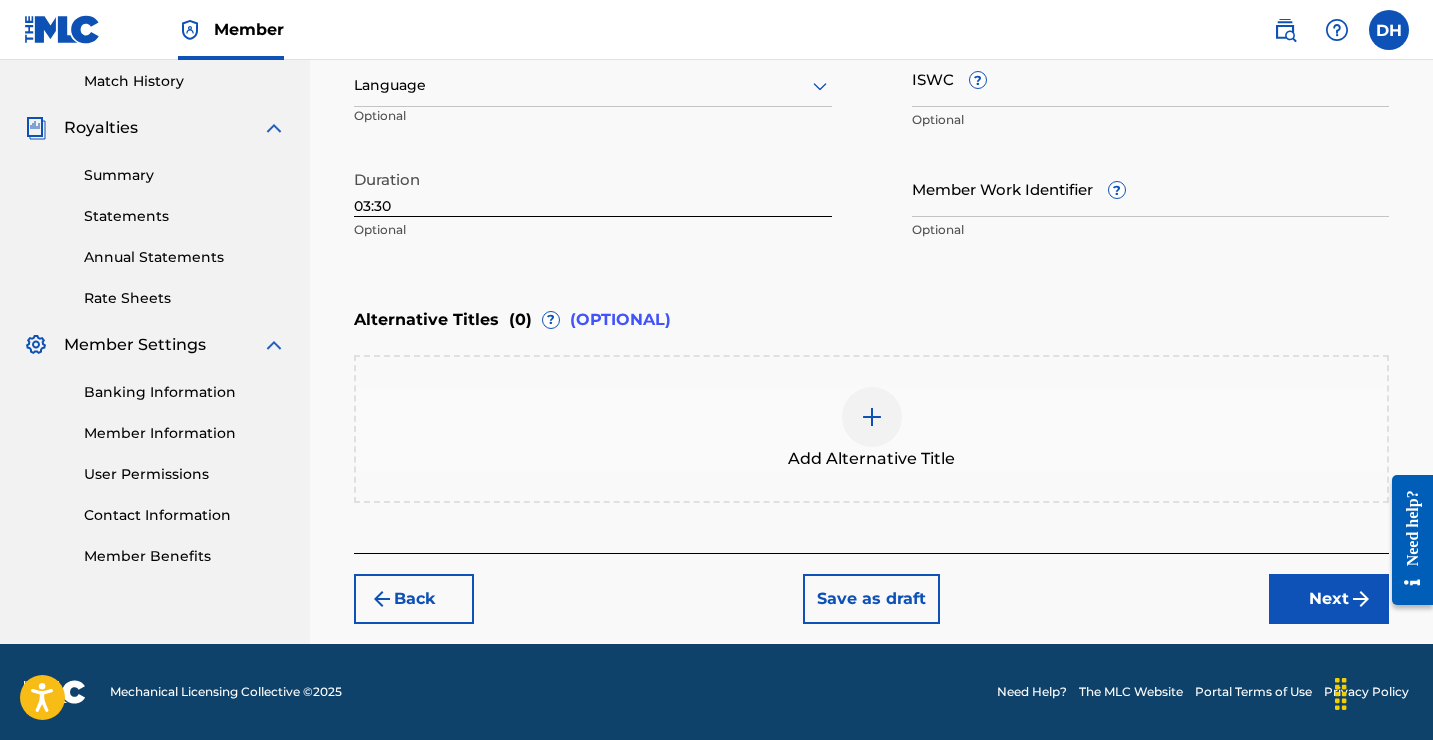 click on "Next" at bounding box center (1329, 599) 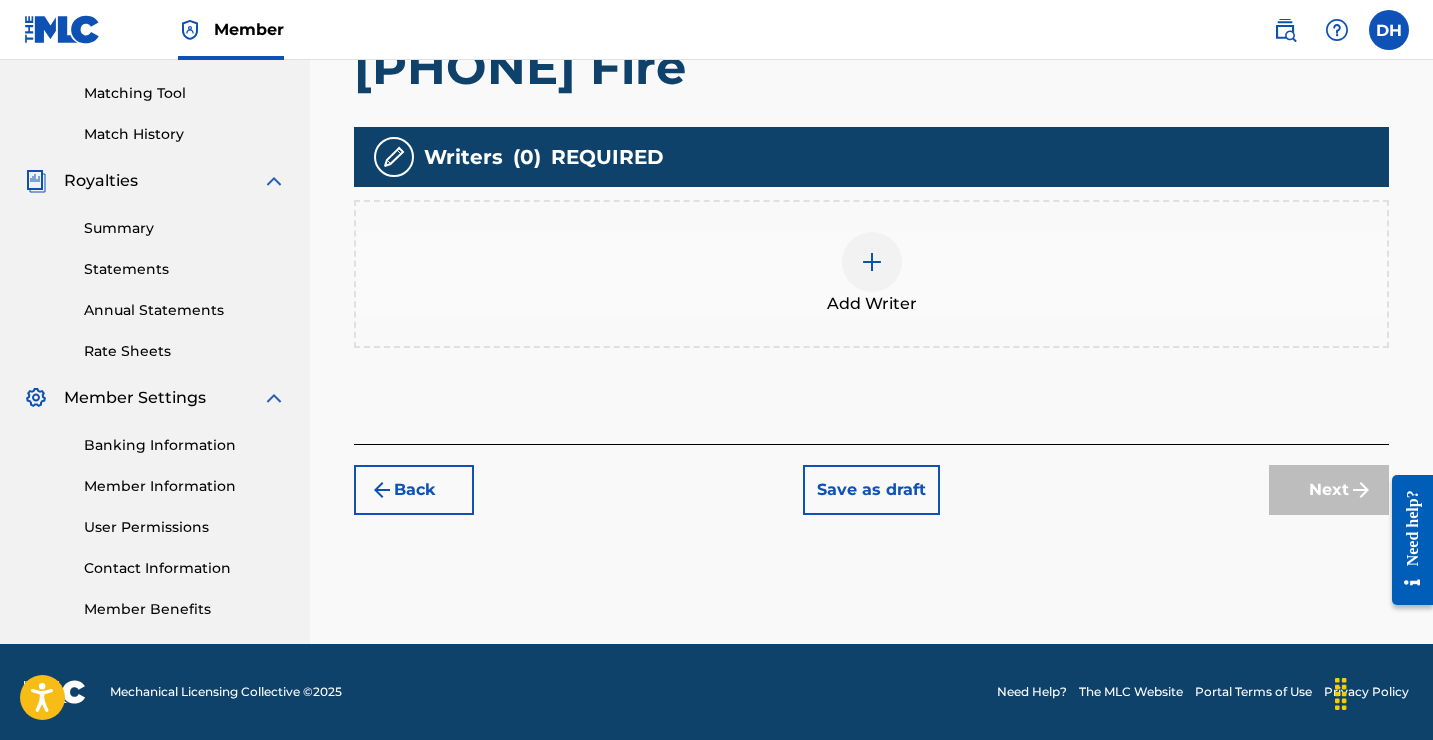 click at bounding box center (872, 262) 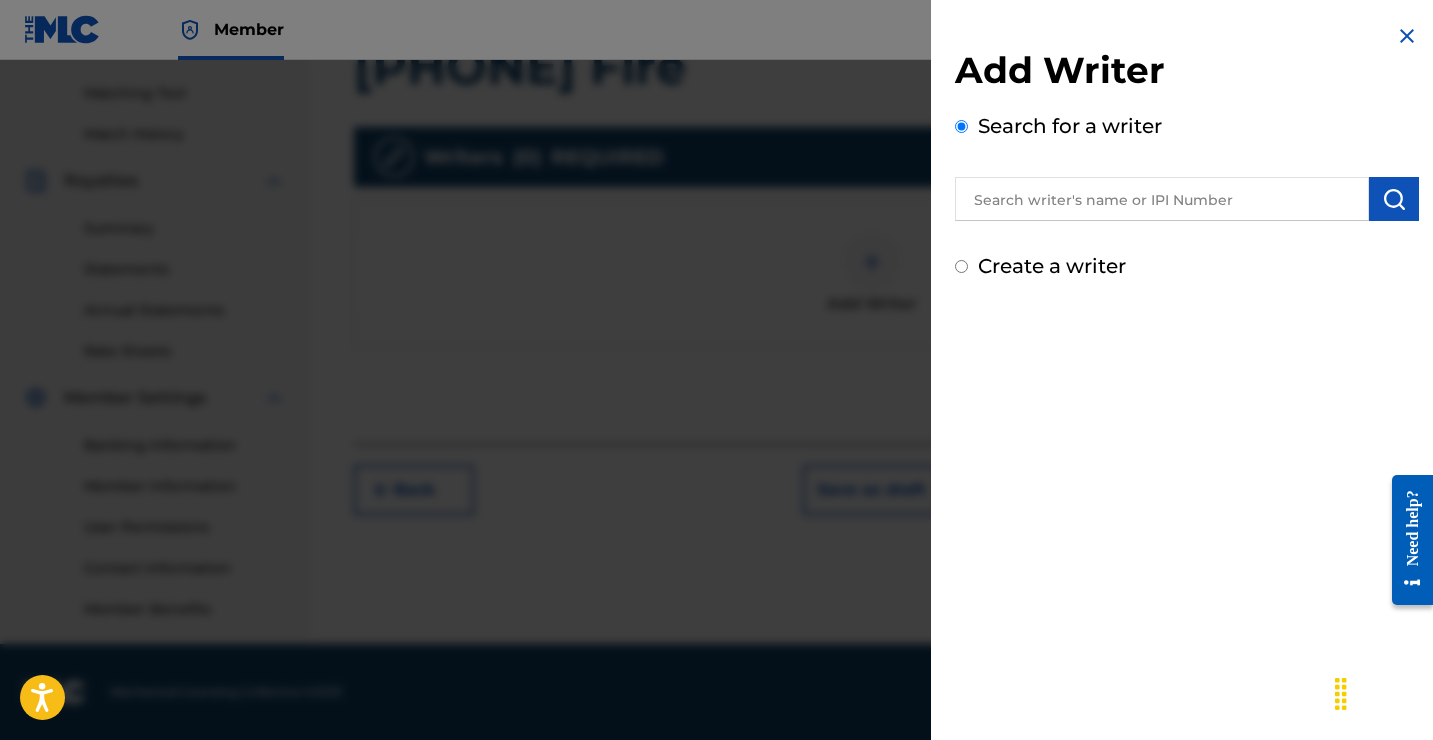 click at bounding box center [1162, 199] 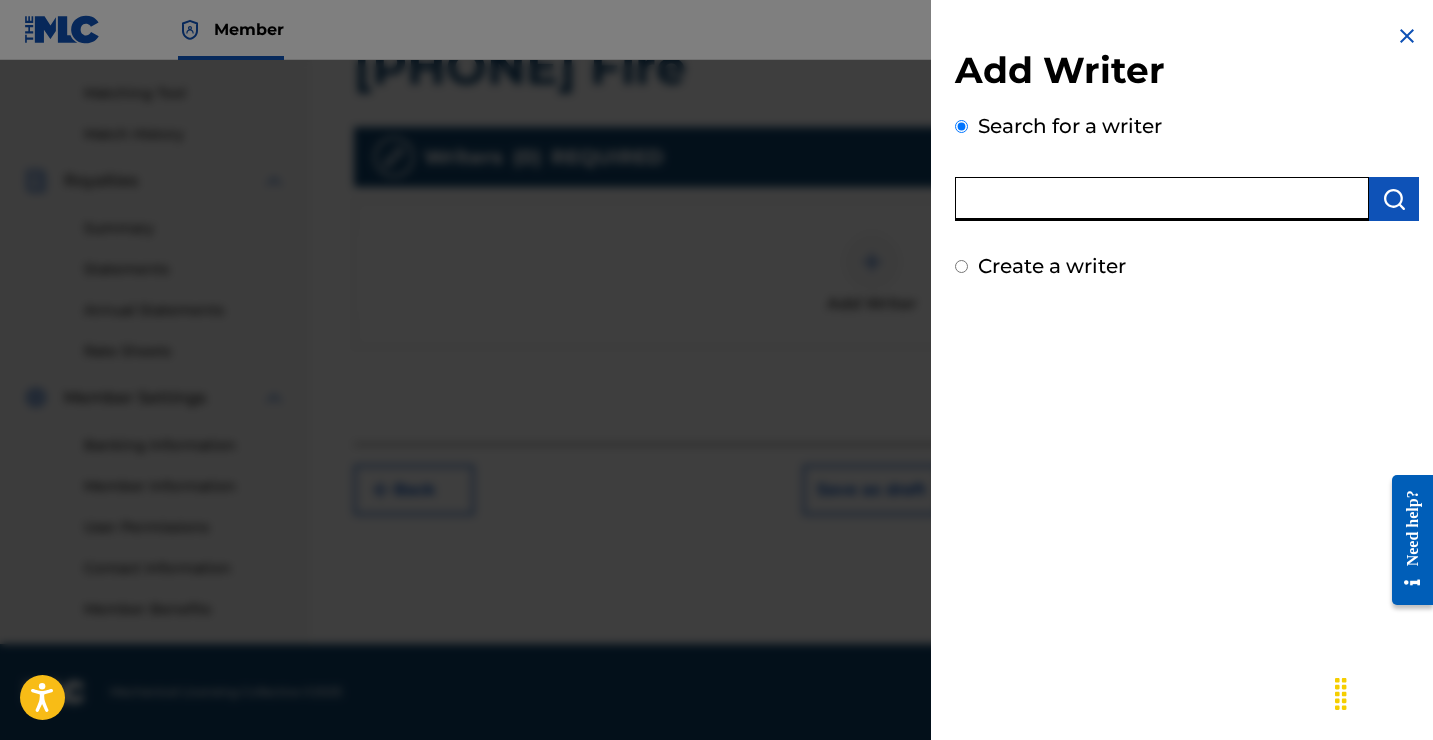 paste on "[PHONE]" 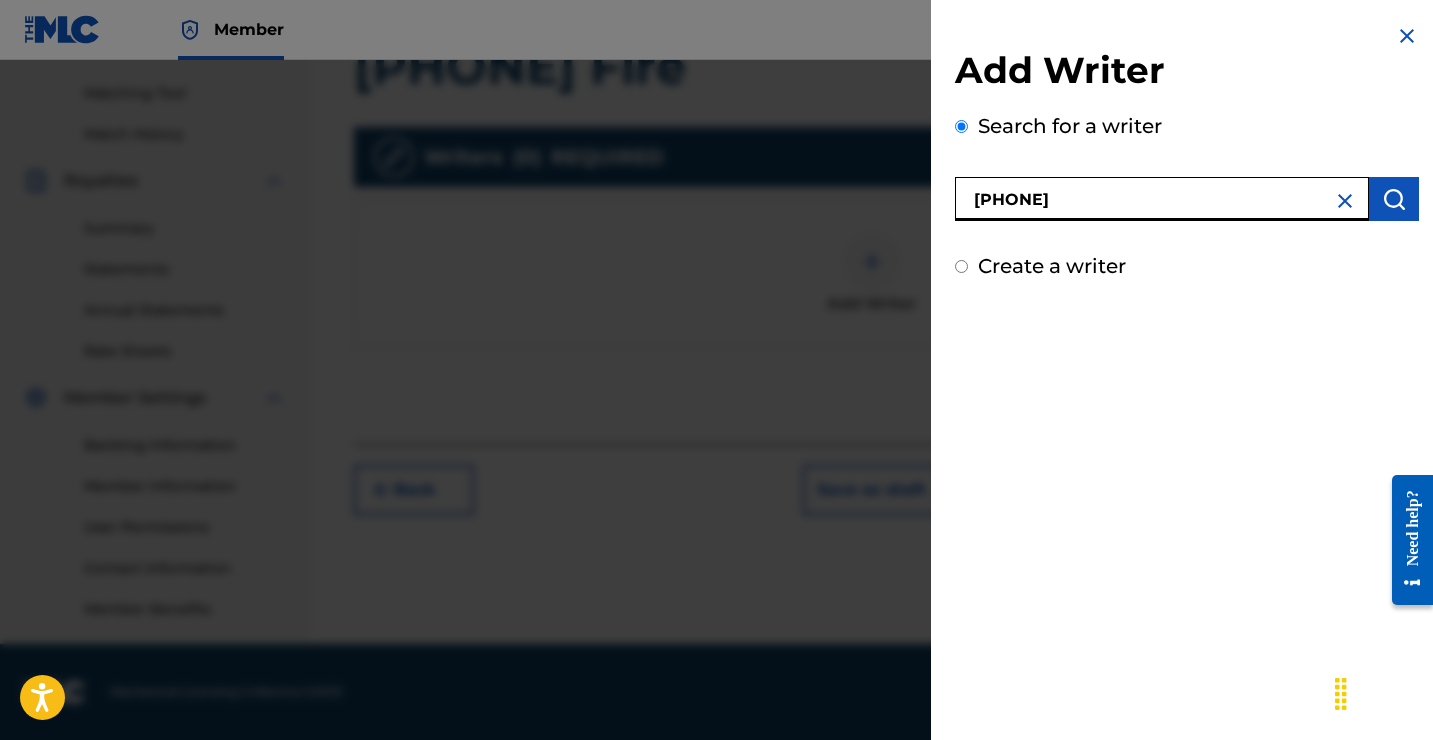 scroll, scrollTop: 500, scrollLeft: 0, axis: vertical 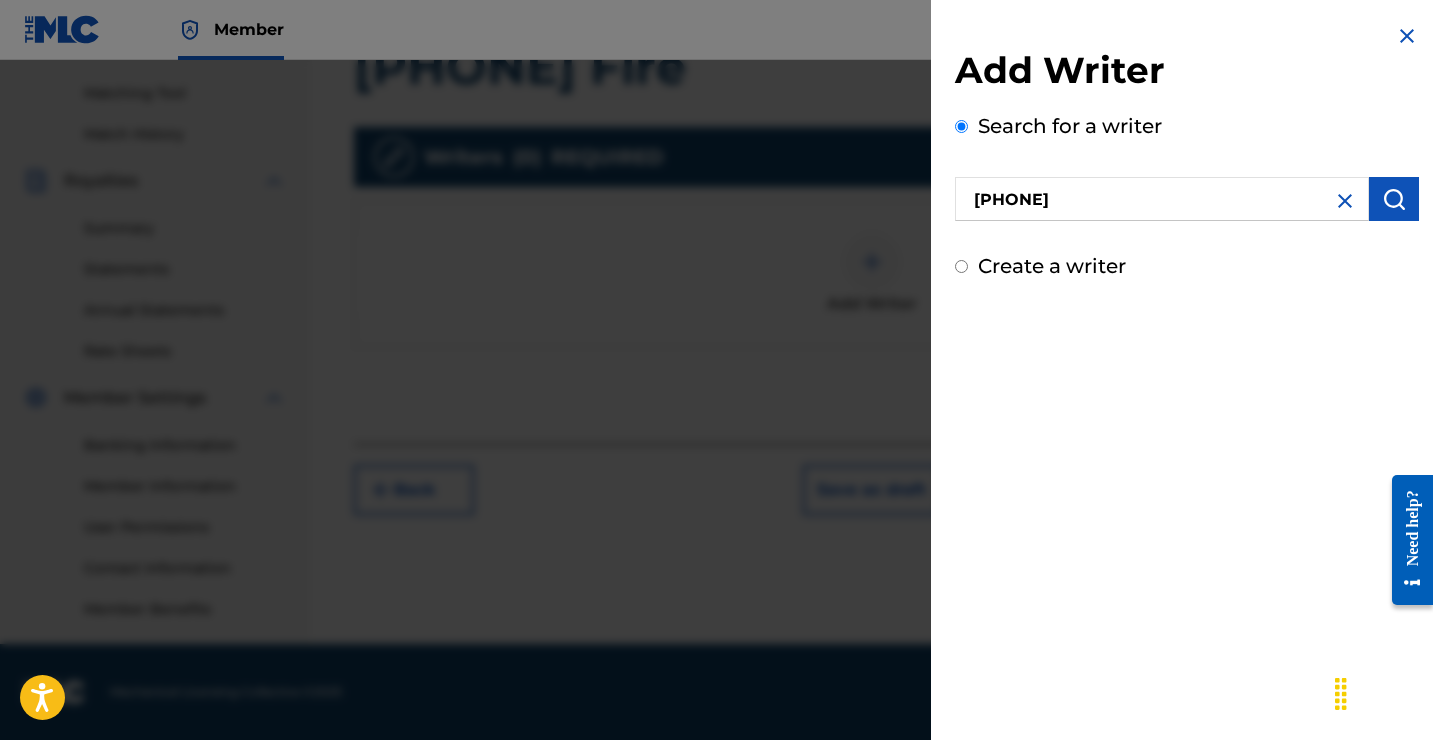 click at bounding box center (1394, 199) 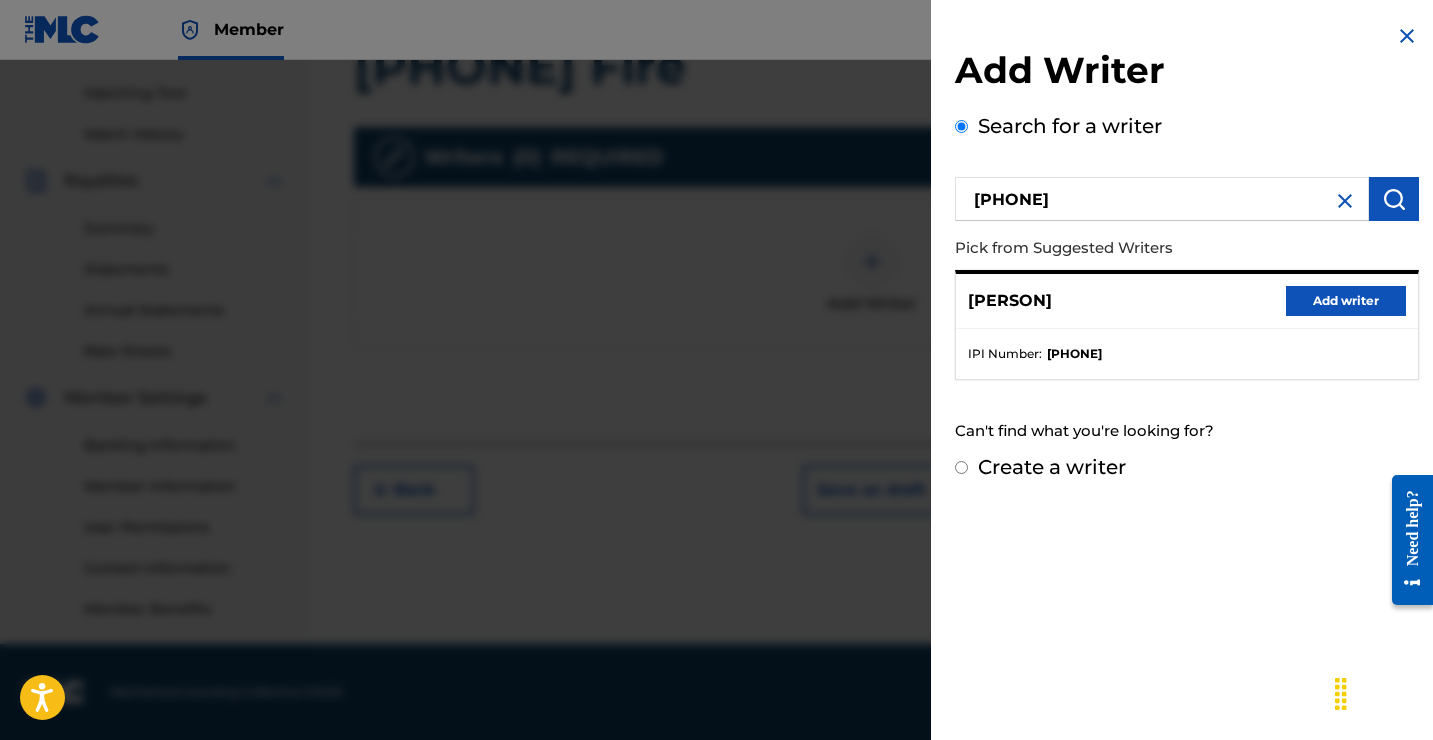 click on "Add writer" at bounding box center [1346, 301] 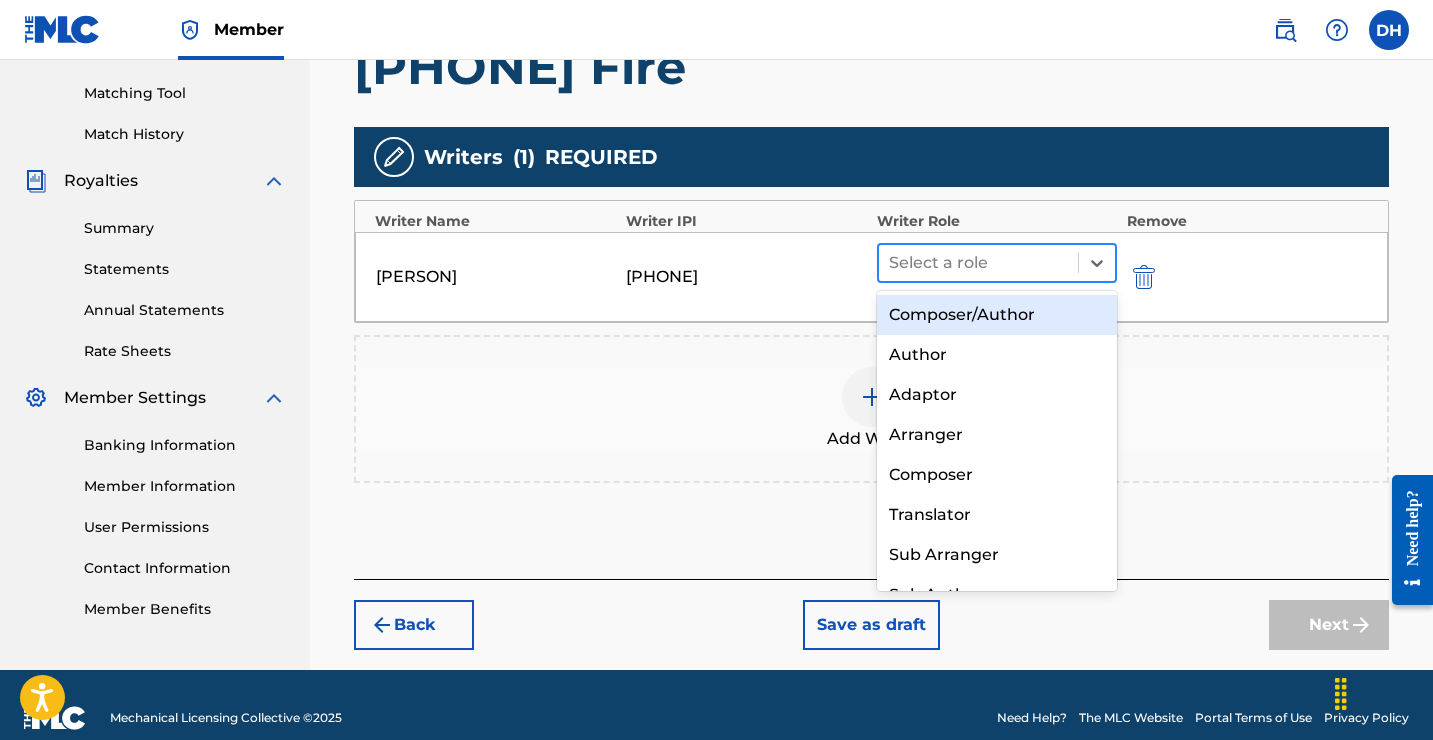 click at bounding box center [978, 263] 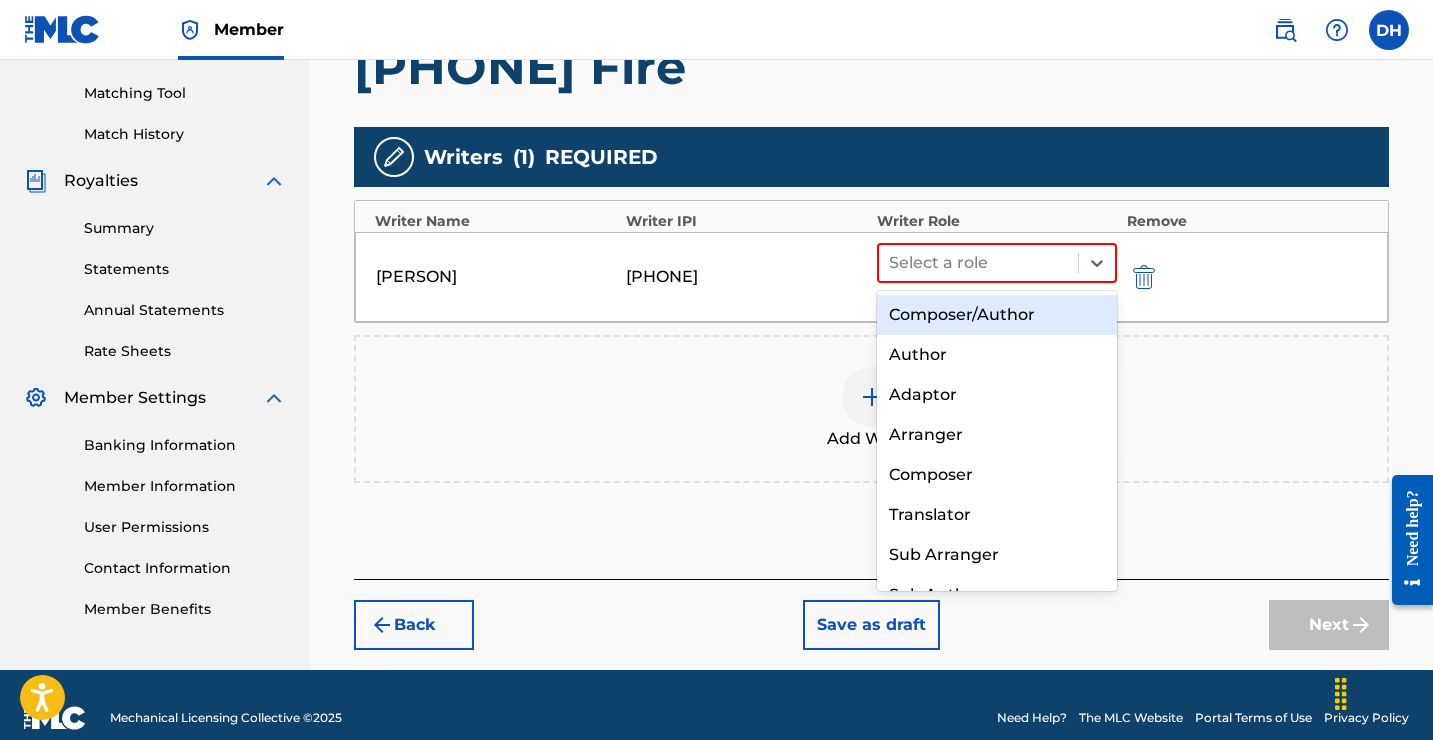 click on "Composer/Author" at bounding box center (997, 315) 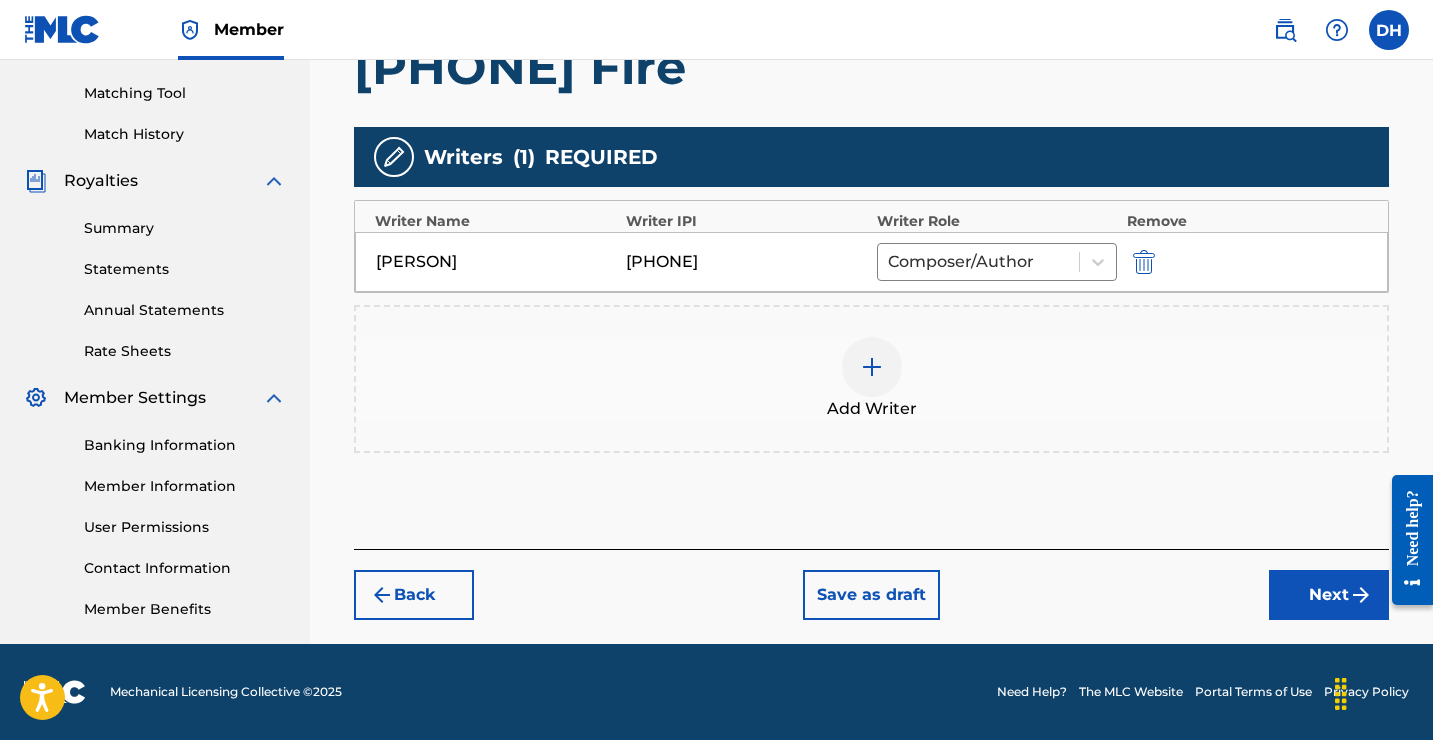 click on "Next" at bounding box center [1329, 595] 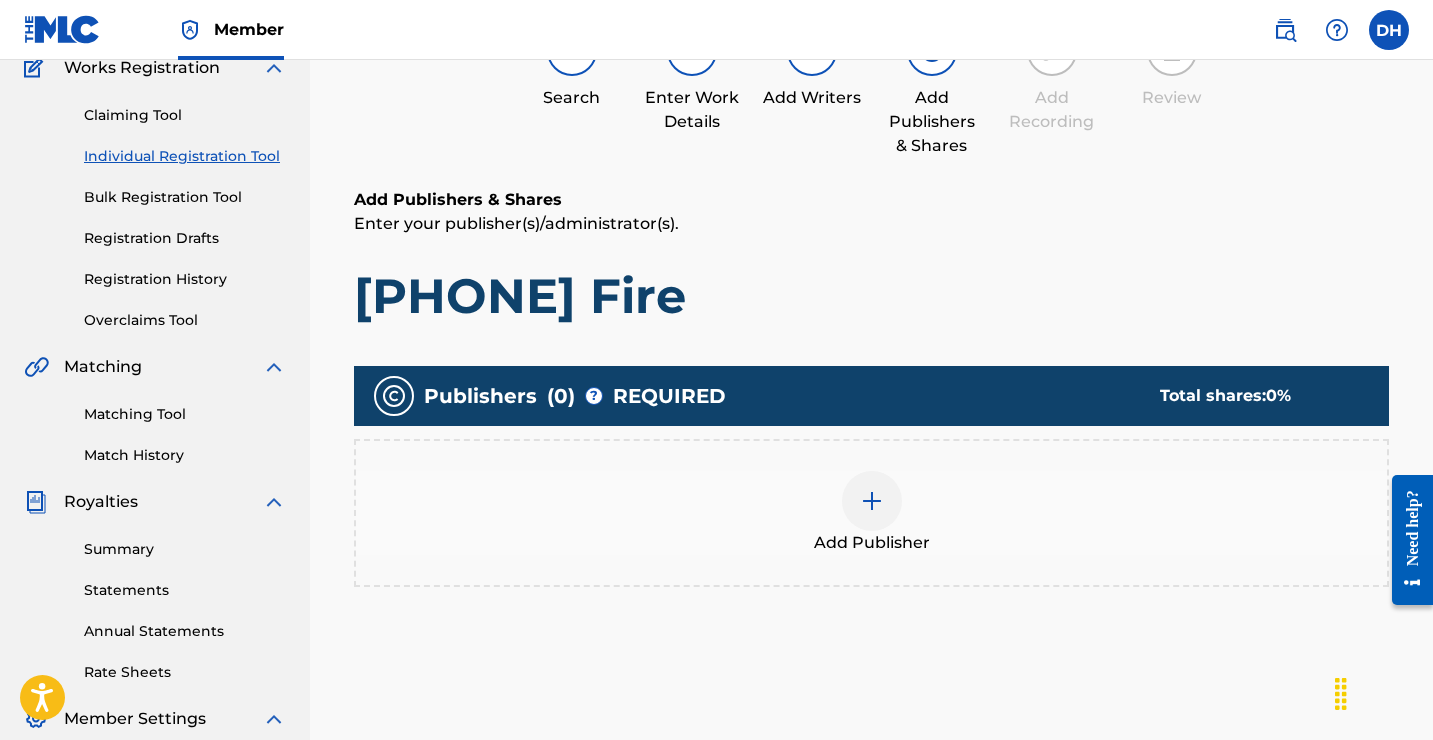 scroll, scrollTop: 181, scrollLeft: 0, axis: vertical 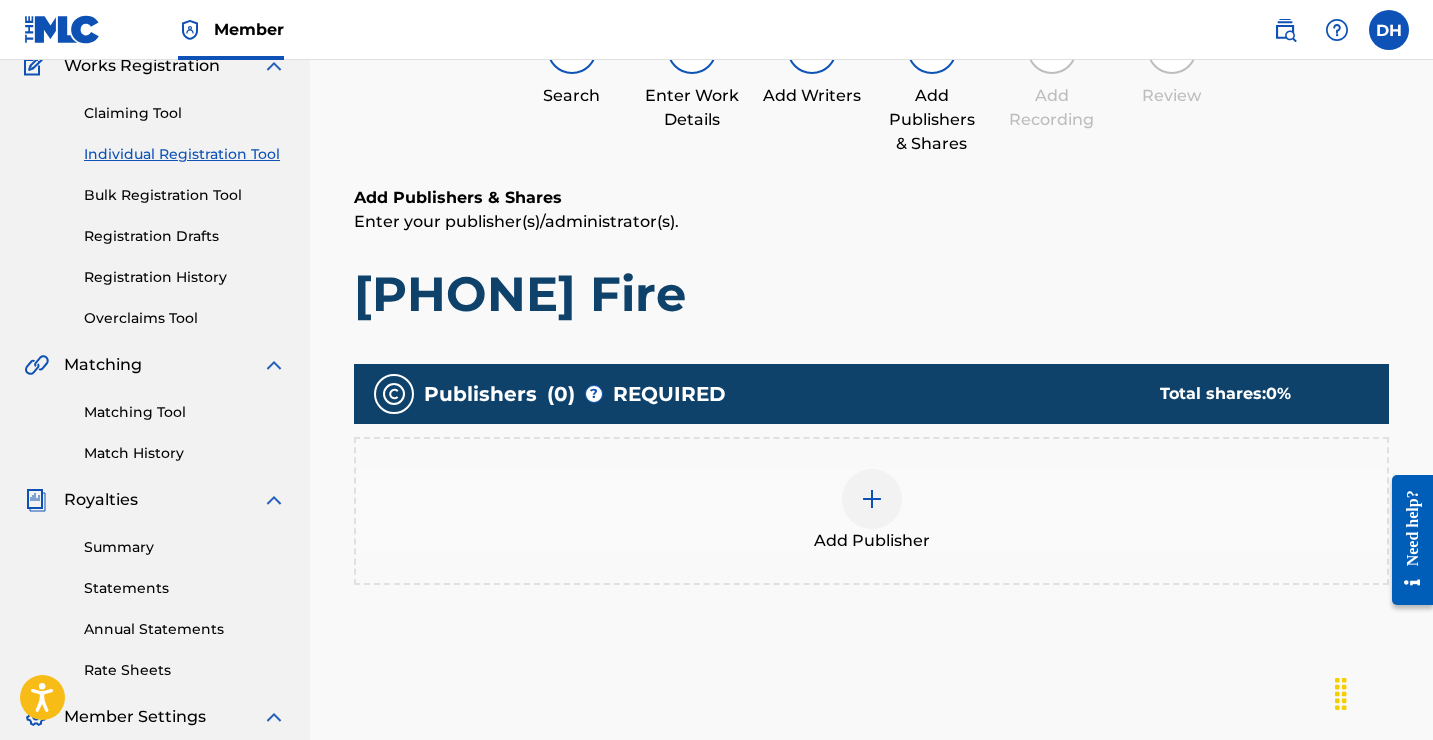 click on "Add Publisher" at bounding box center [871, 511] 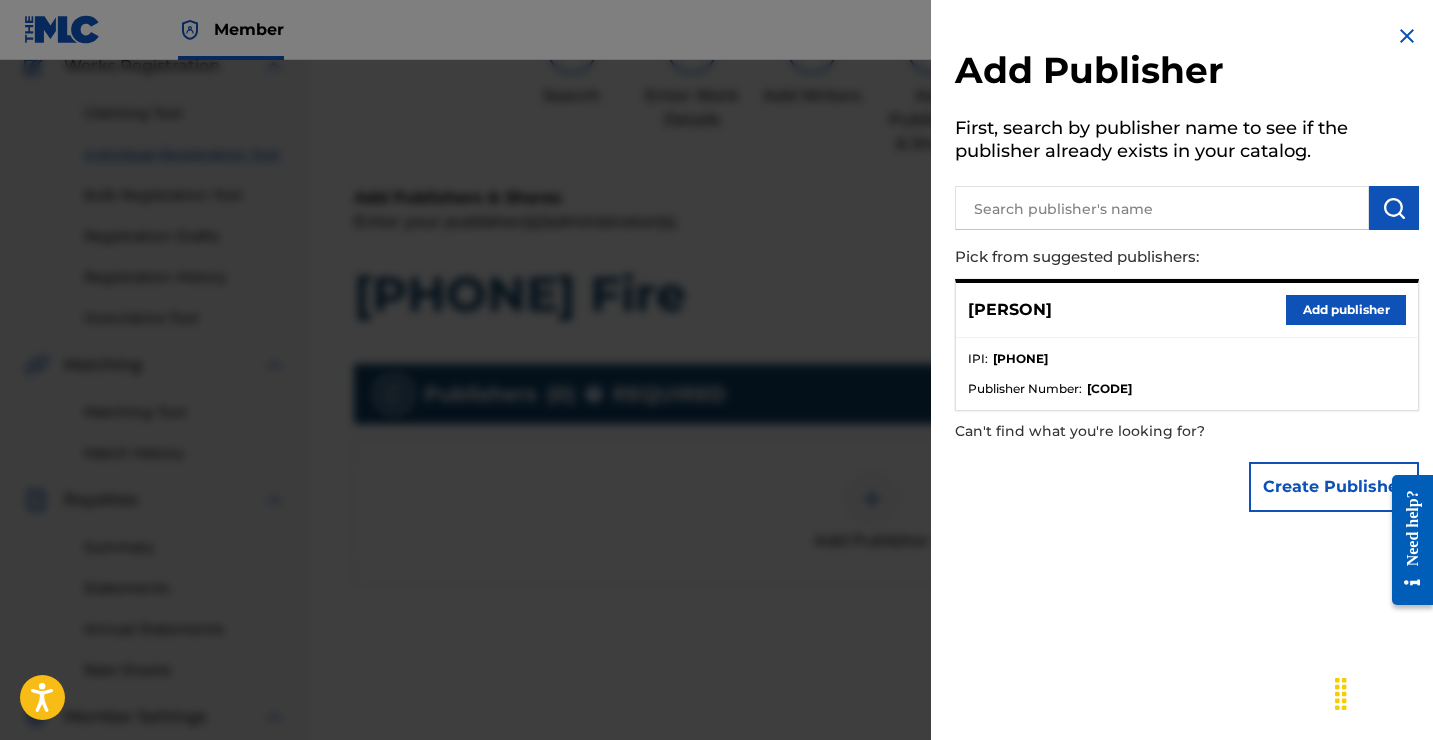 click on "Add publisher" at bounding box center (1346, 310) 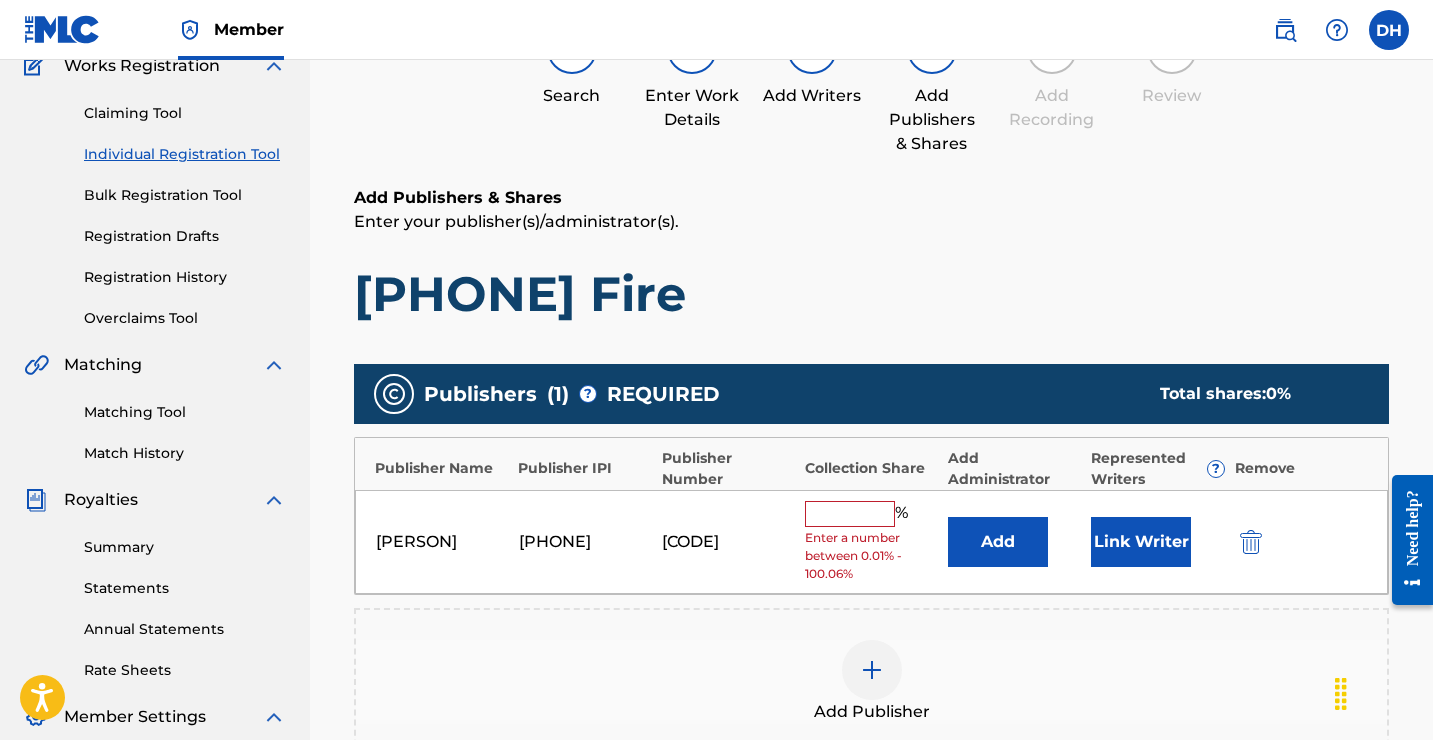 click at bounding box center [850, 514] 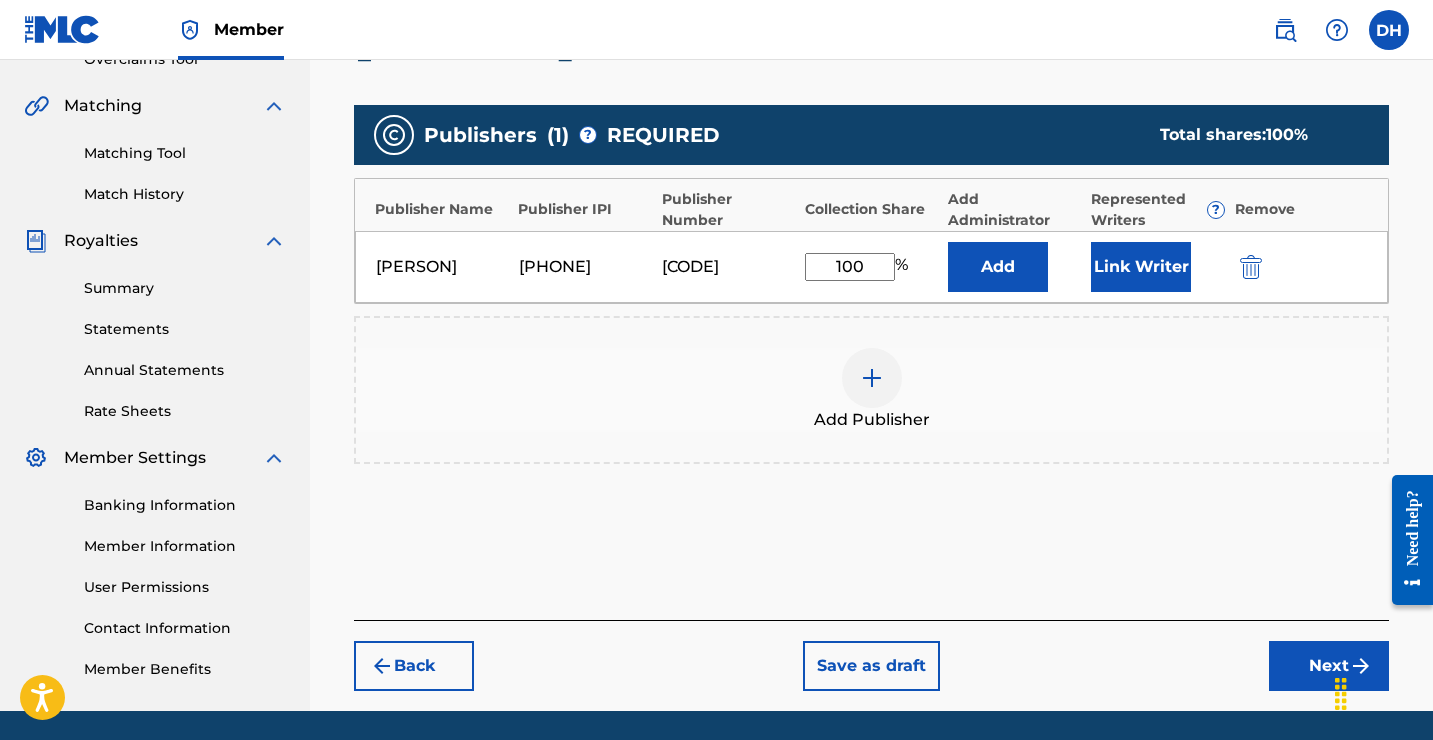 type on "100" 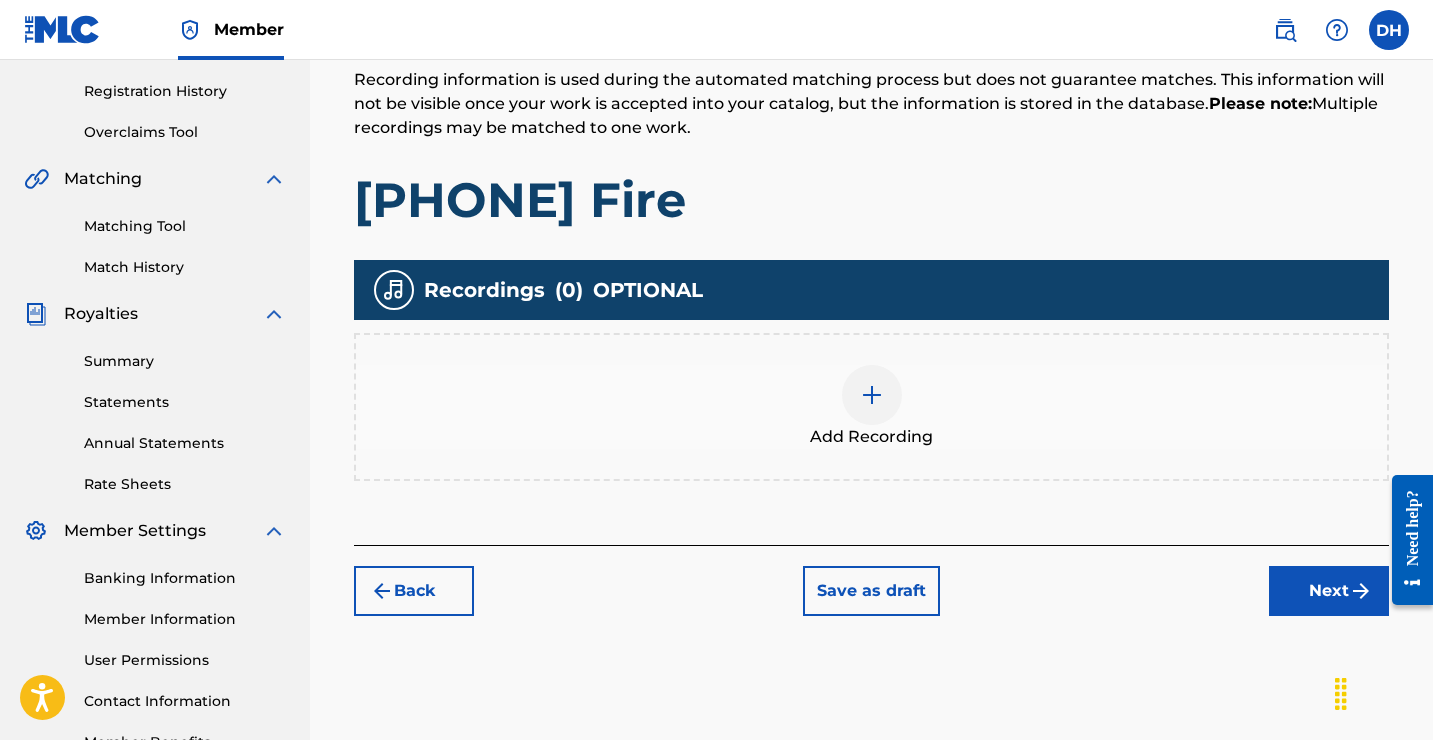 scroll, scrollTop: 407, scrollLeft: 0, axis: vertical 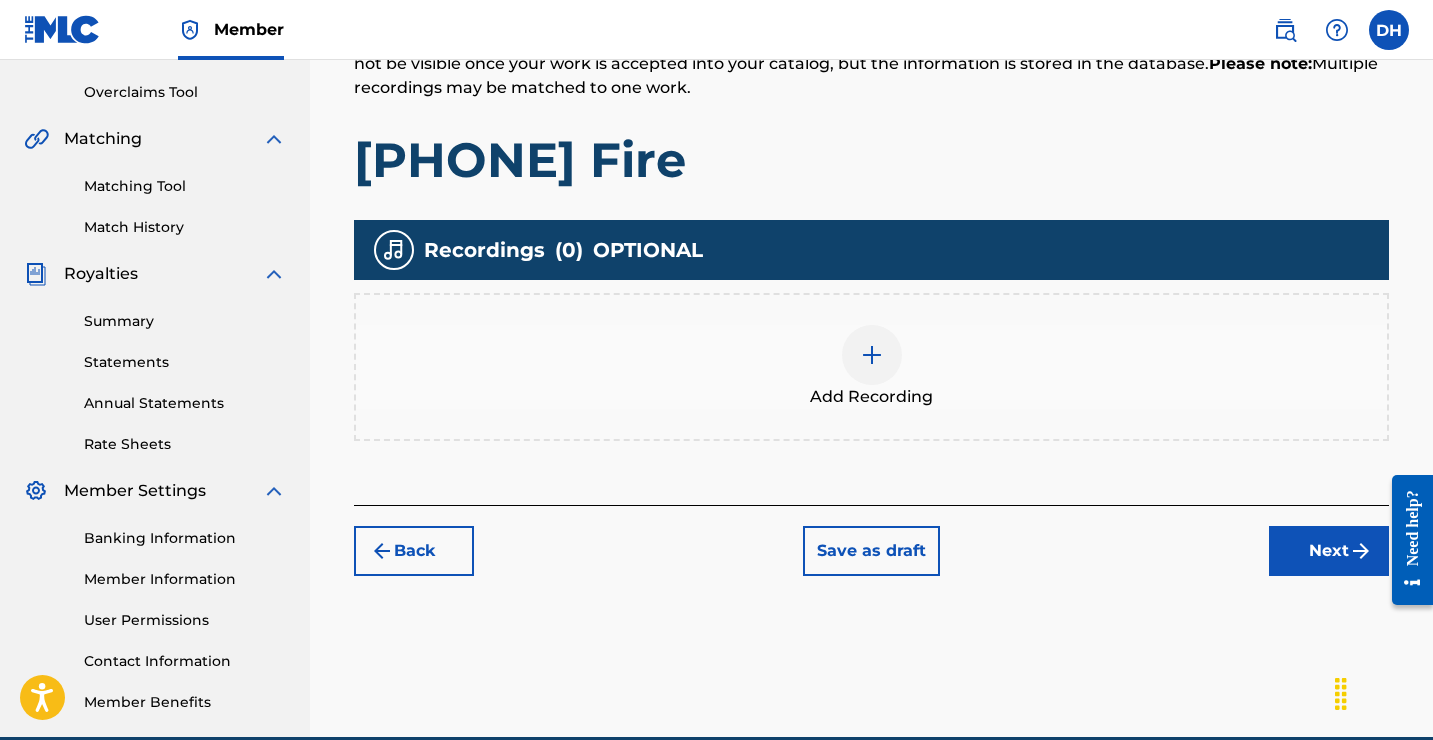 click at bounding box center [872, 355] 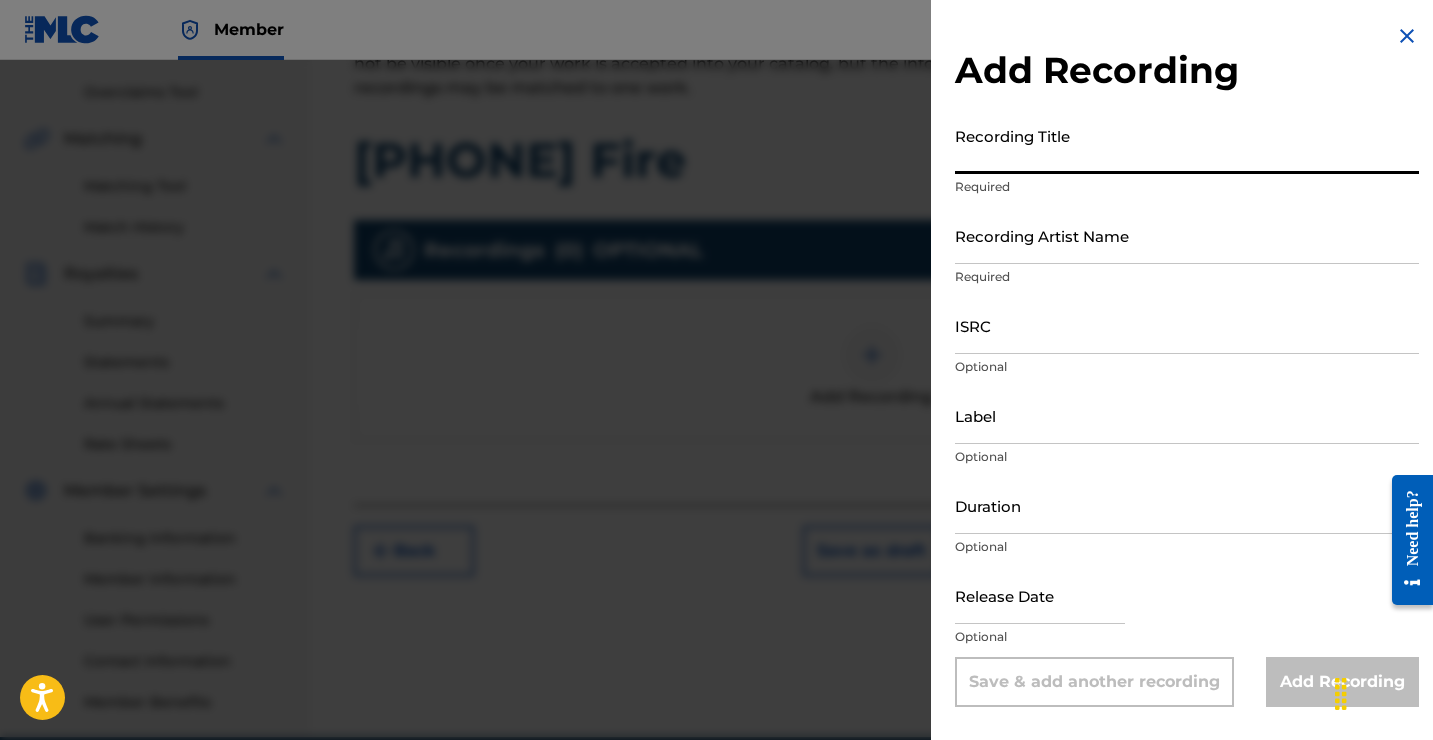 click on "Recording Title" at bounding box center (1187, 145) 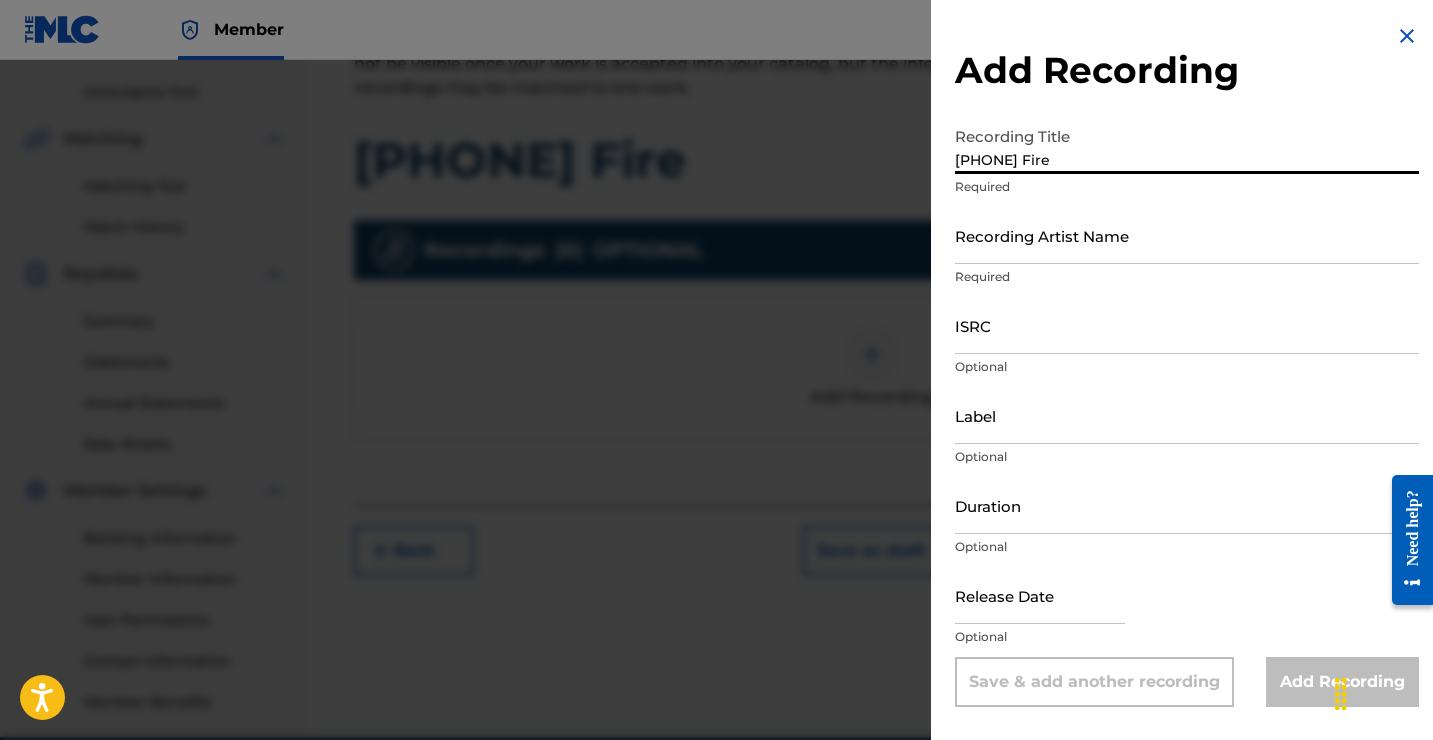 type on "[PHONE] Fire" 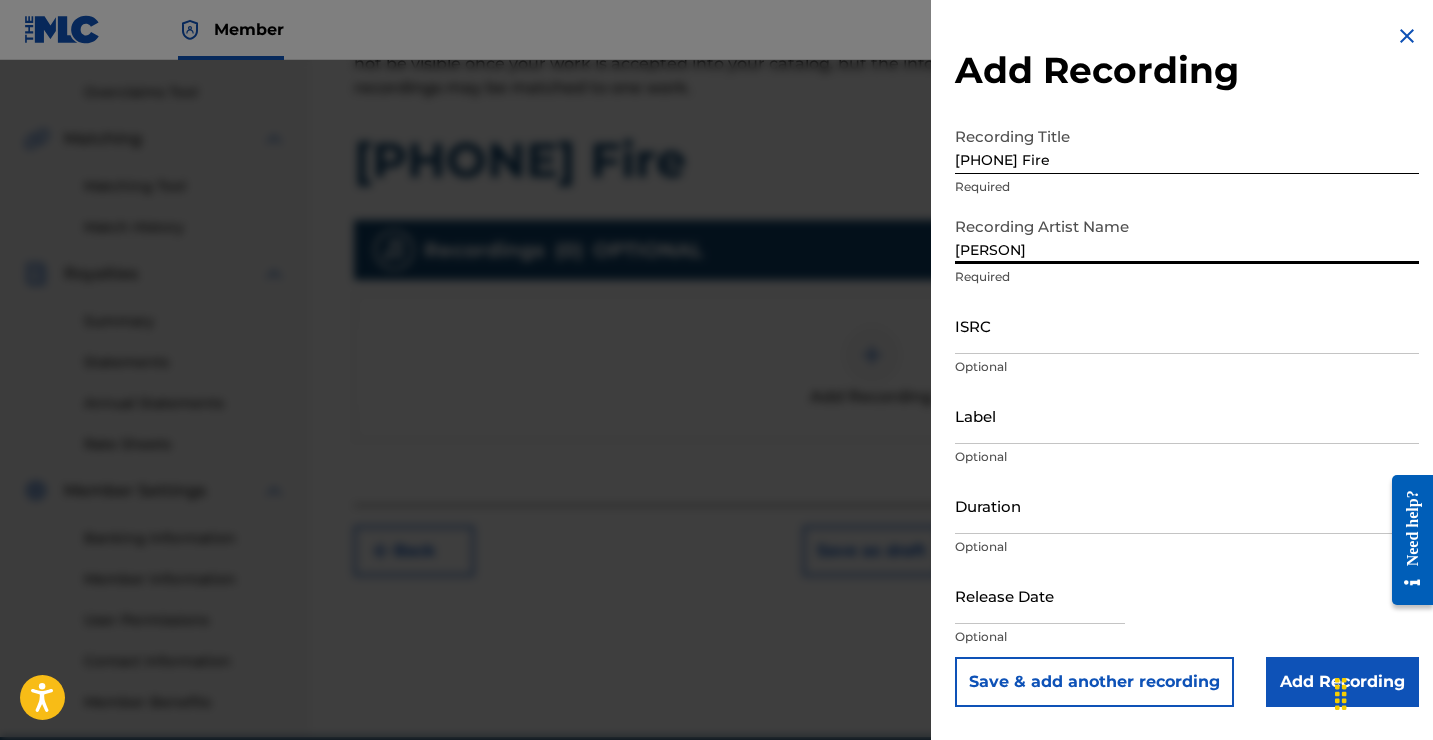 type on "[PERSON]" 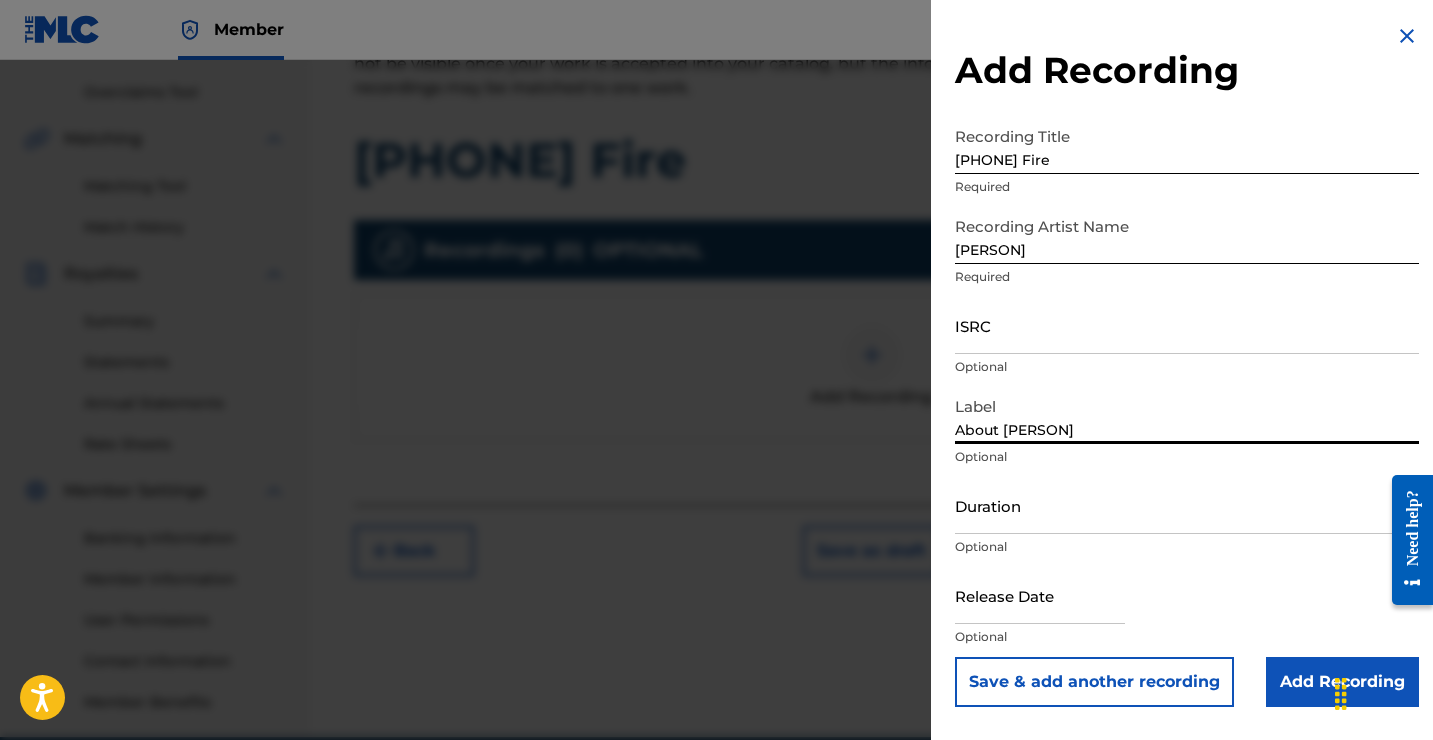 type on "About [PERSON]" 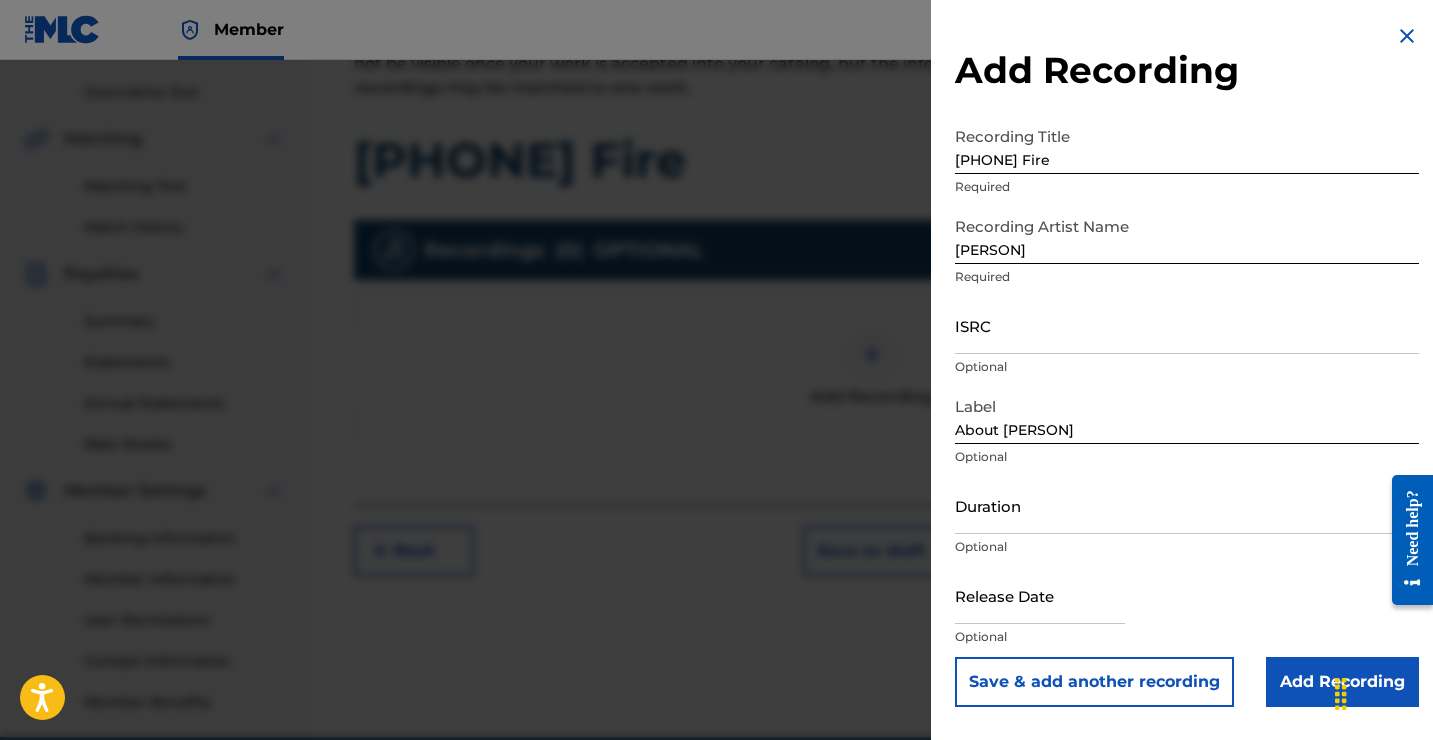 click on "Duration" at bounding box center [1187, 505] 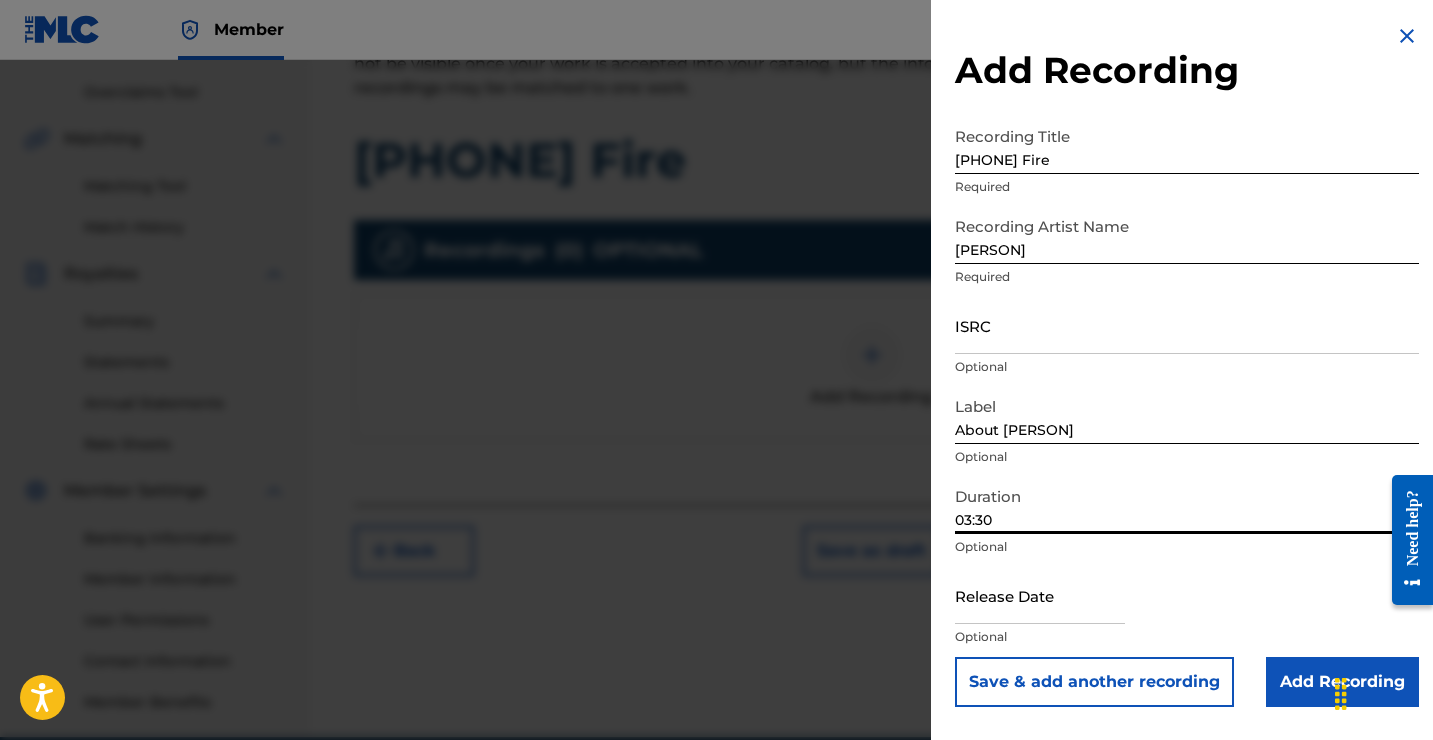 type on "03:30" 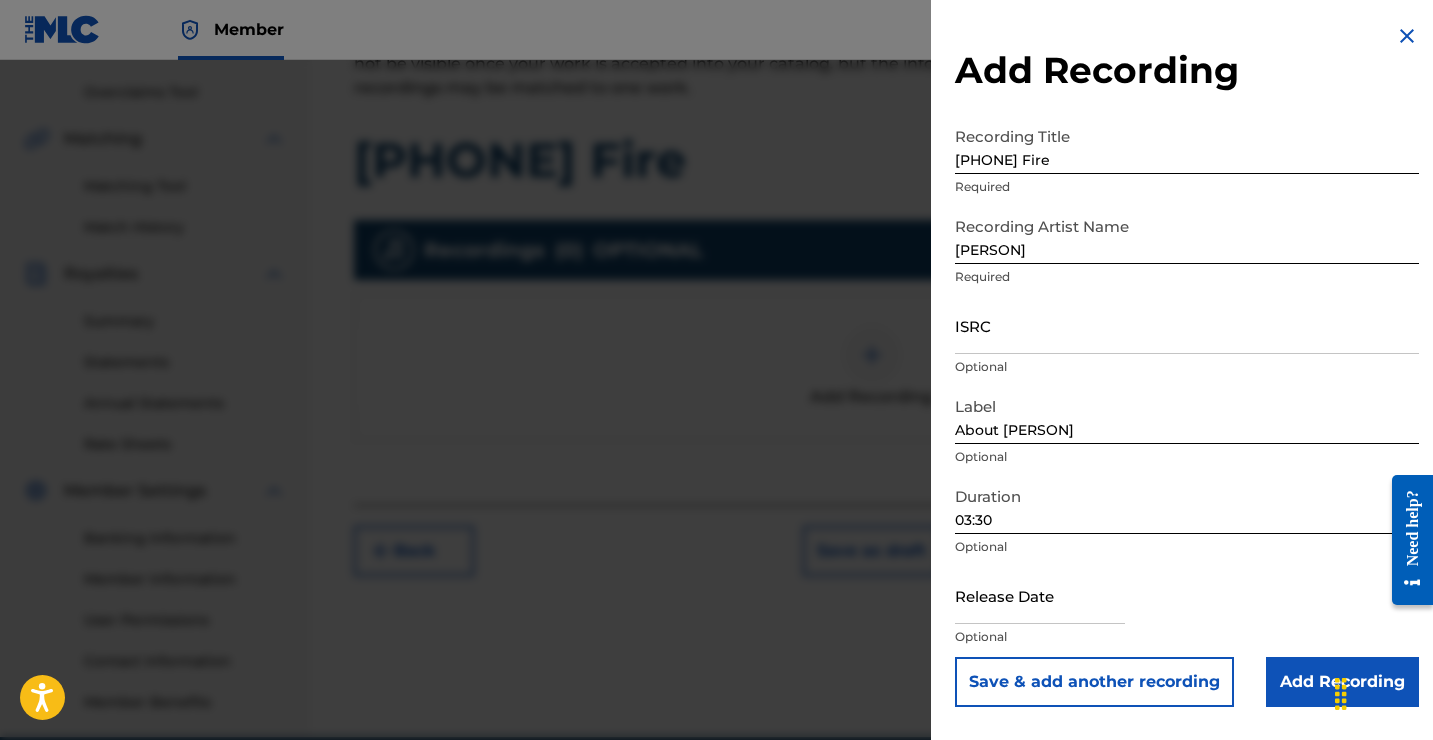 click at bounding box center [1040, 597] 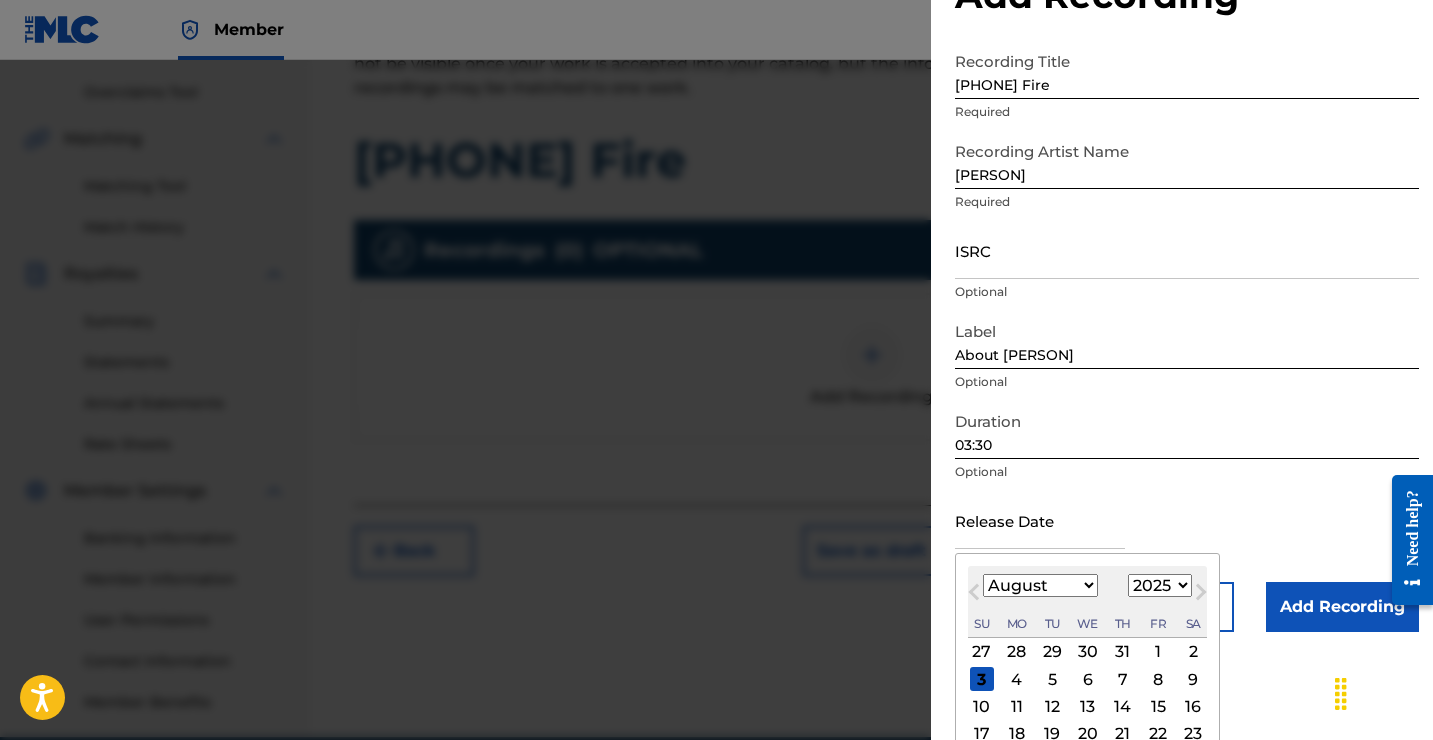 scroll, scrollTop: 77, scrollLeft: 0, axis: vertical 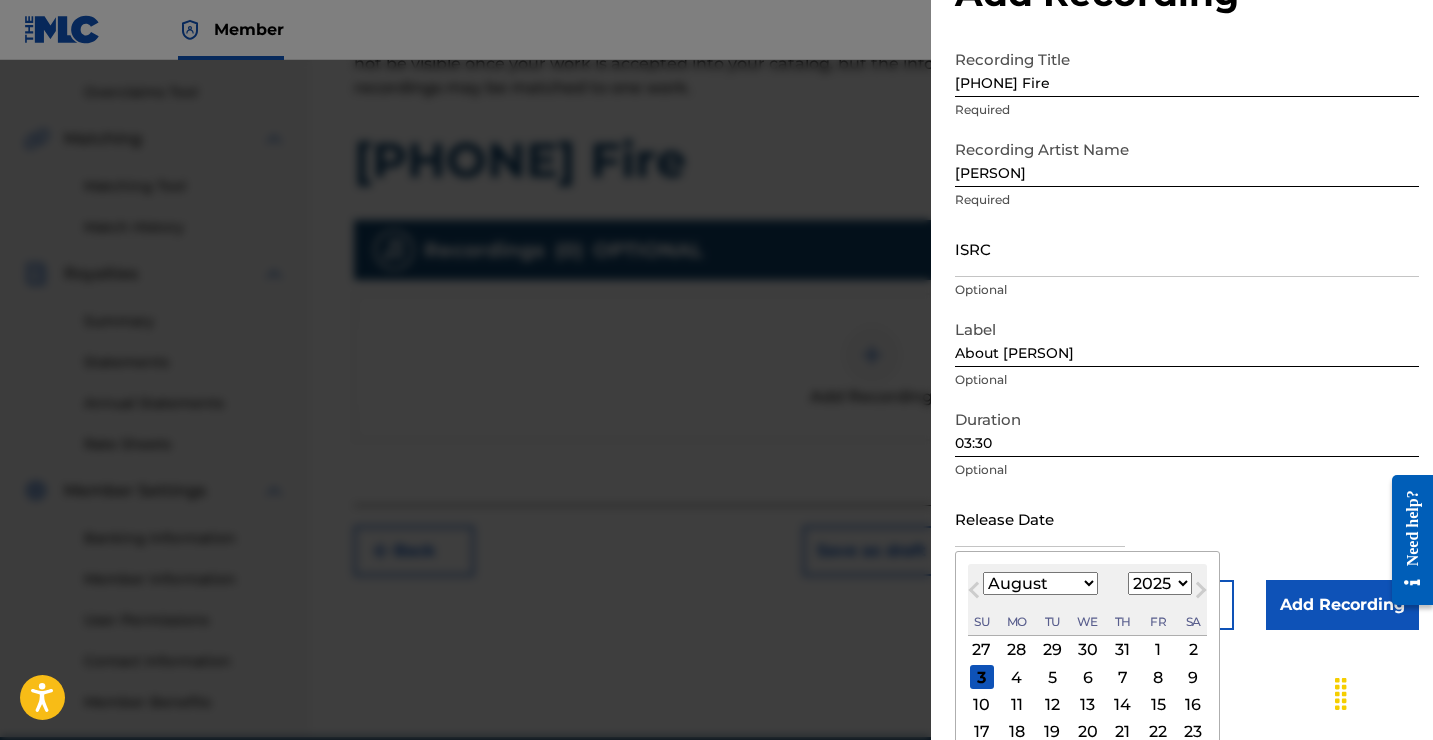click on "3" at bounding box center [982, 677] 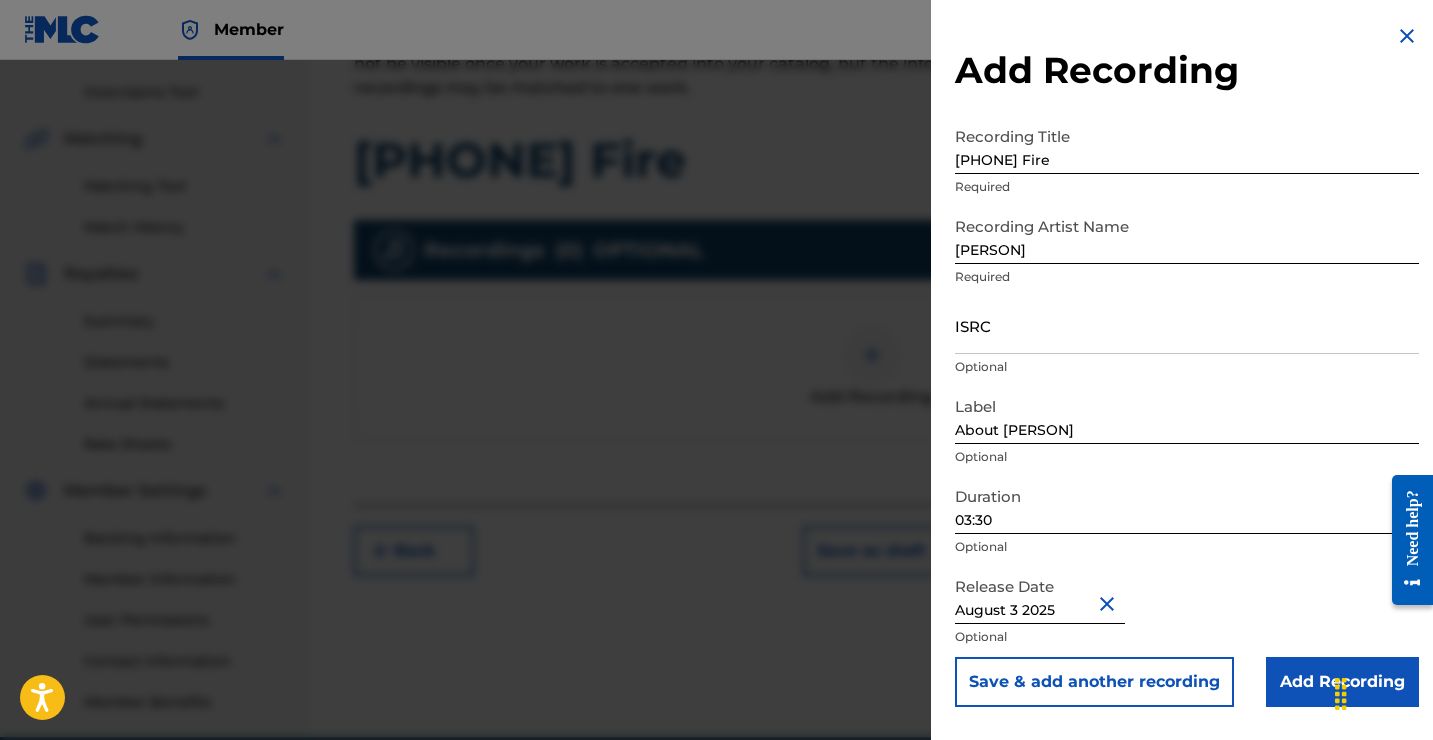 scroll, scrollTop: 0, scrollLeft: 0, axis: both 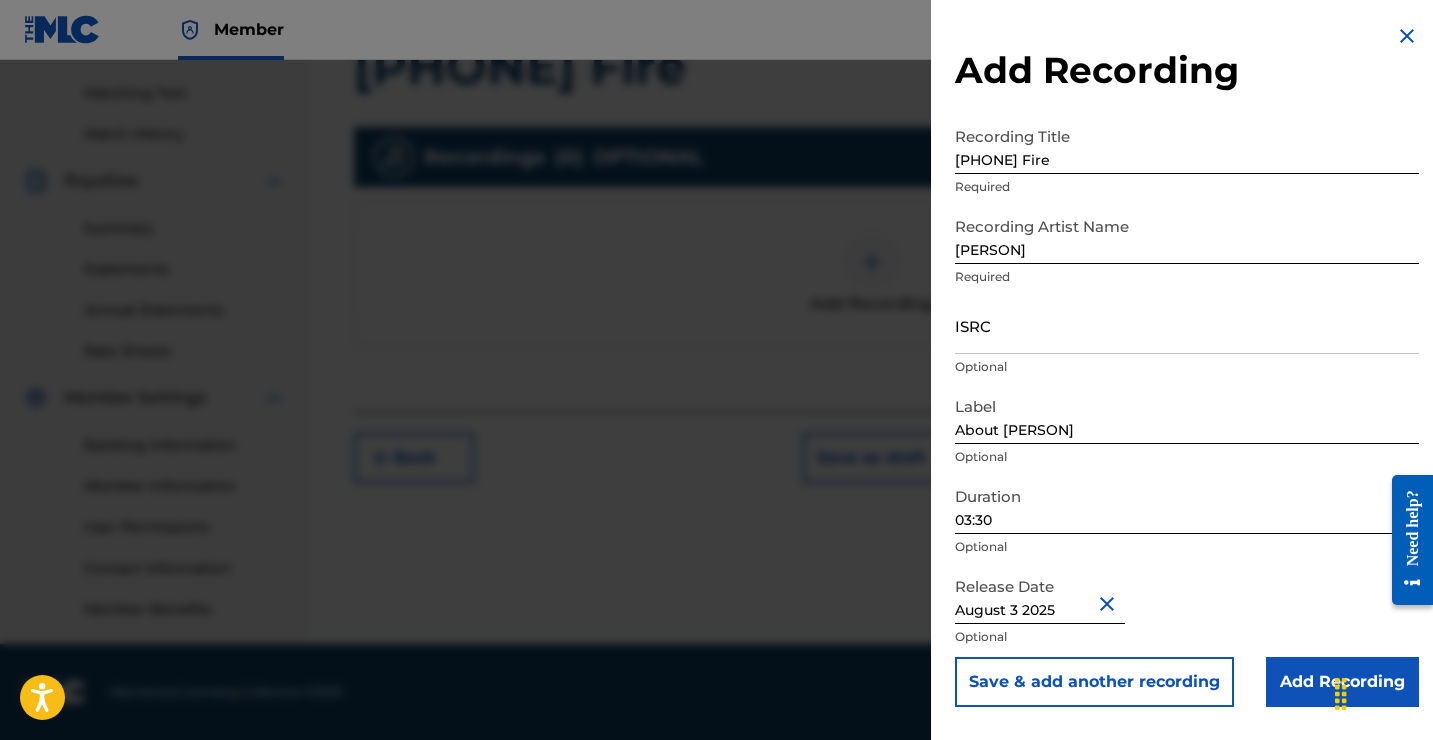 click on "Add Recording" at bounding box center (1342, 682) 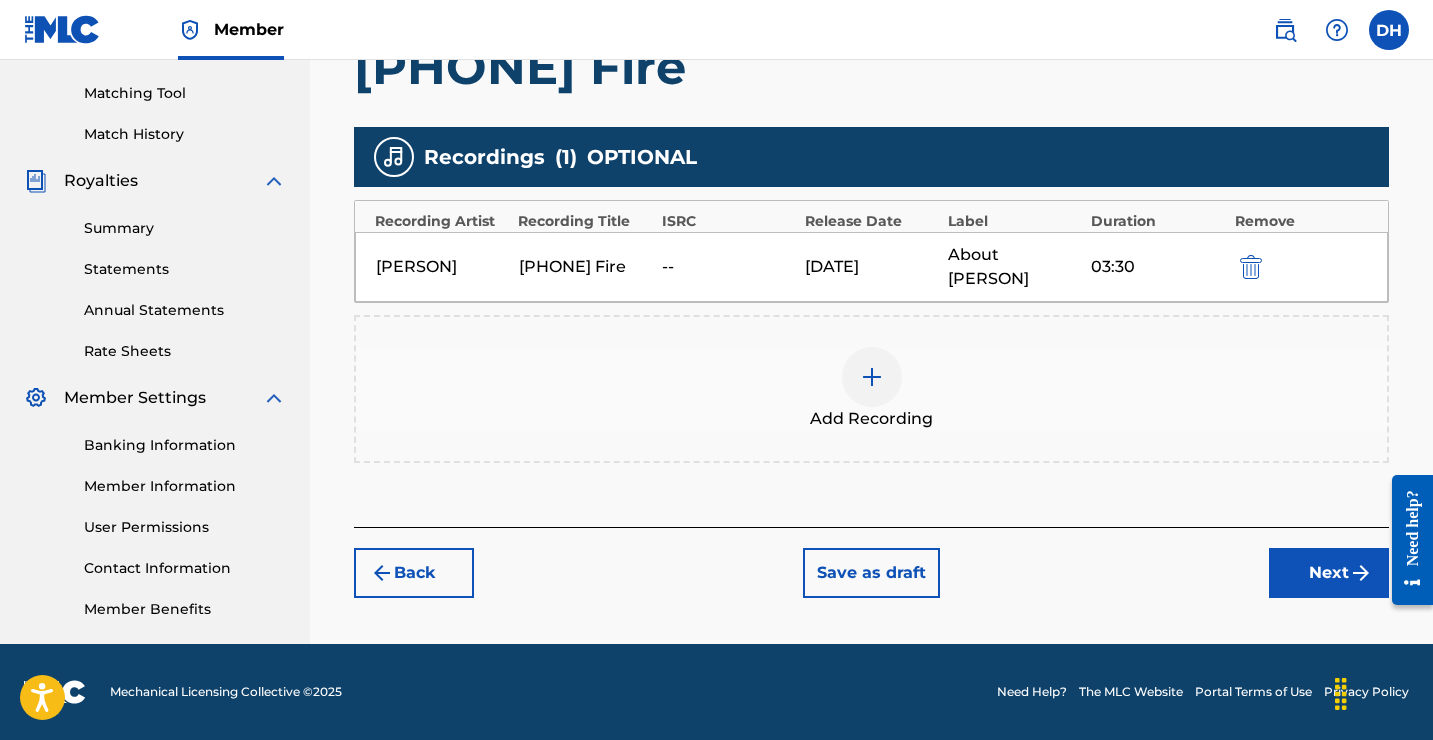 click on "Next" at bounding box center [1329, 573] 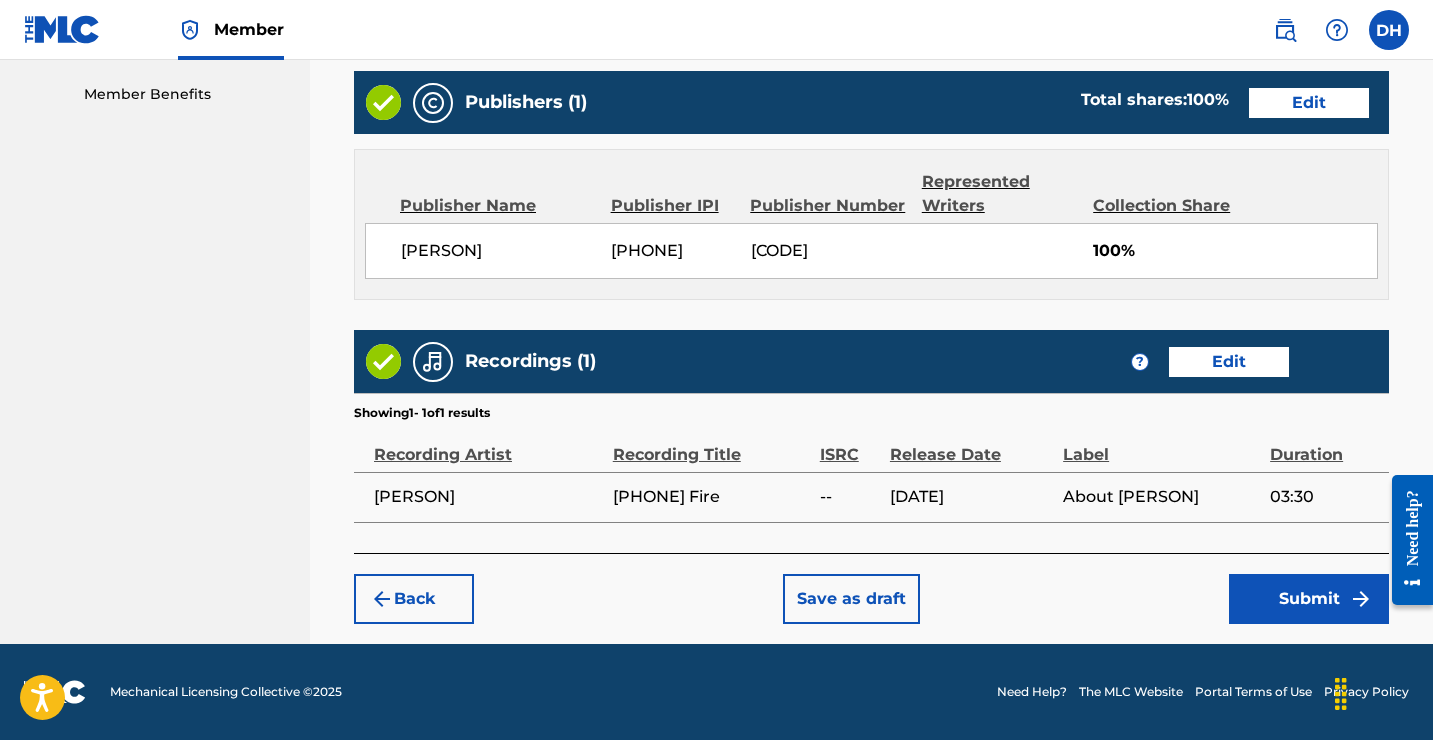 scroll, scrollTop: 1014, scrollLeft: 0, axis: vertical 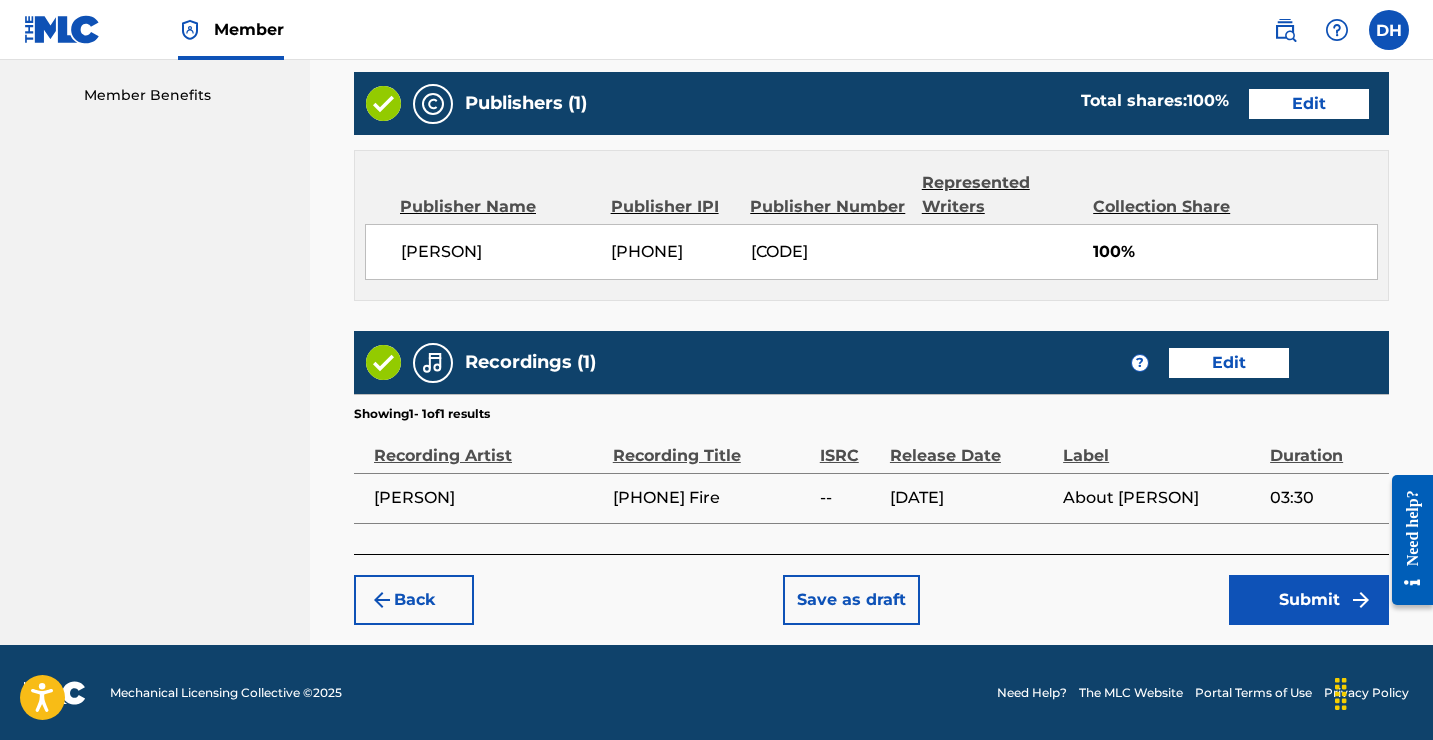click on "Submit" at bounding box center (1309, 600) 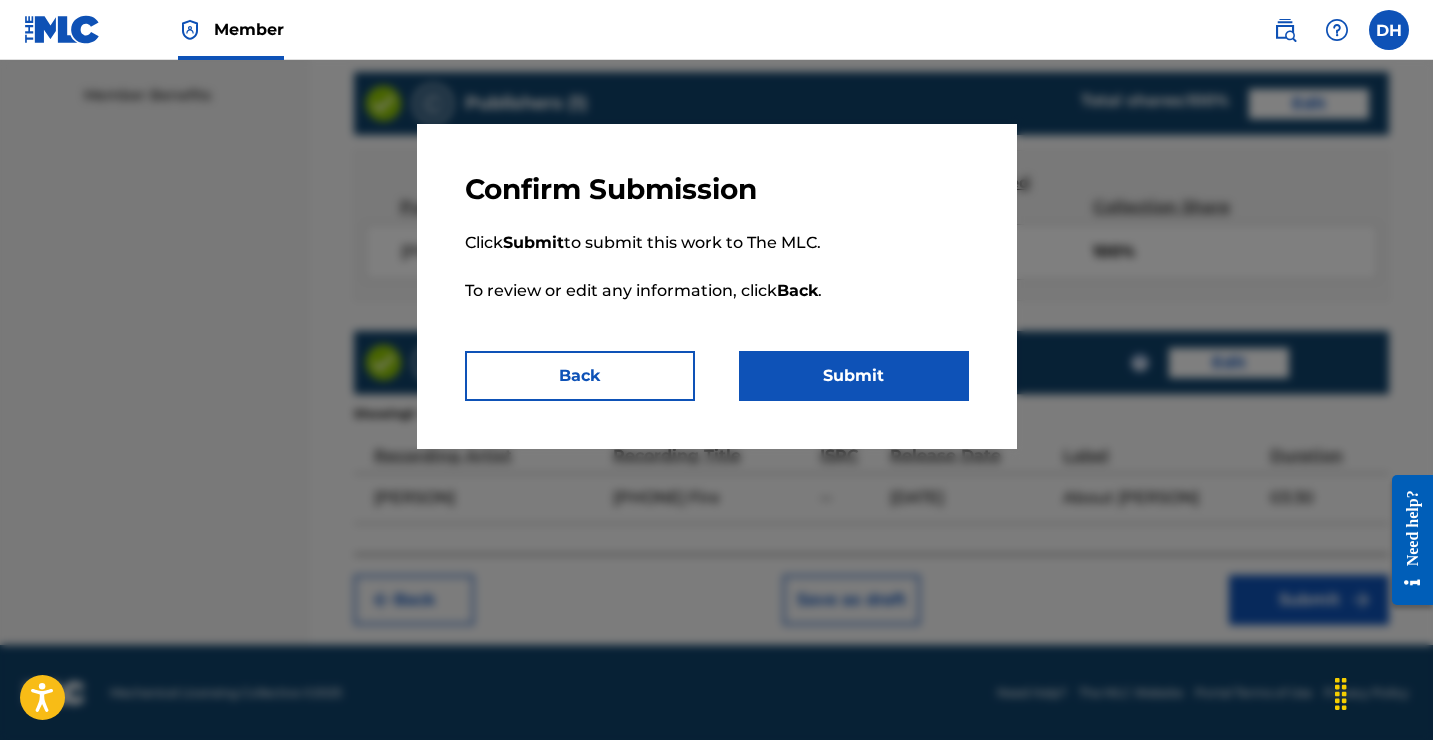 click on "Submit" at bounding box center [854, 376] 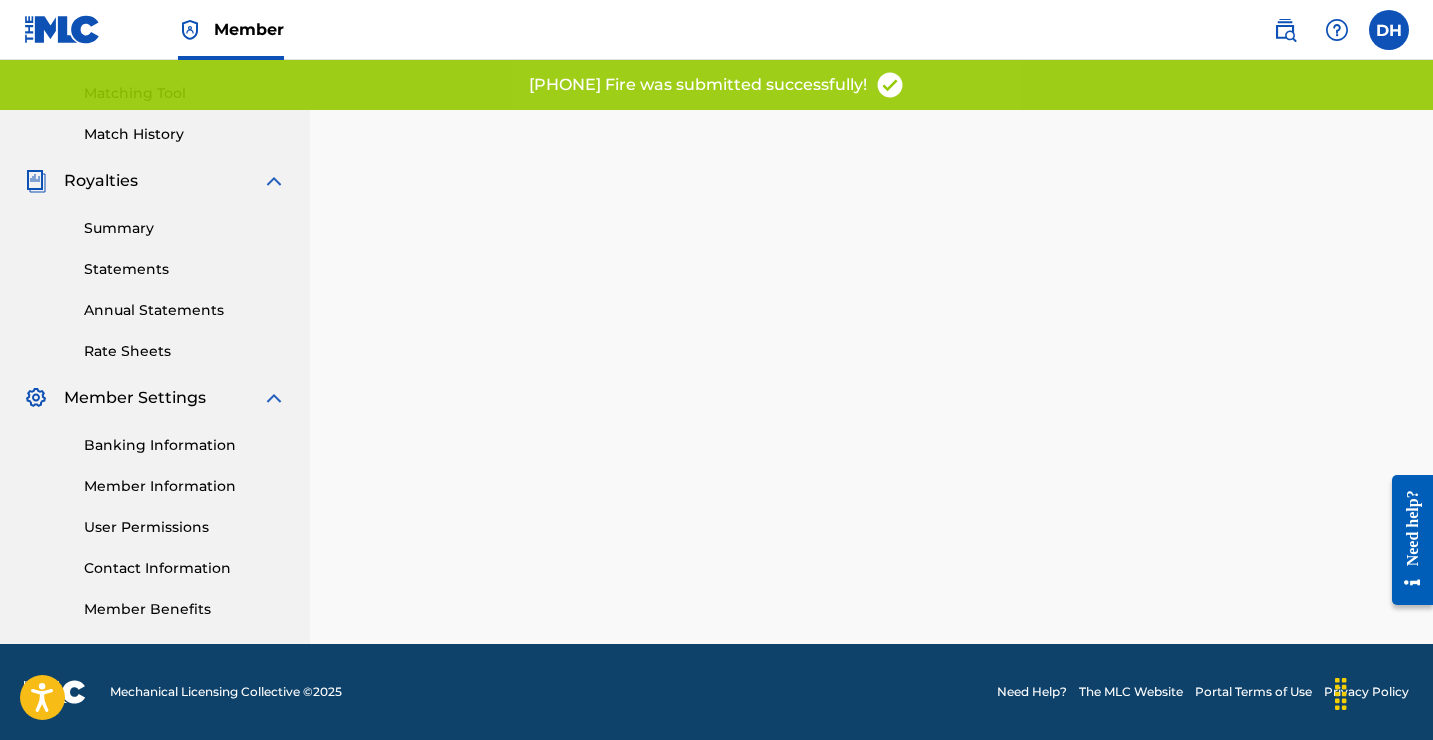 scroll, scrollTop: 0, scrollLeft: 0, axis: both 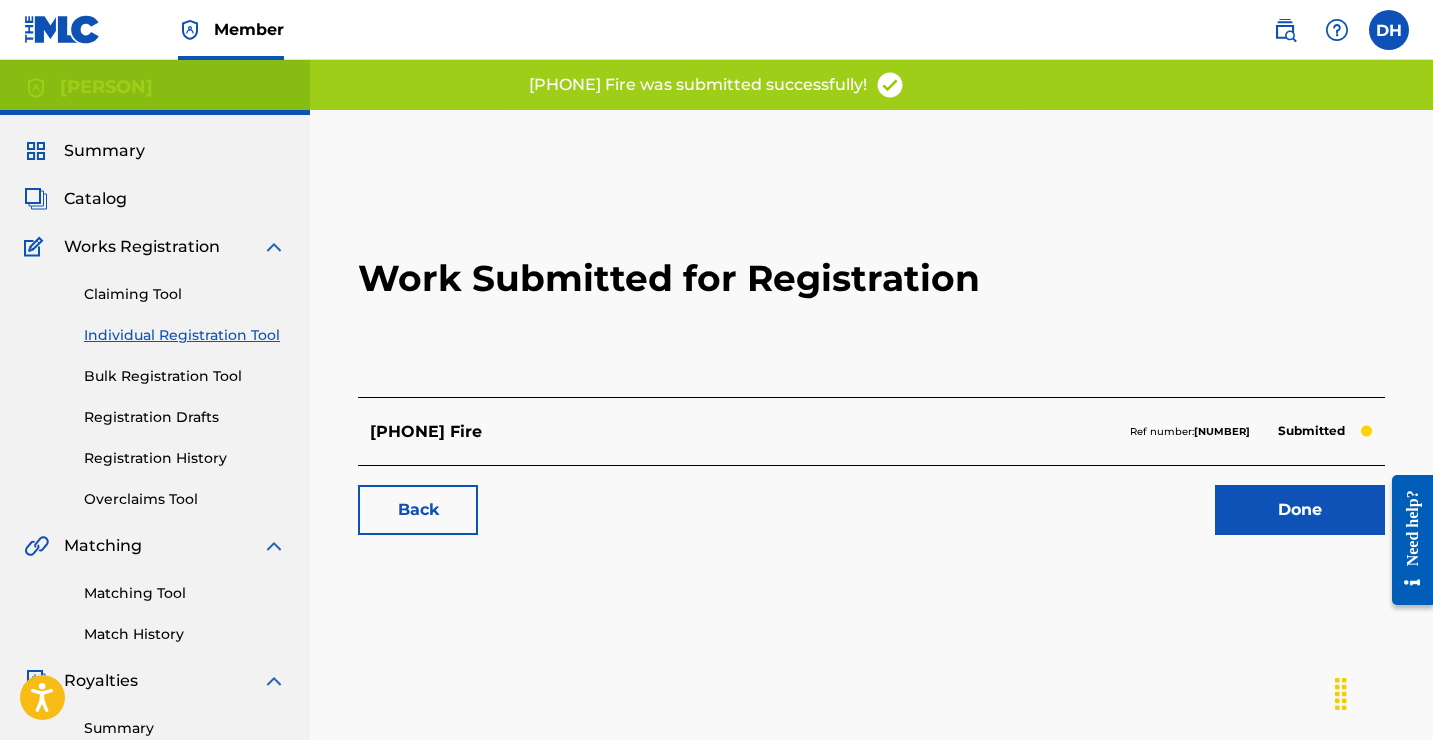 click on "Done" at bounding box center [1300, 510] 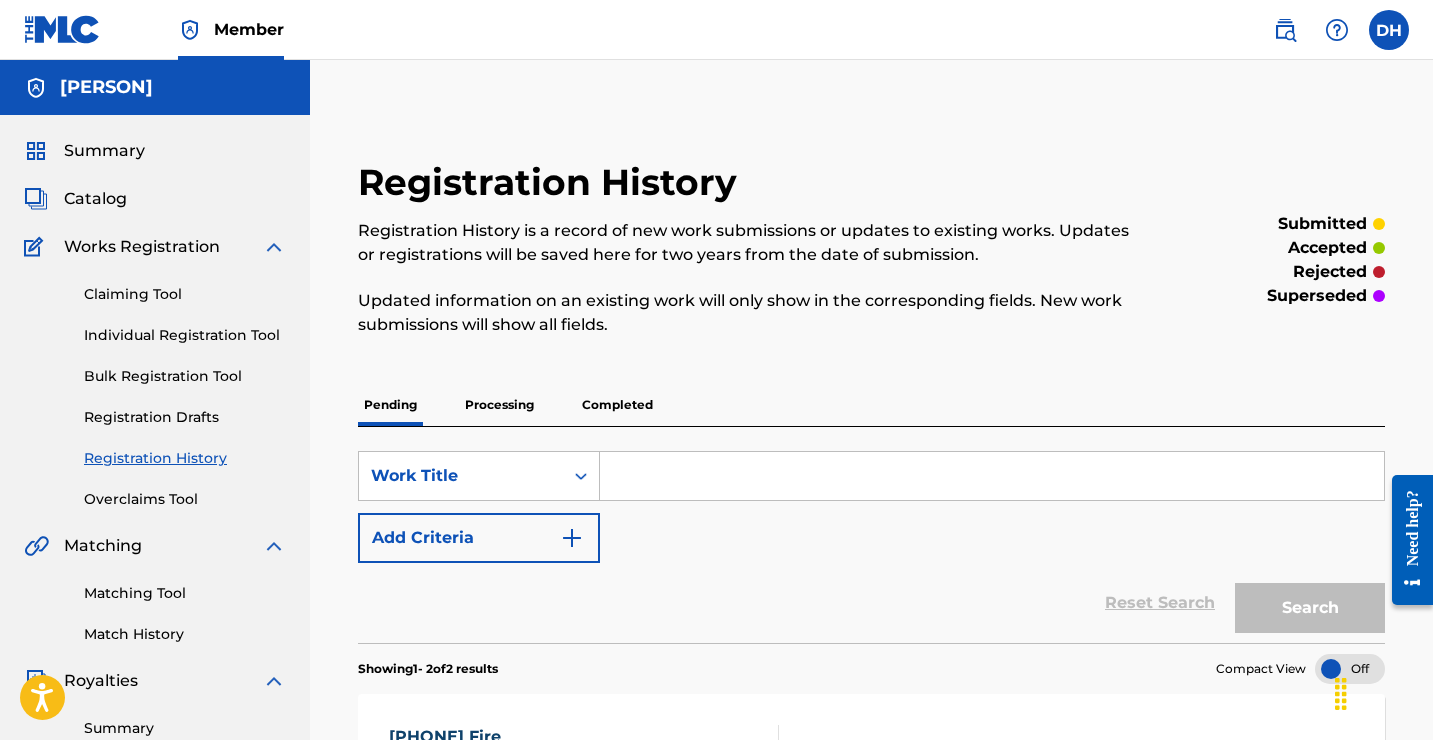 click on "Catalog" at bounding box center (95, 199) 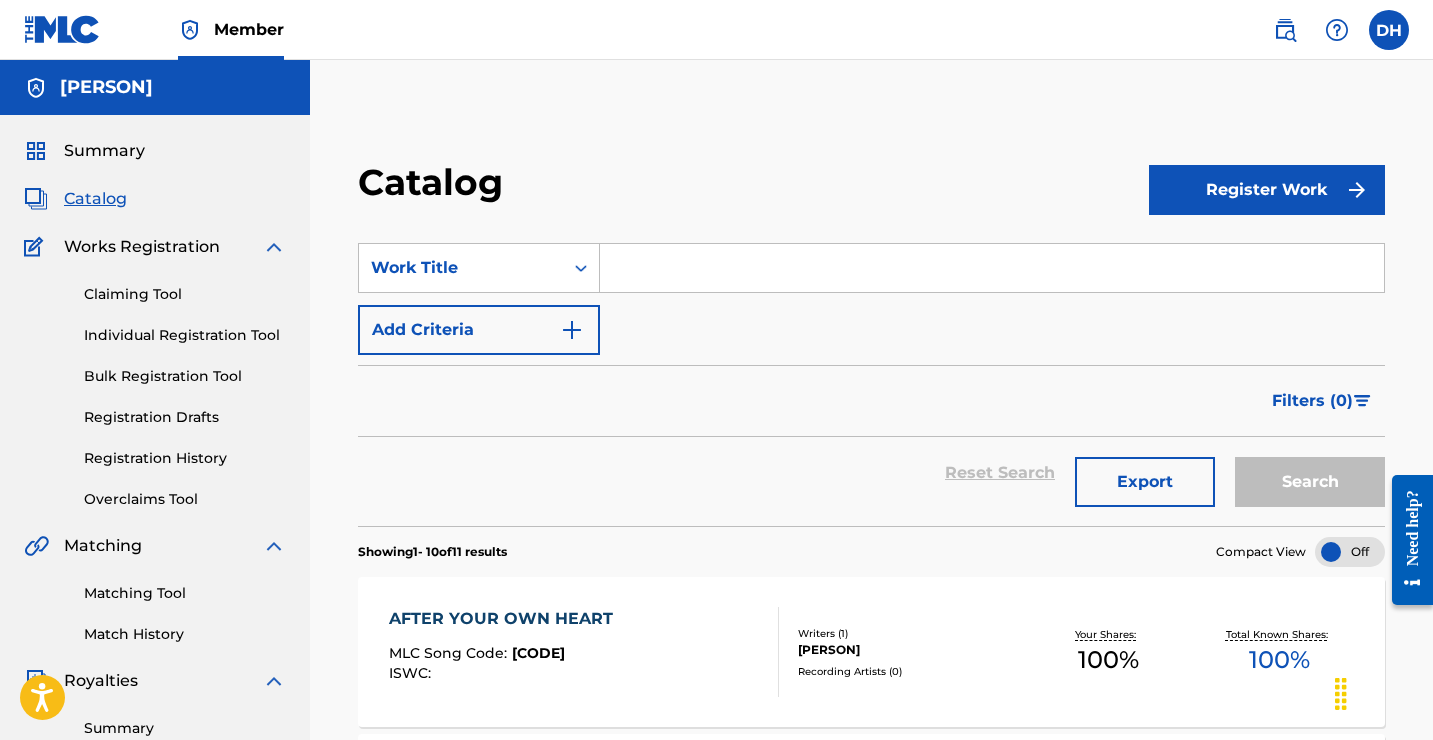 click at bounding box center [992, 268] 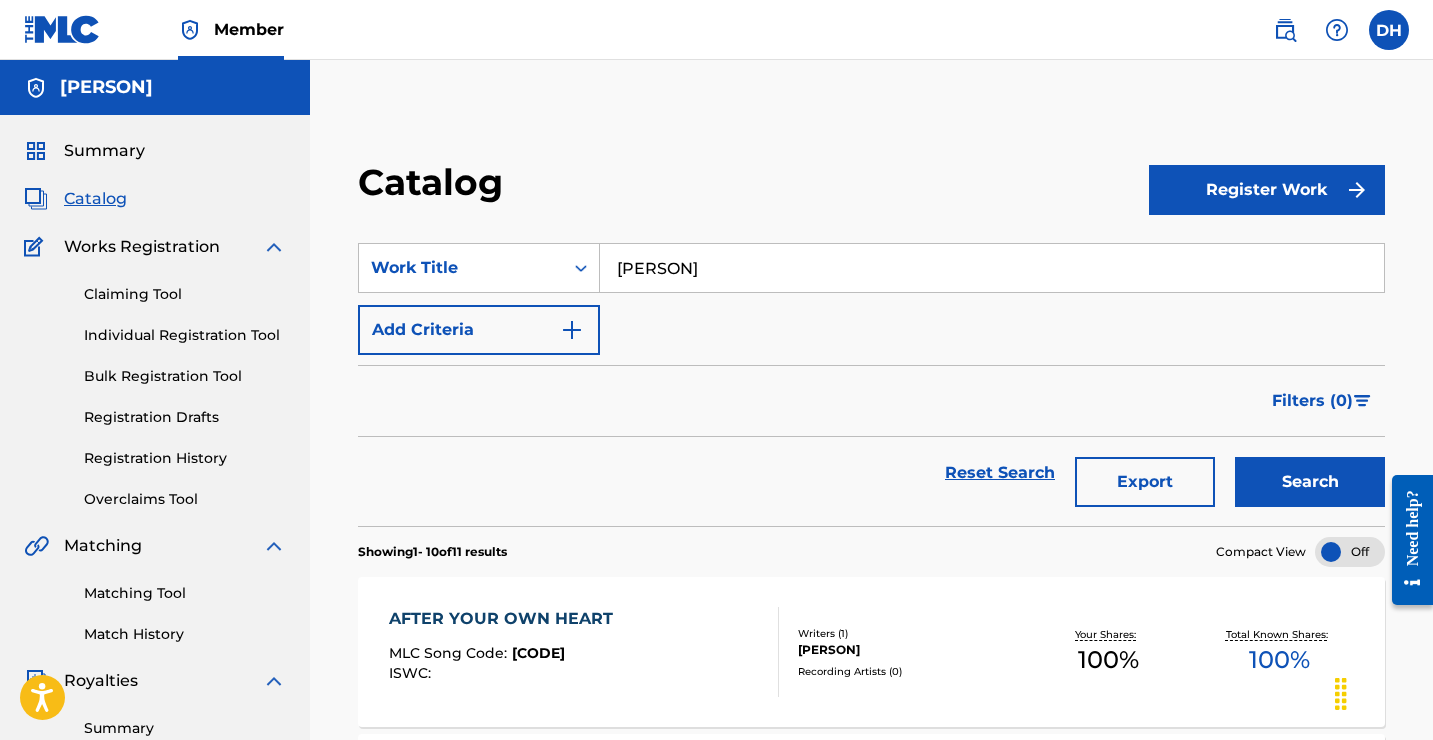 type on "[PERSON]" 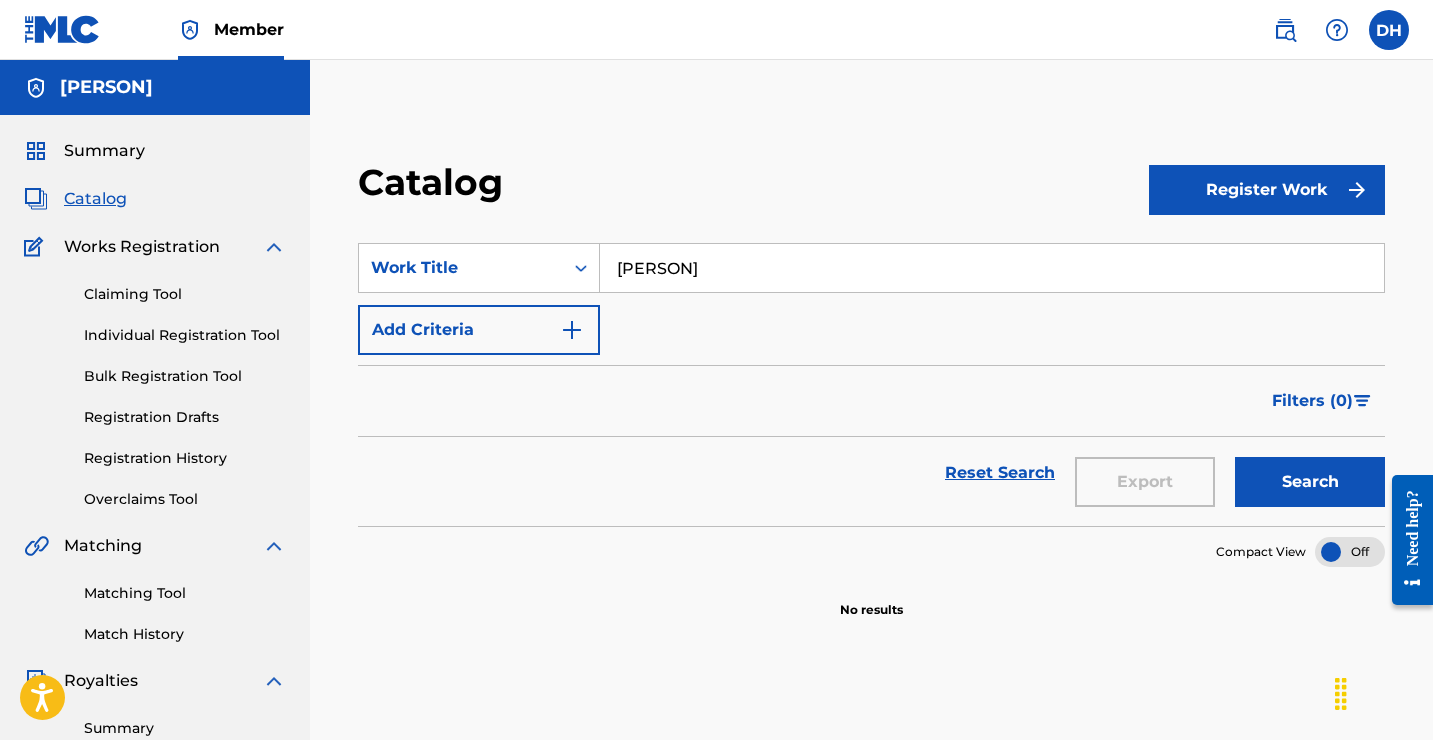 scroll, scrollTop: 0, scrollLeft: 0, axis: both 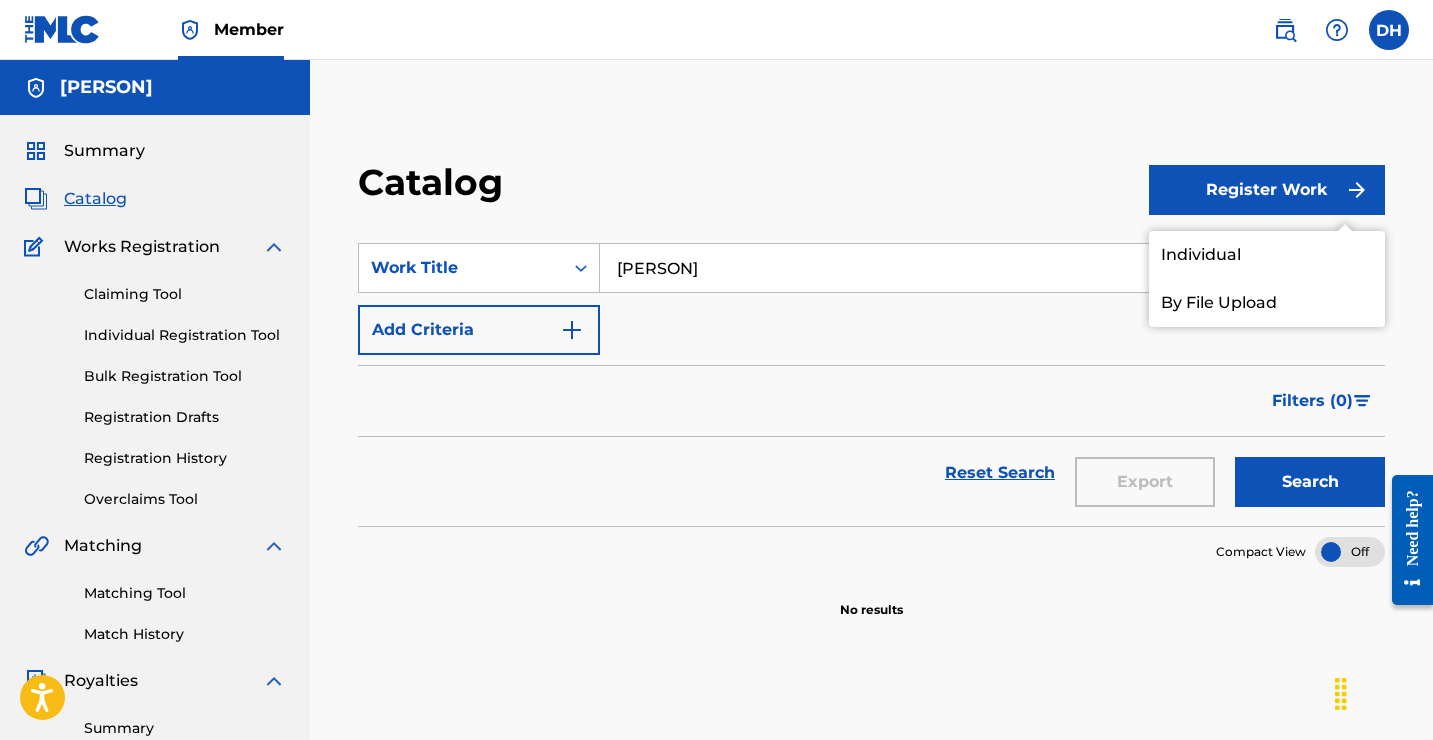 click on "Individual" at bounding box center [1267, 255] 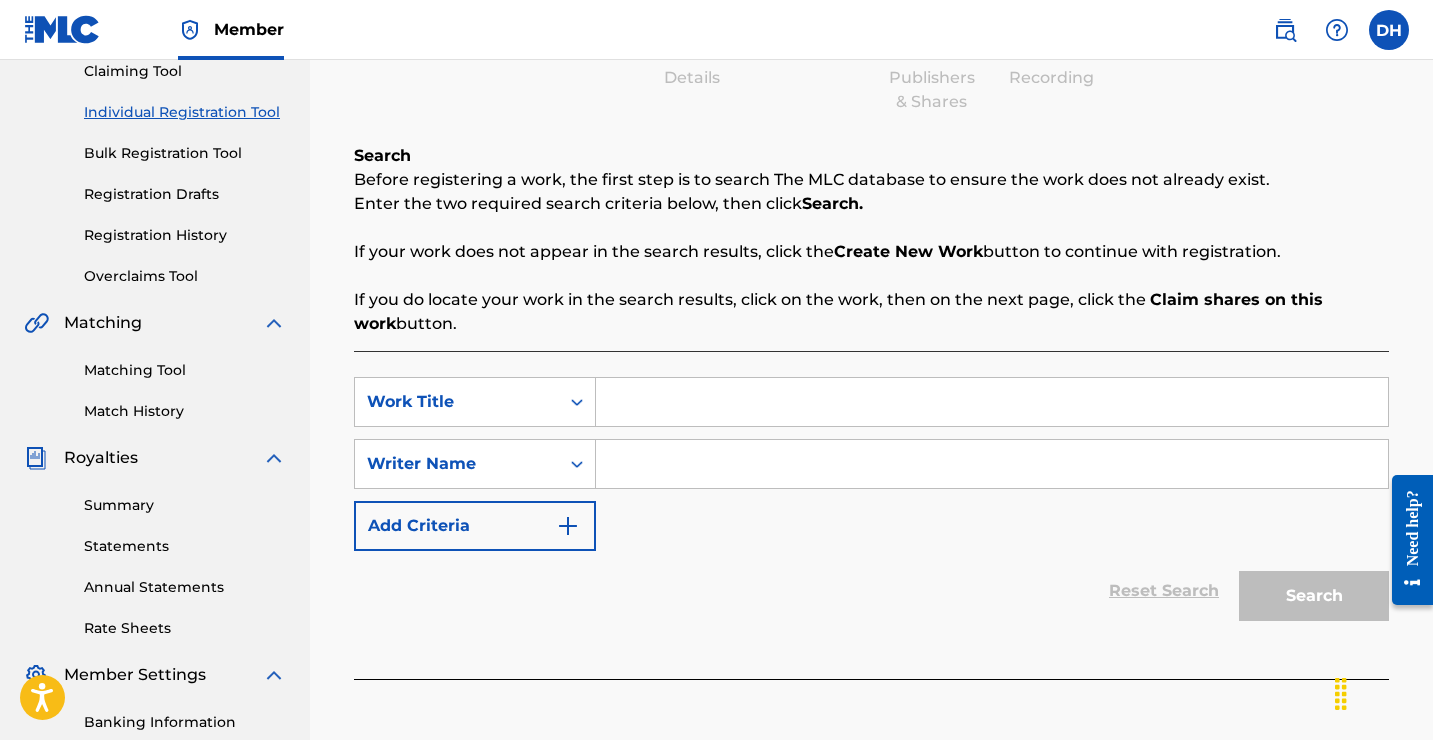 scroll, scrollTop: 238, scrollLeft: 0, axis: vertical 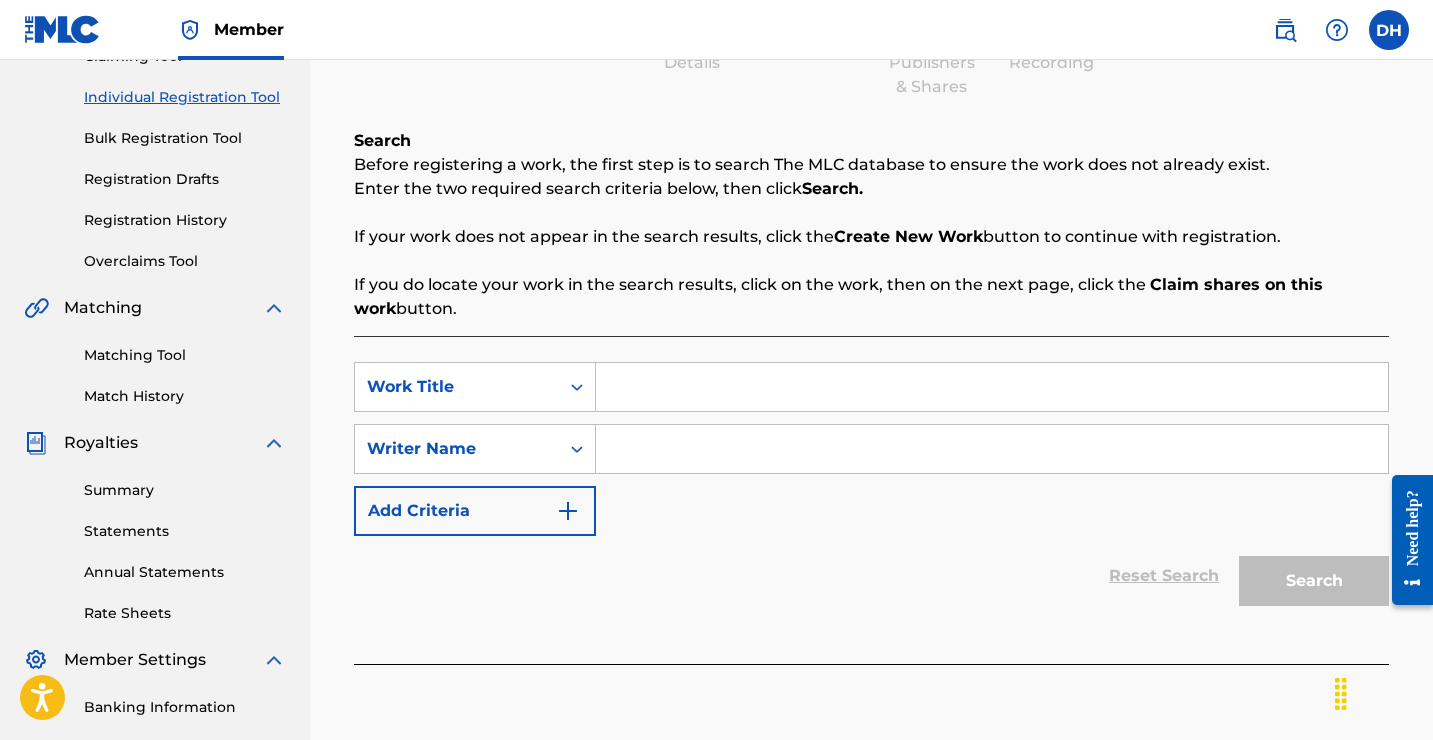 click at bounding box center [992, 387] 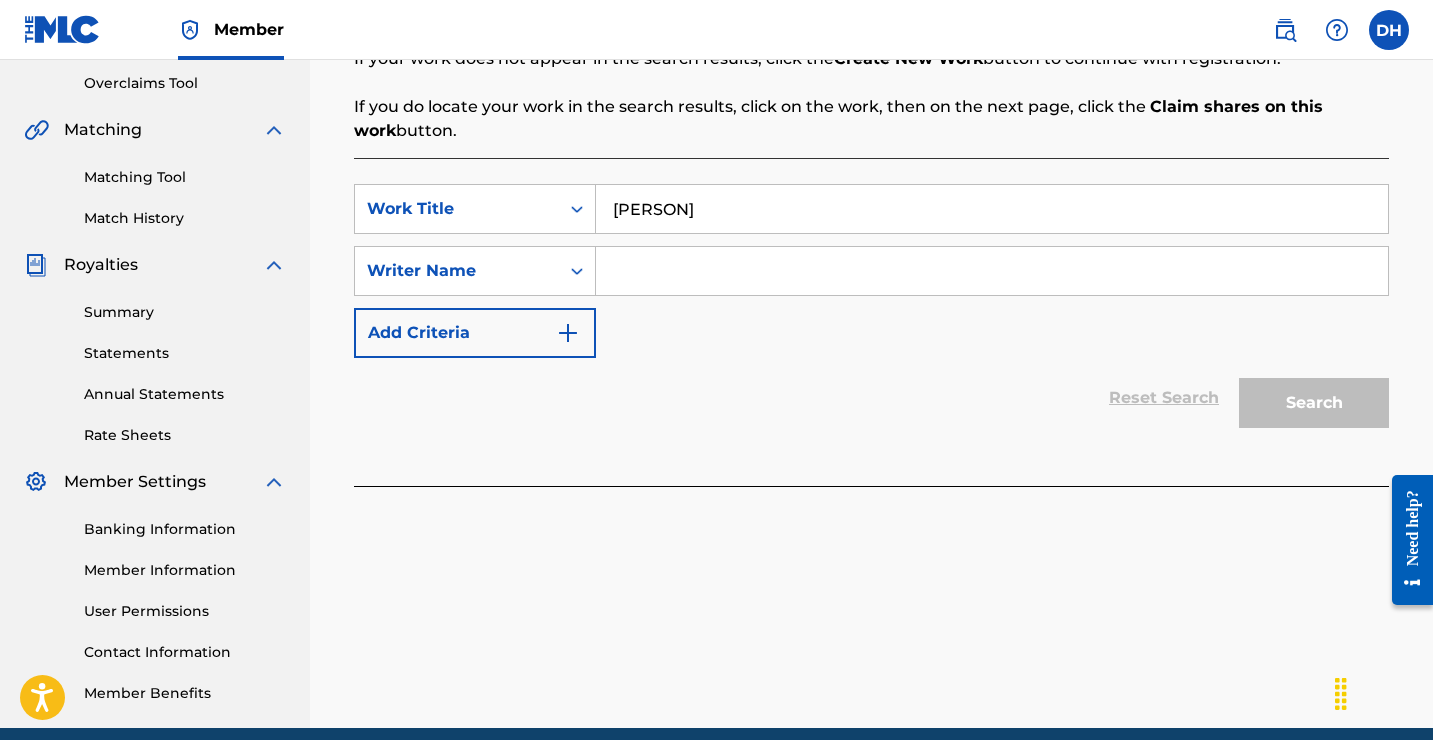 scroll, scrollTop: 410, scrollLeft: 0, axis: vertical 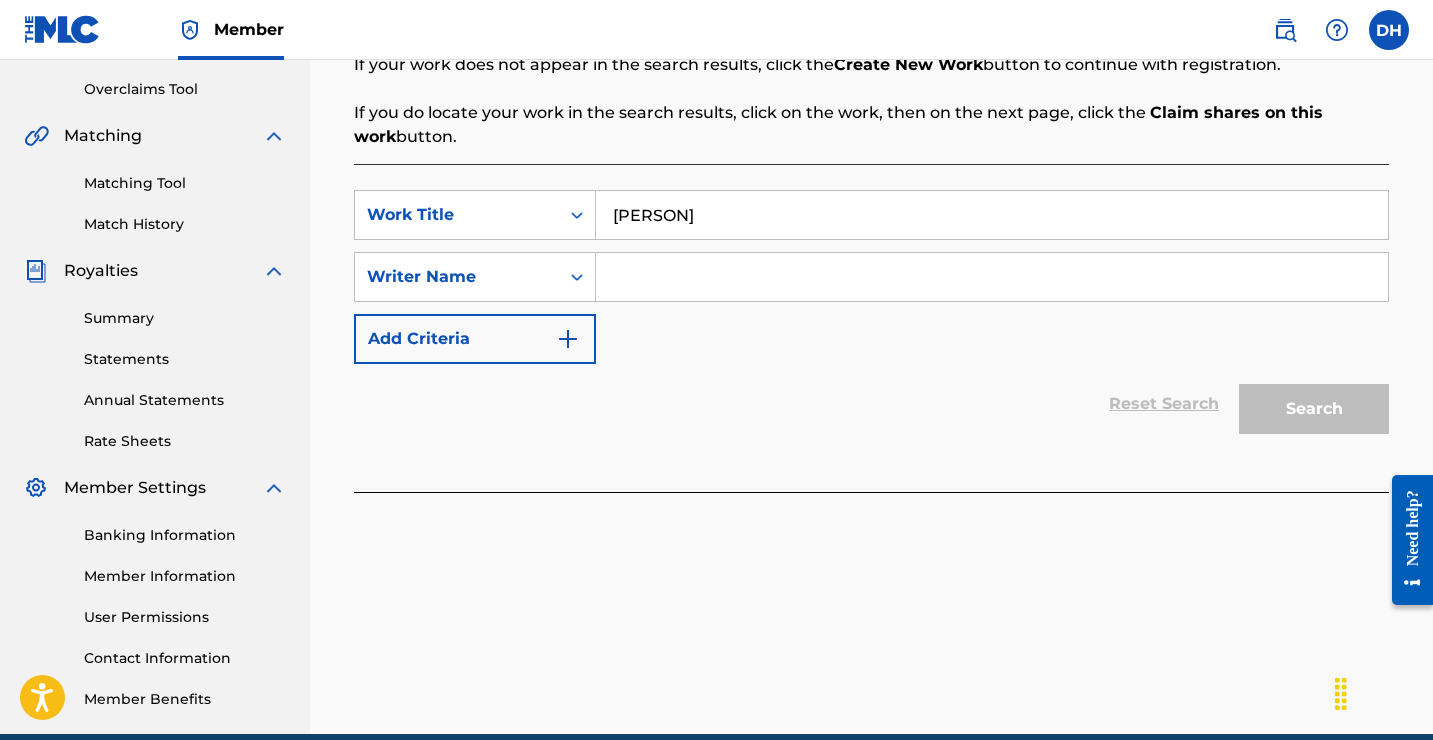 type on "[PERSON]" 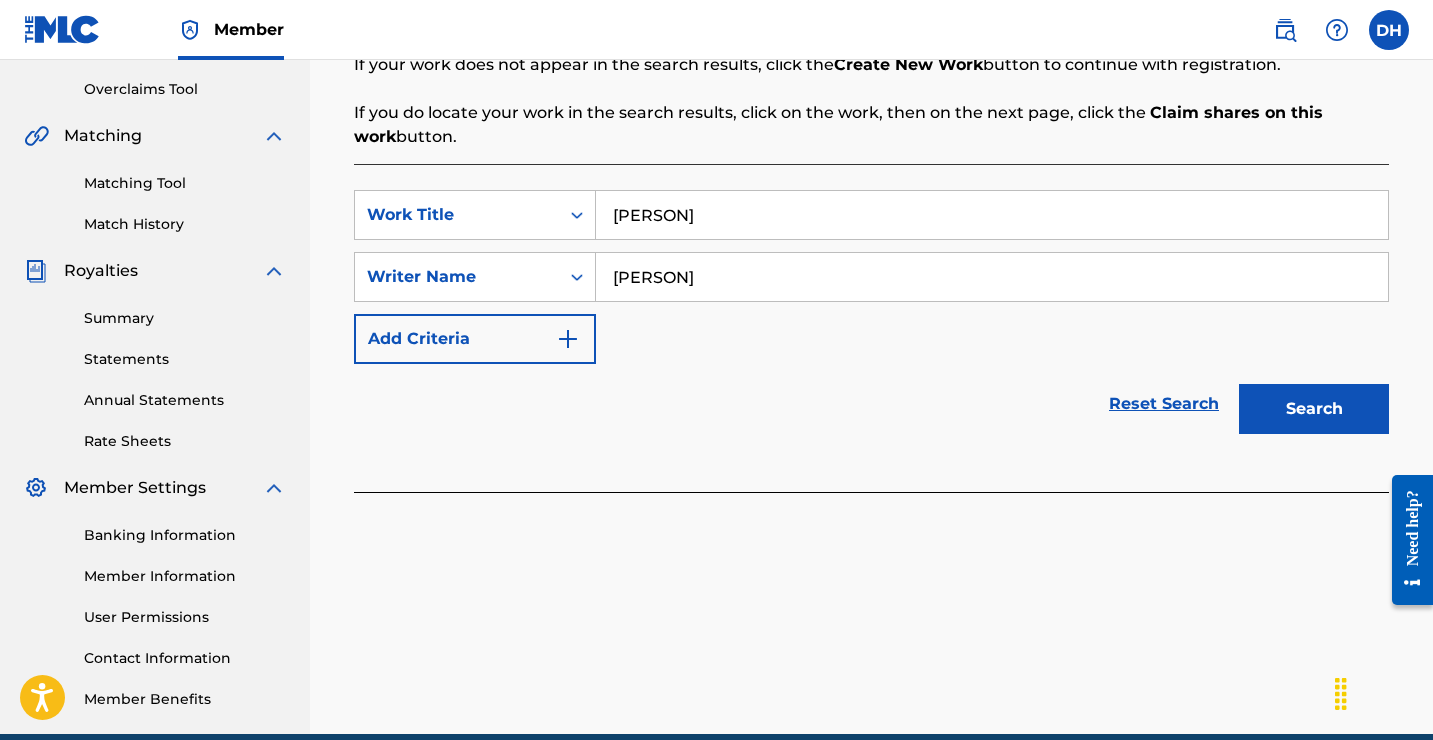 type on "[PERSON]" 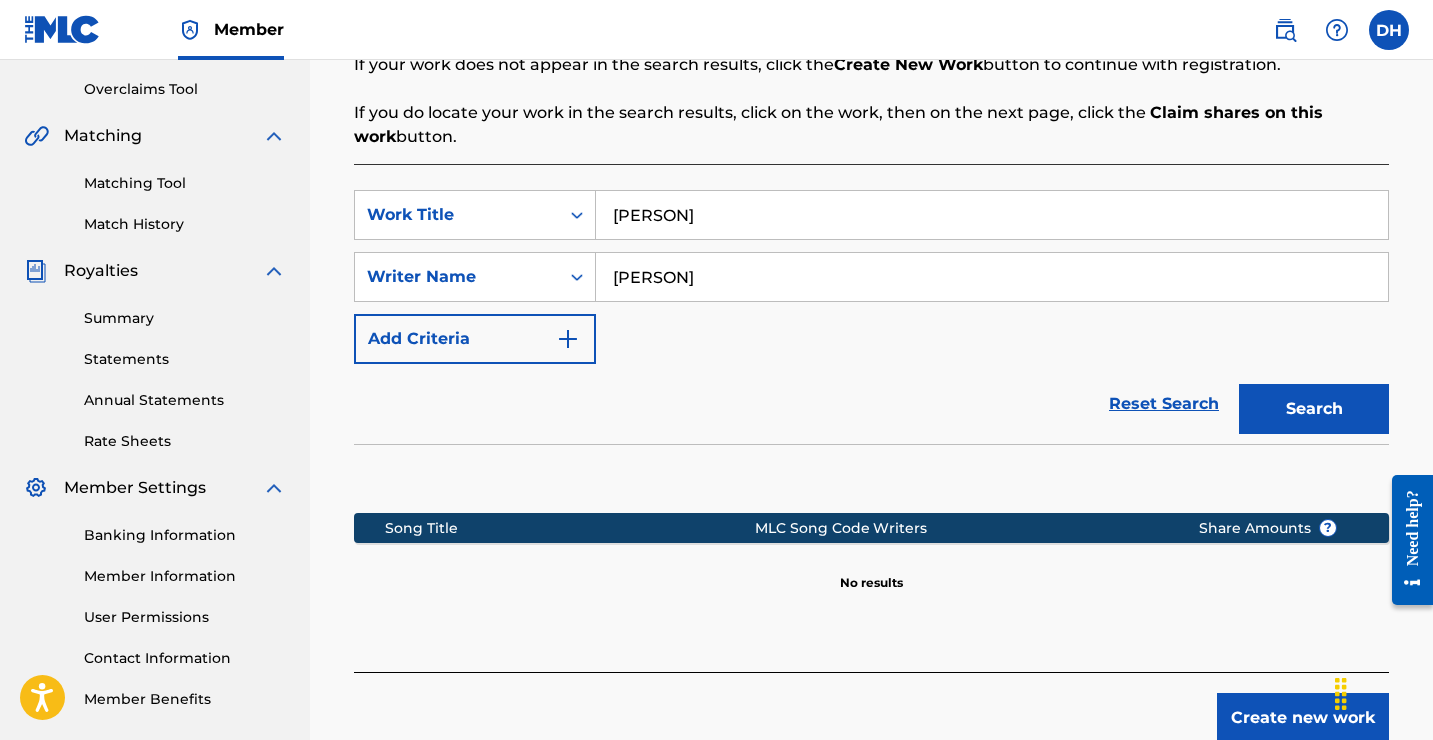 click on "Create new work" at bounding box center (1303, 718) 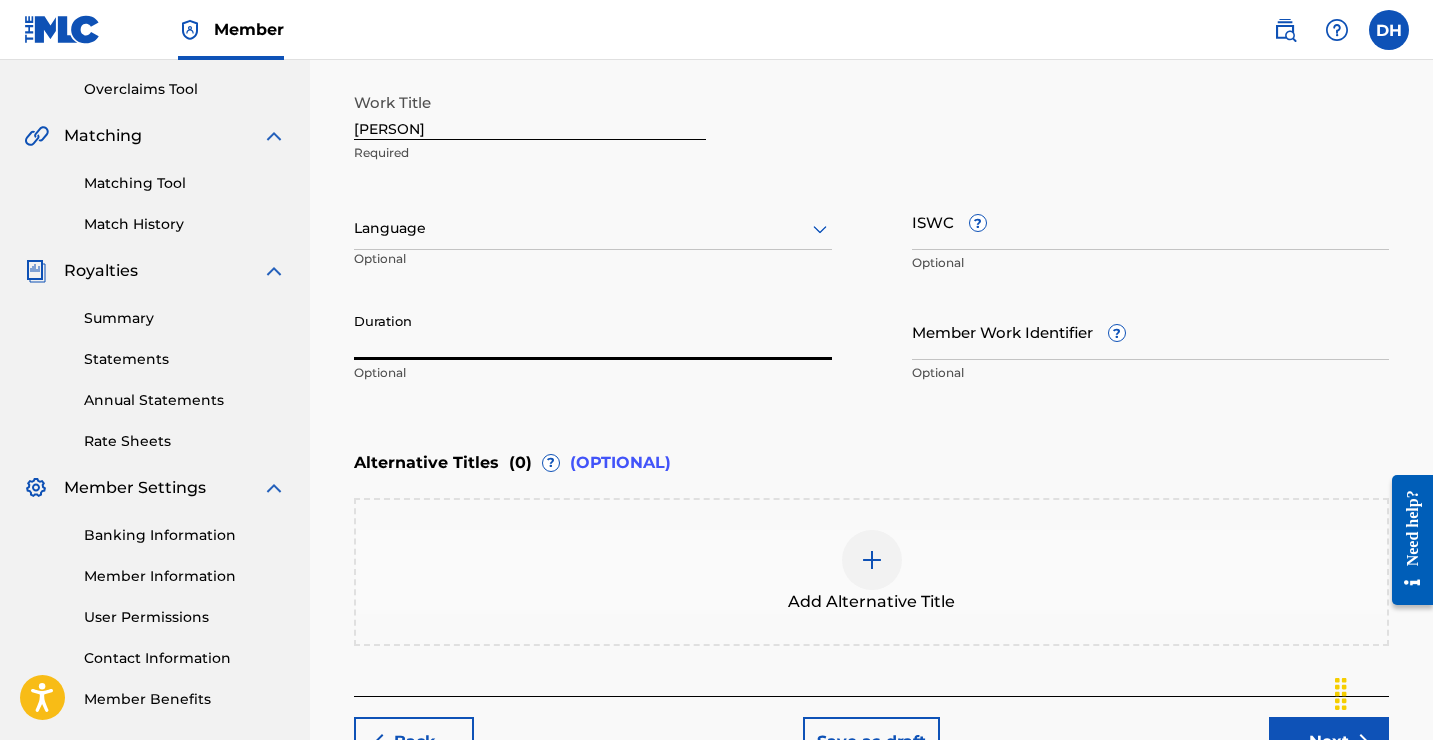 click on "Duration" at bounding box center [593, 331] 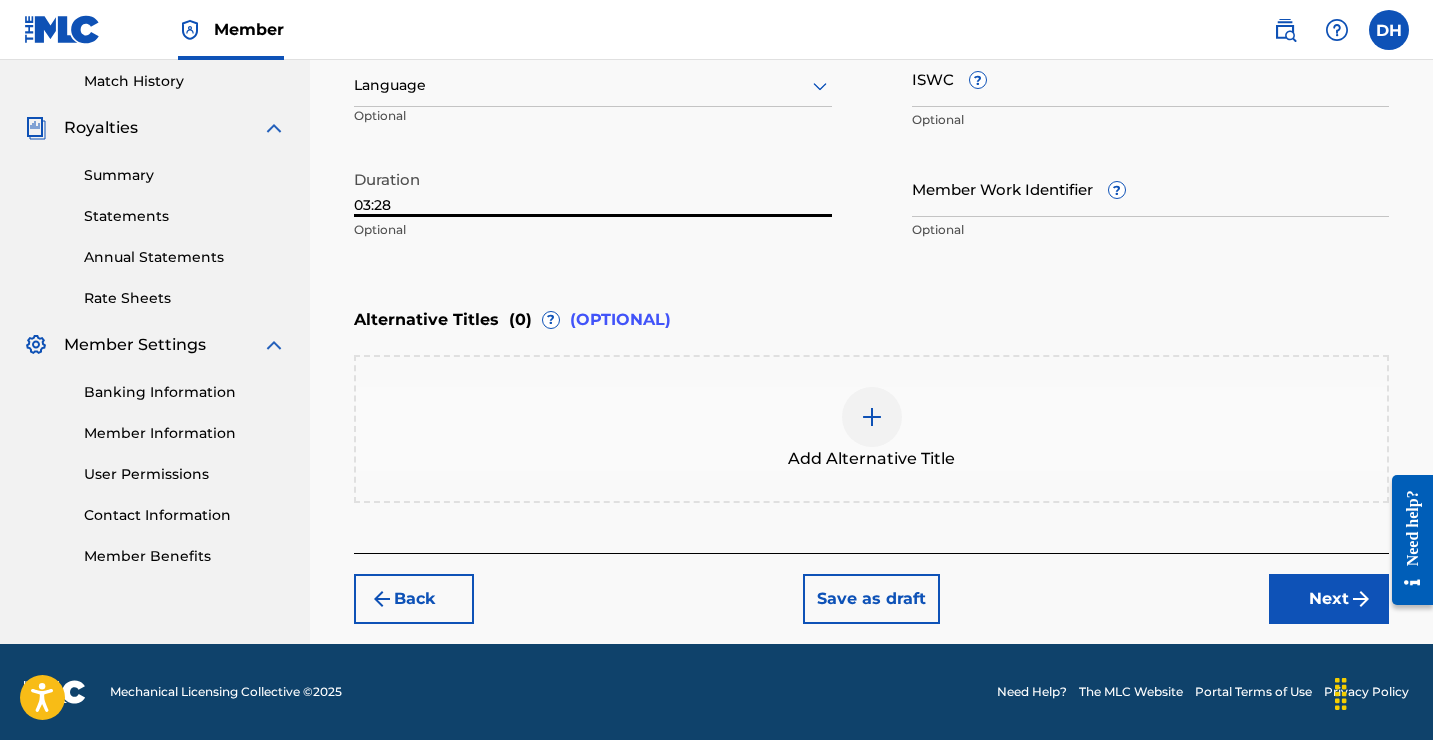 scroll, scrollTop: 553, scrollLeft: 0, axis: vertical 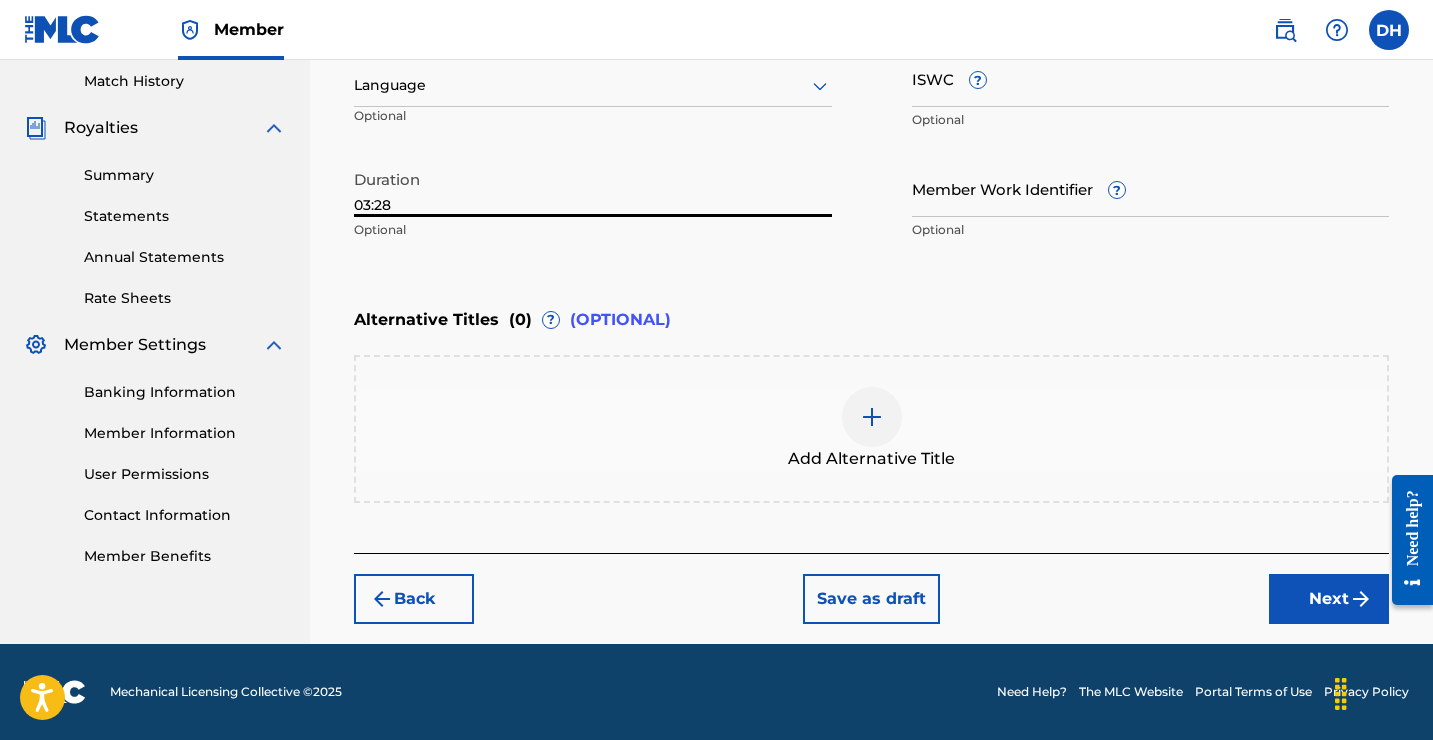 type on "03:28" 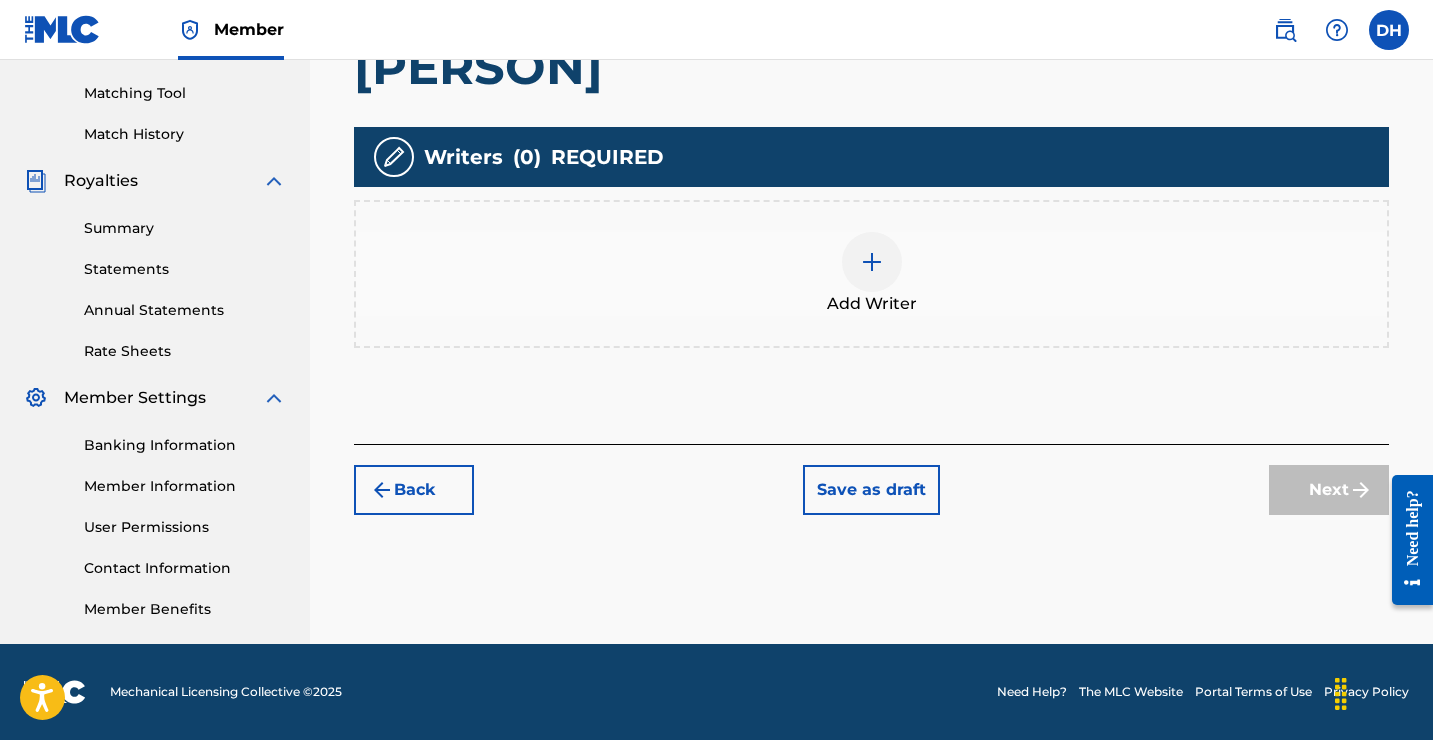 scroll, scrollTop: 500, scrollLeft: 0, axis: vertical 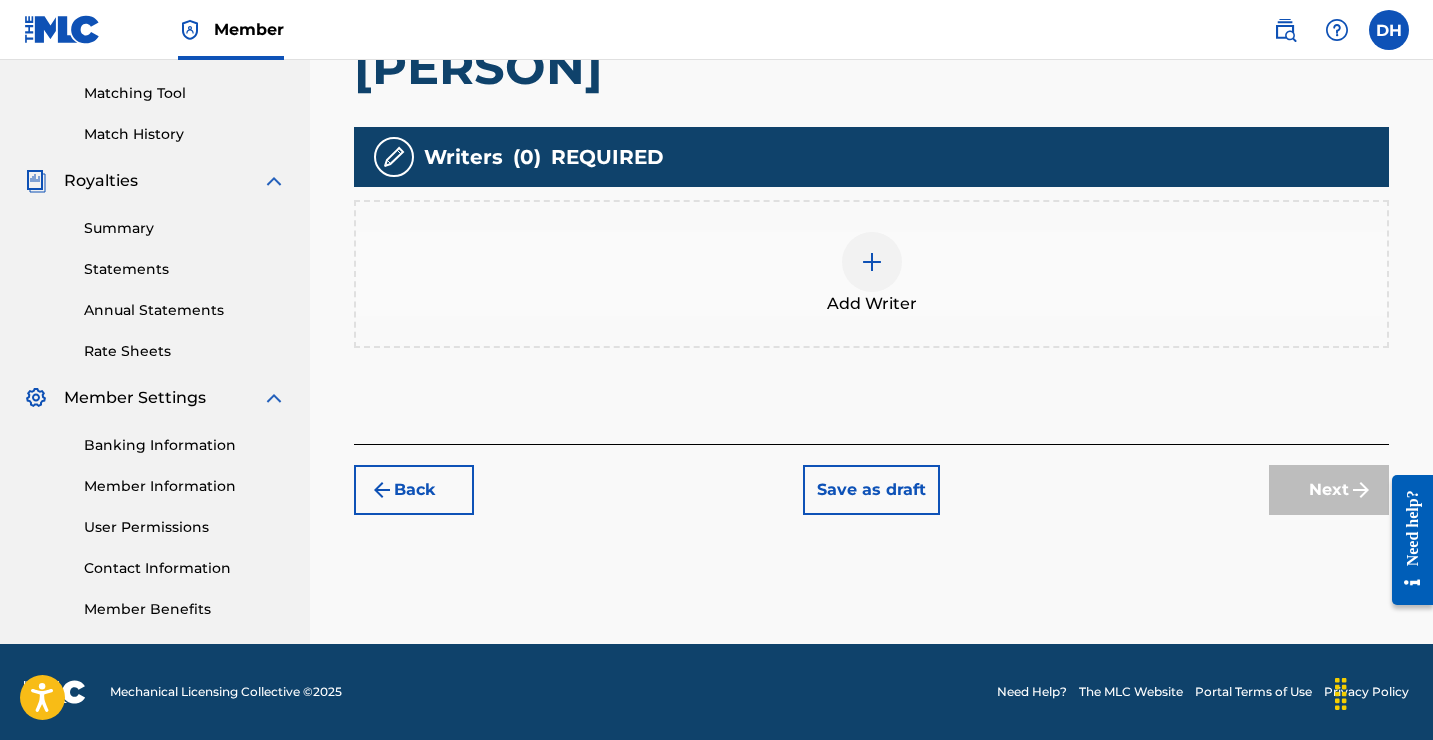 click on "Add Writer" at bounding box center (872, 304) 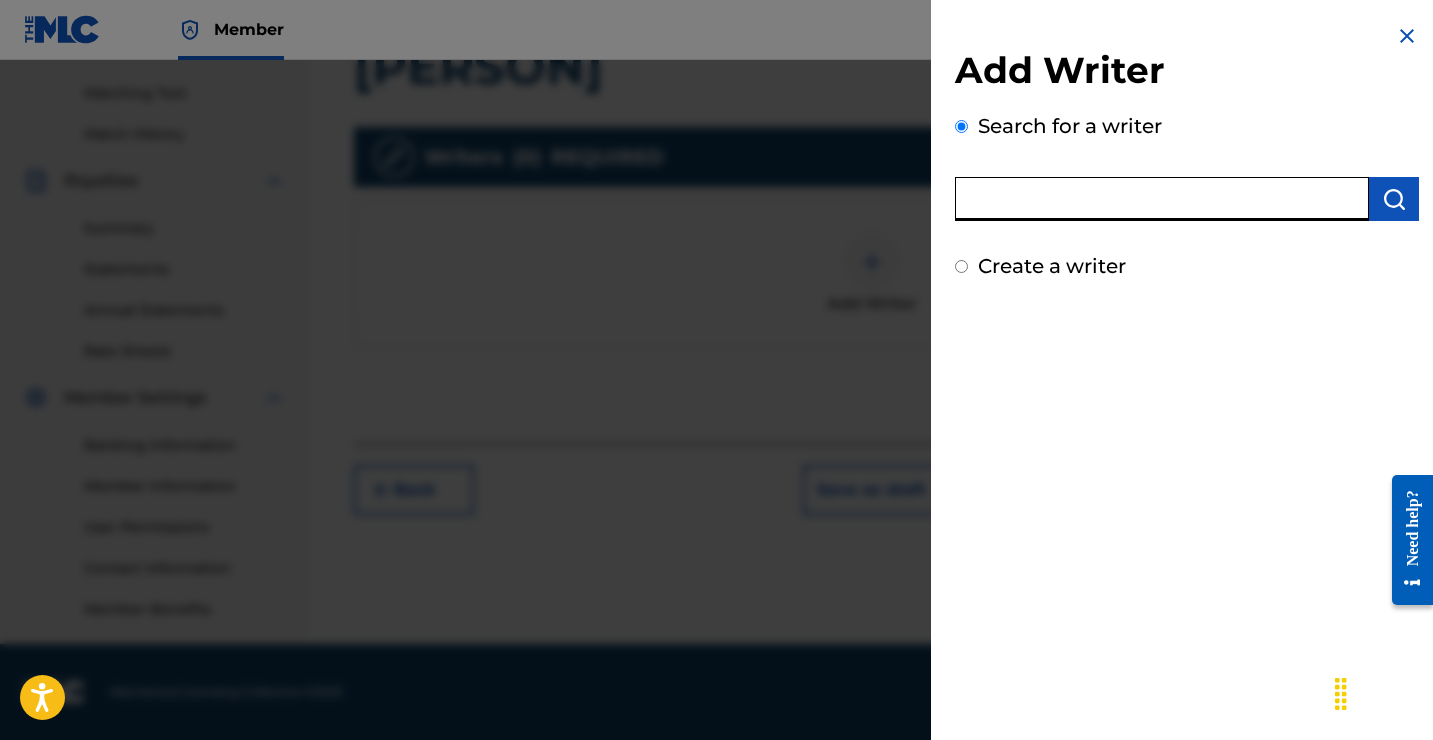 click at bounding box center (1162, 199) 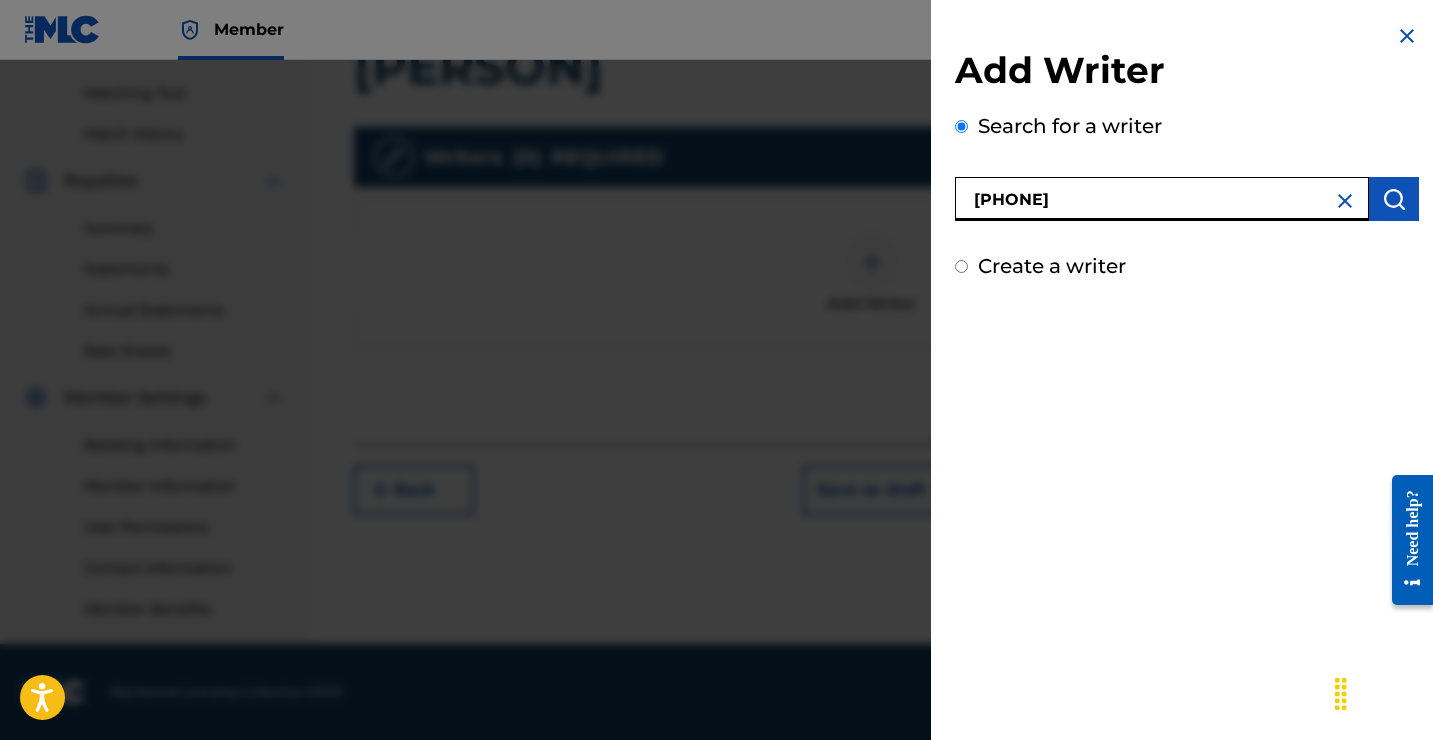 type on "[PHONE]" 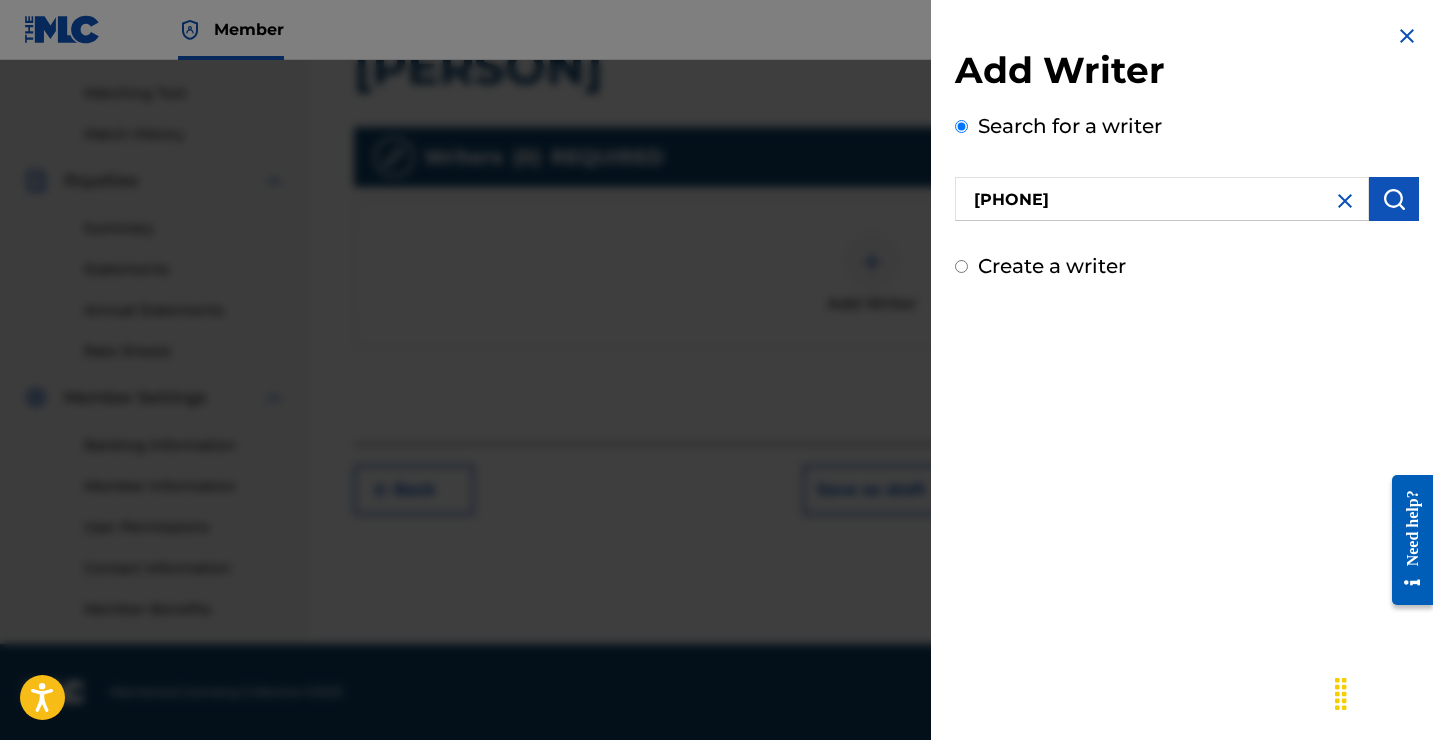click at bounding box center (1394, 199) 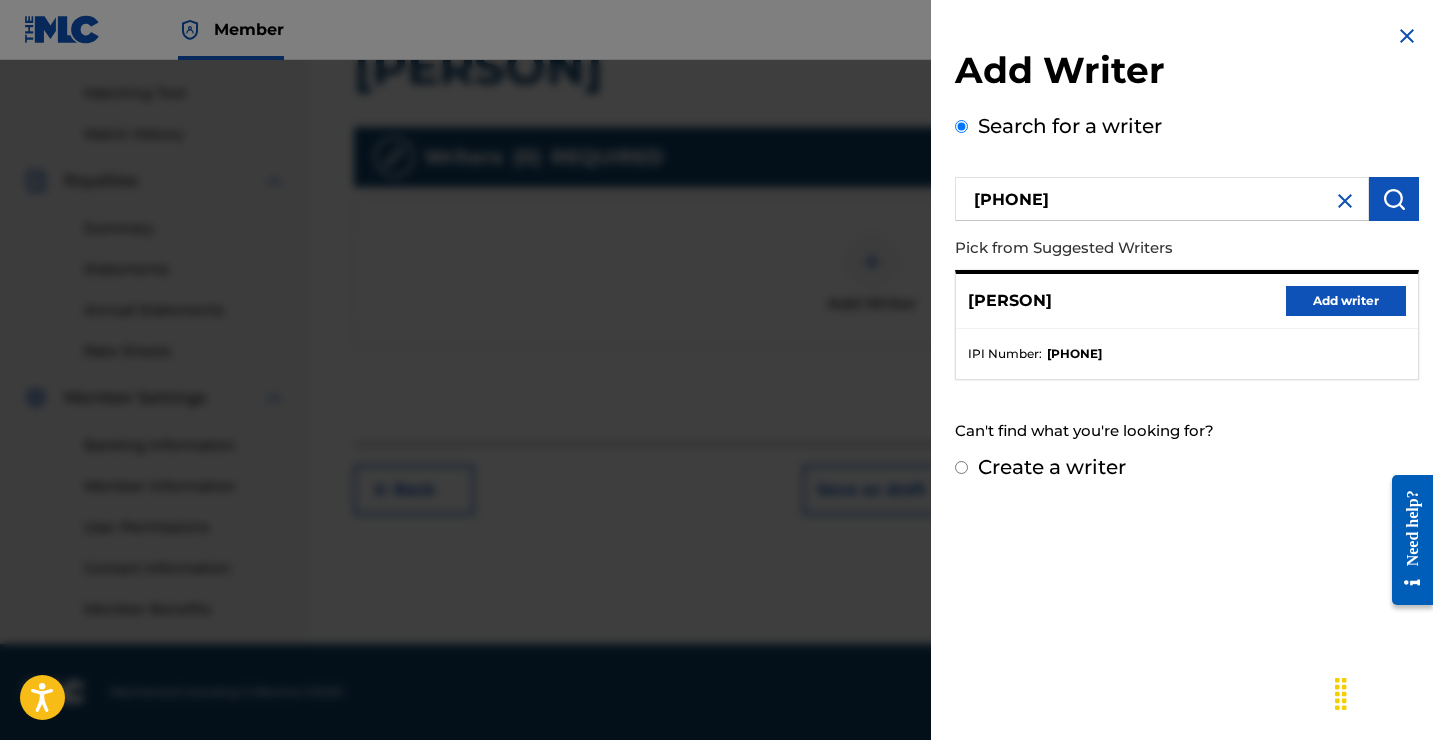 click on "Add writer" at bounding box center [1346, 301] 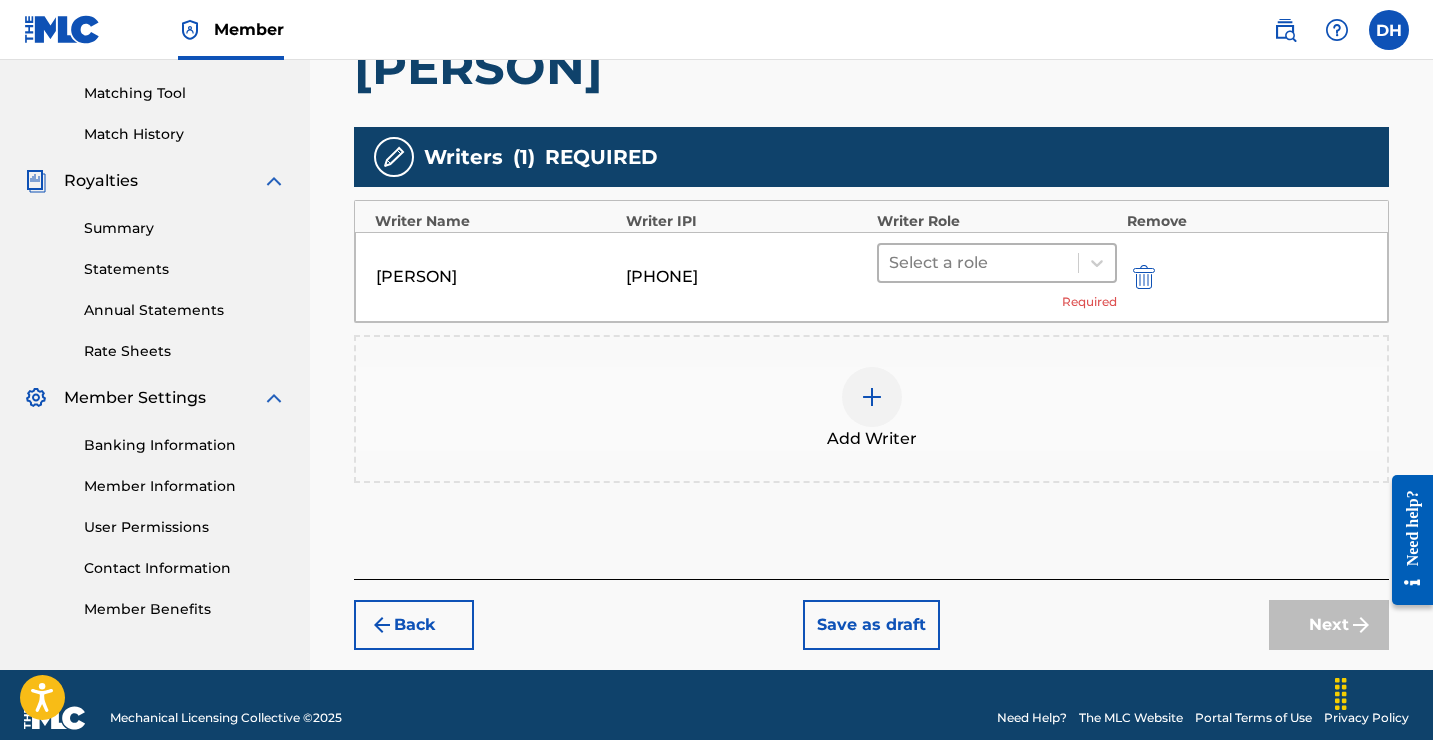 click at bounding box center (978, 263) 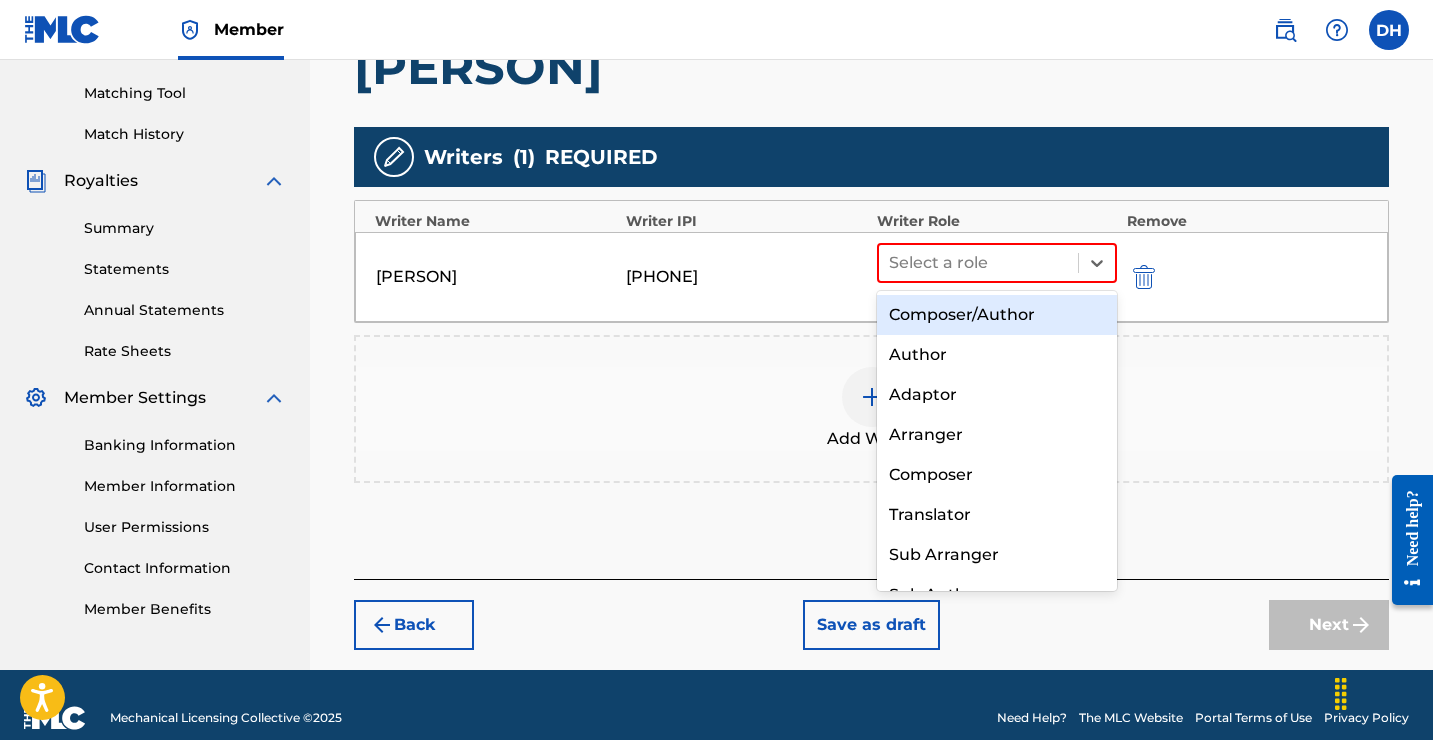 click on "Composer/Author" at bounding box center [997, 315] 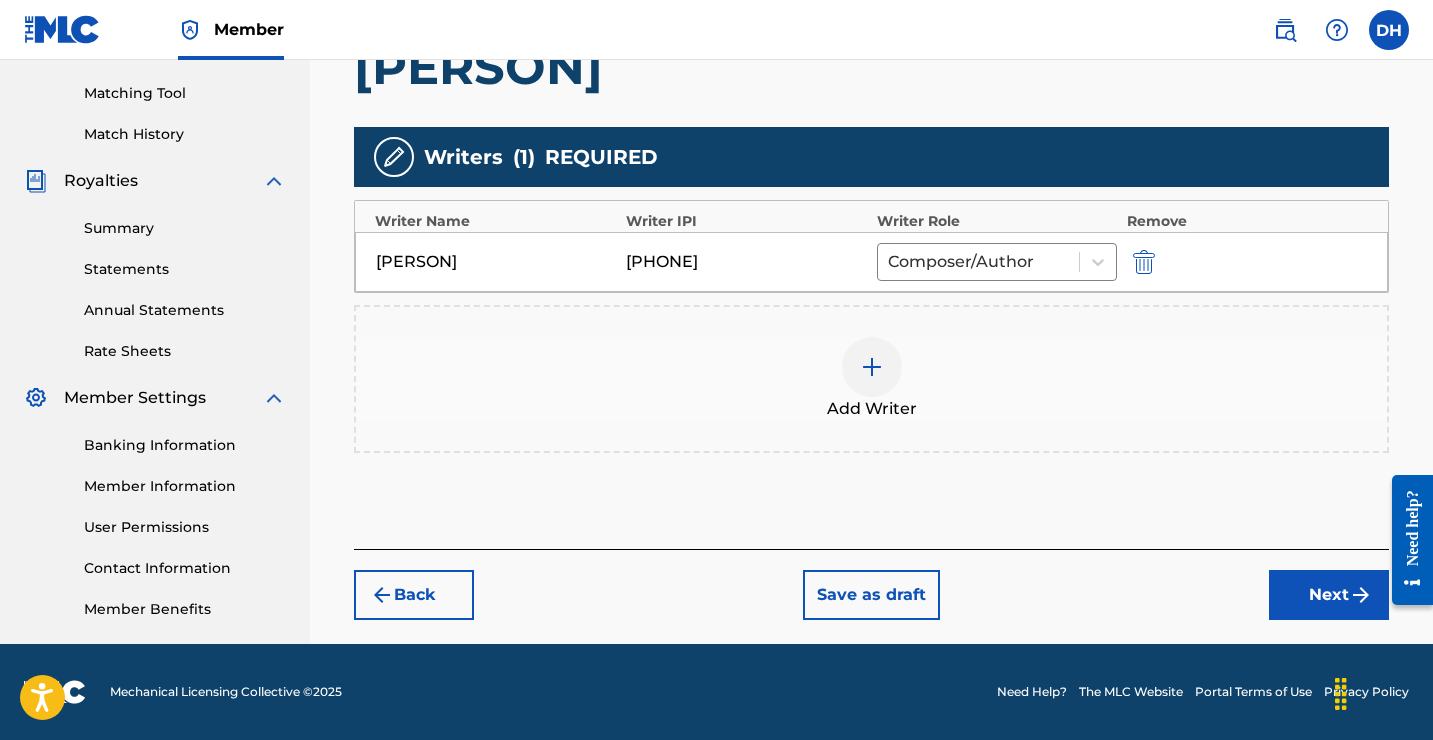 click on "Next" at bounding box center (1329, 595) 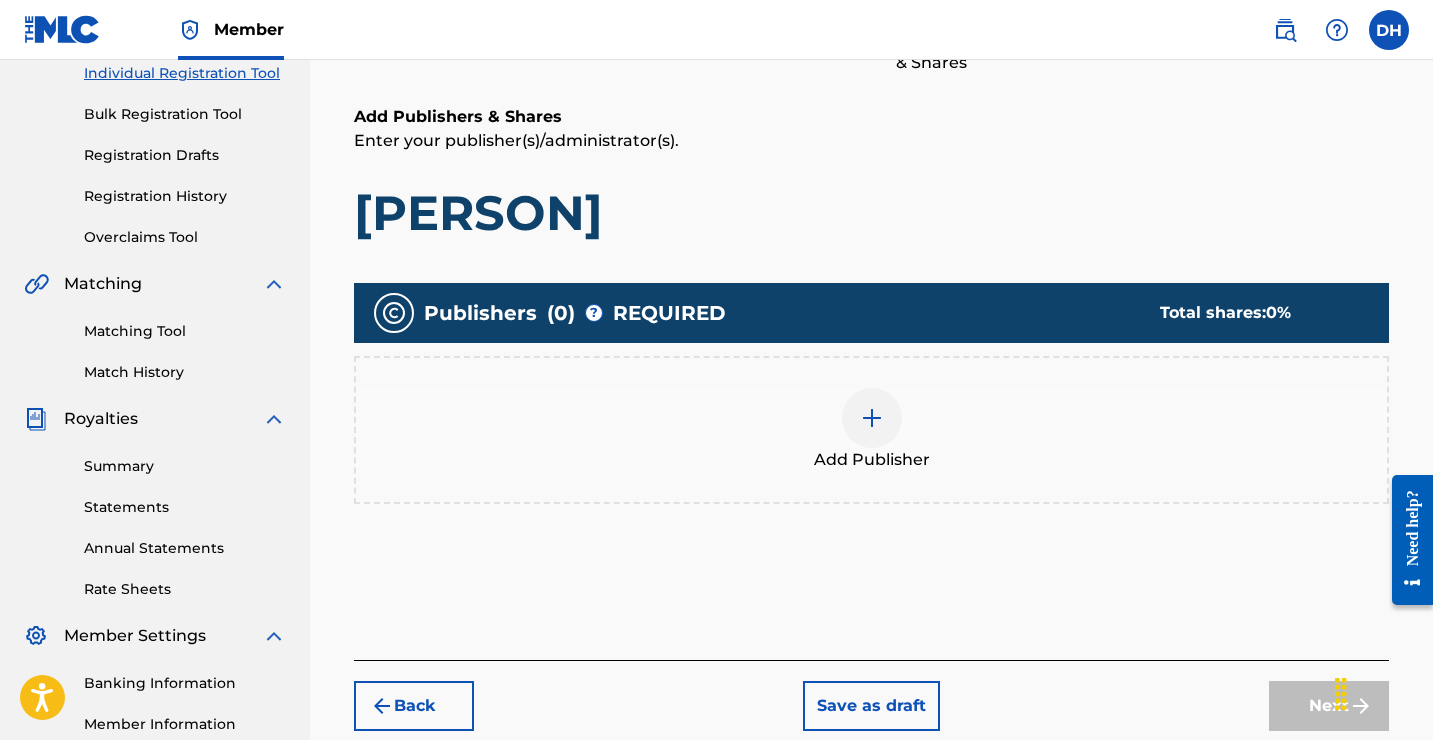 scroll, scrollTop: 273, scrollLeft: 0, axis: vertical 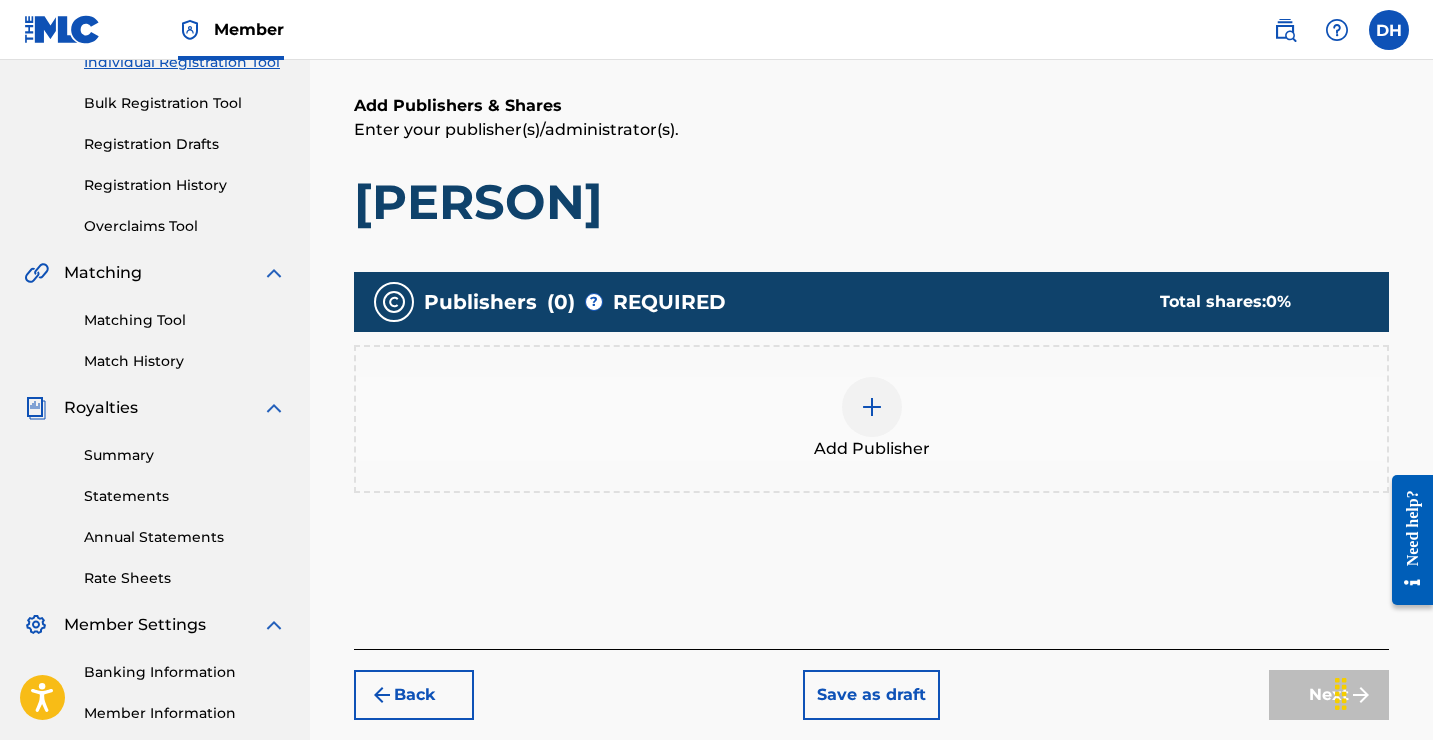 click at bounding box center [872, 407] 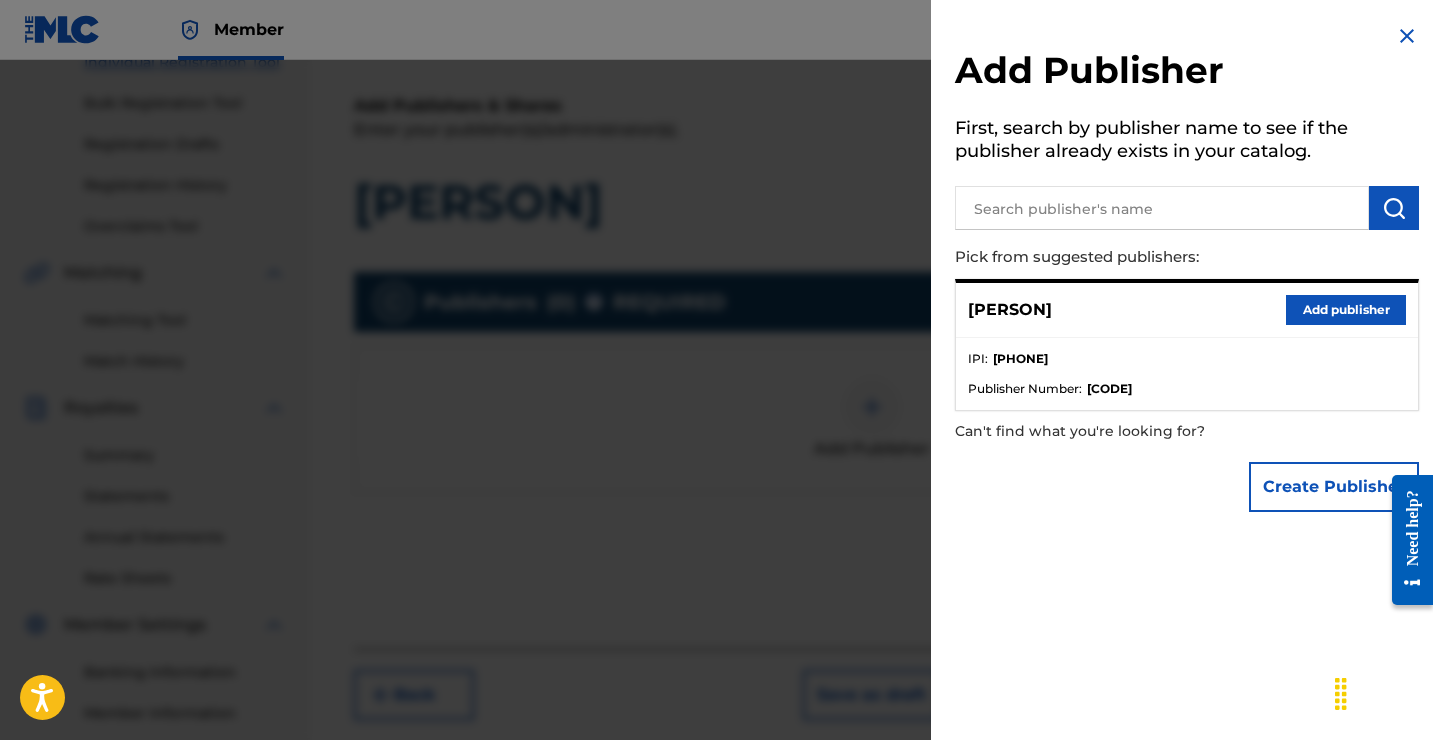 click on "Add publisher" at bounding box center (1346, 310) 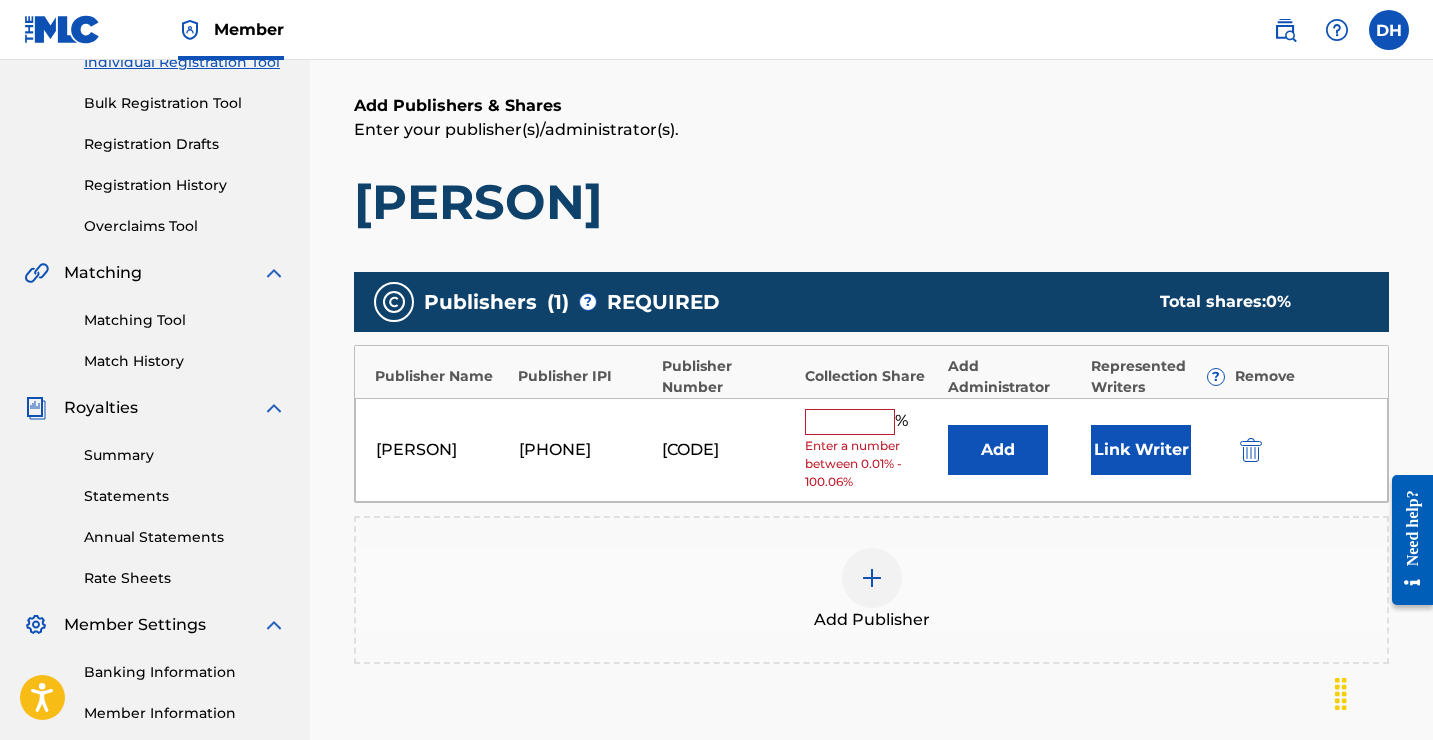 click at bounding box center (850, 422) 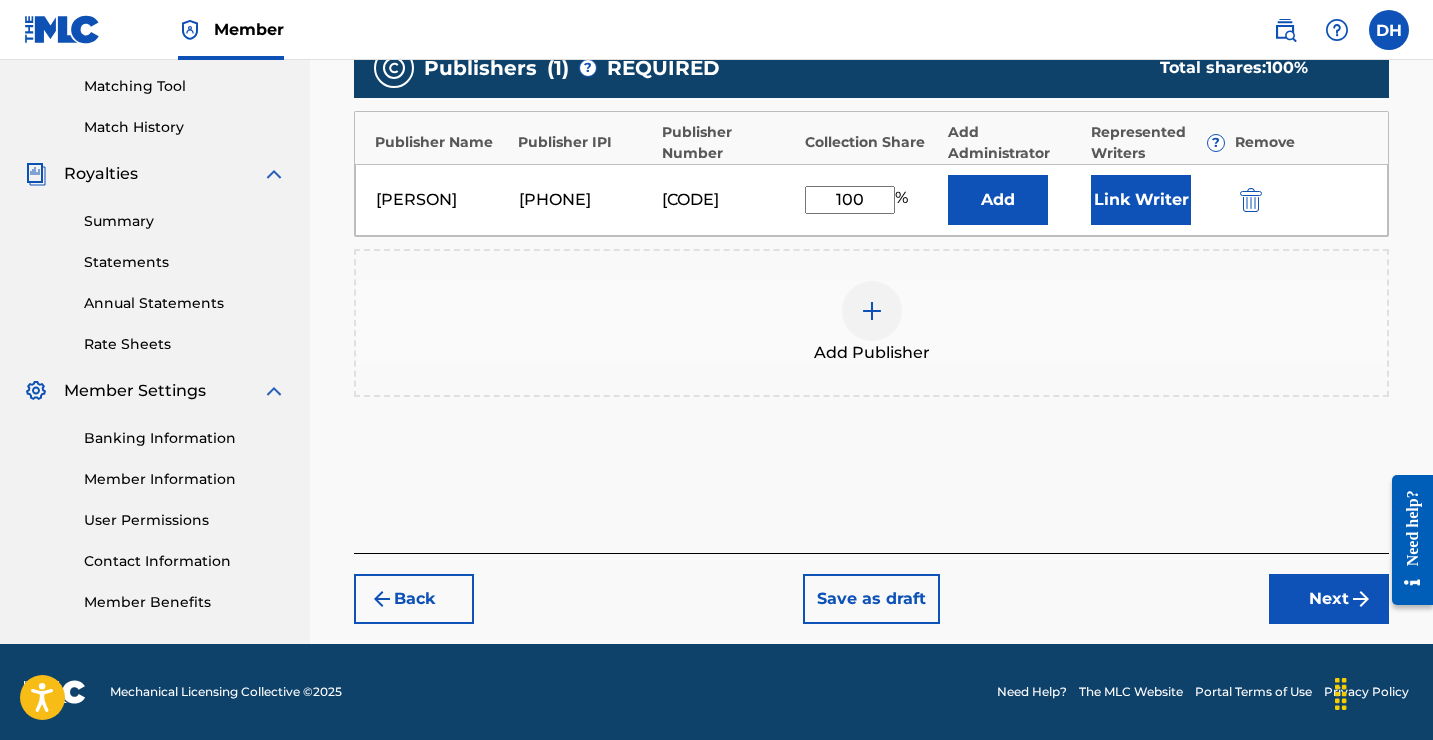 type on "100" 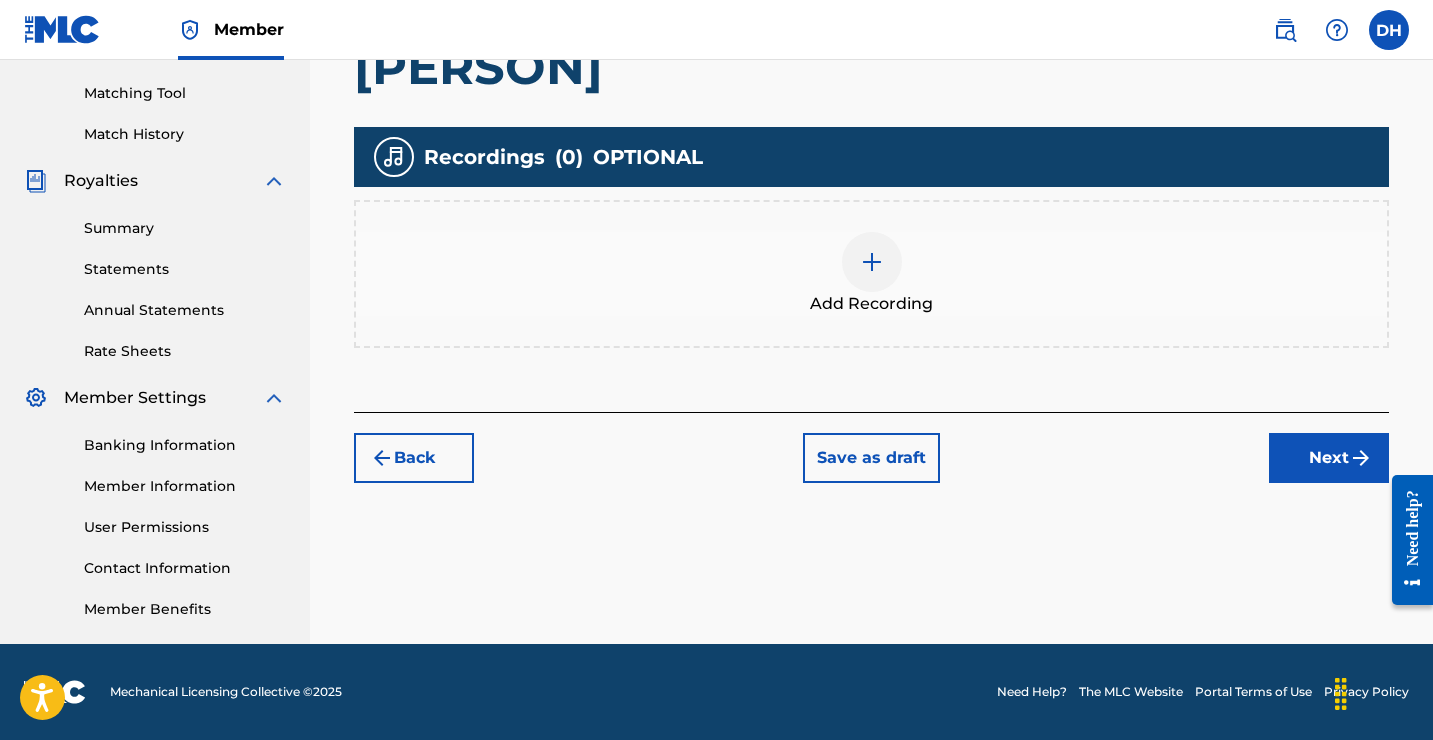 click on "Add Recording" at bounding box center [871, 304] 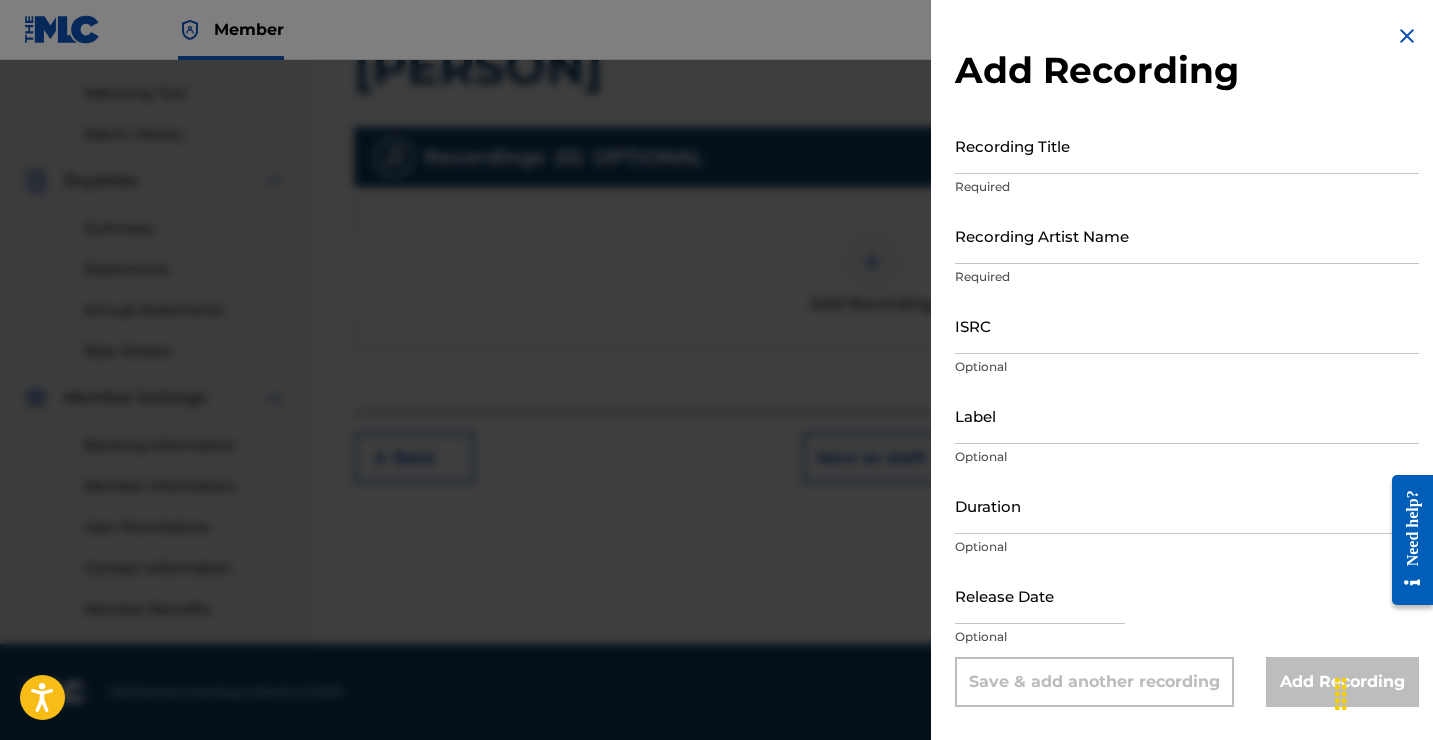 click on "Recording Title" at bounding box center (1187, 145) 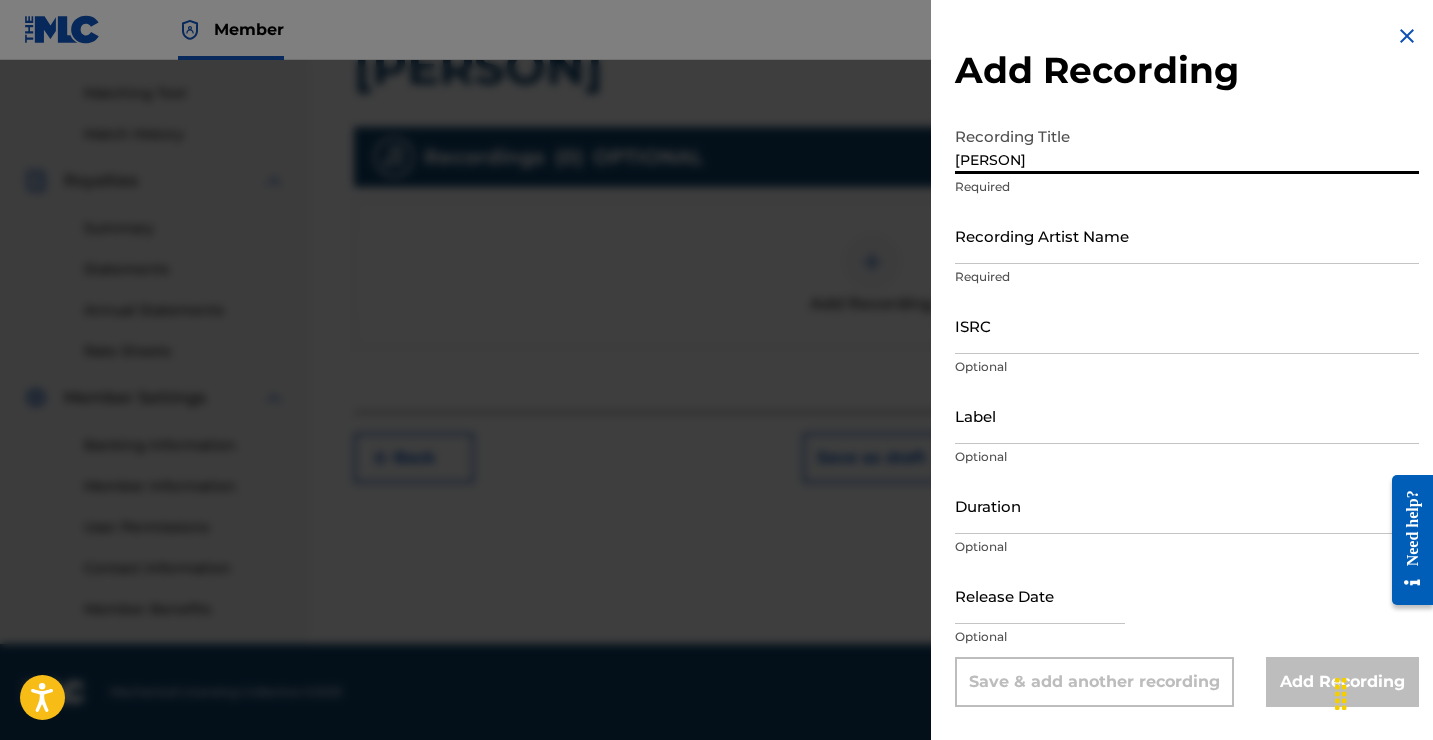 type on "[PERSON]" 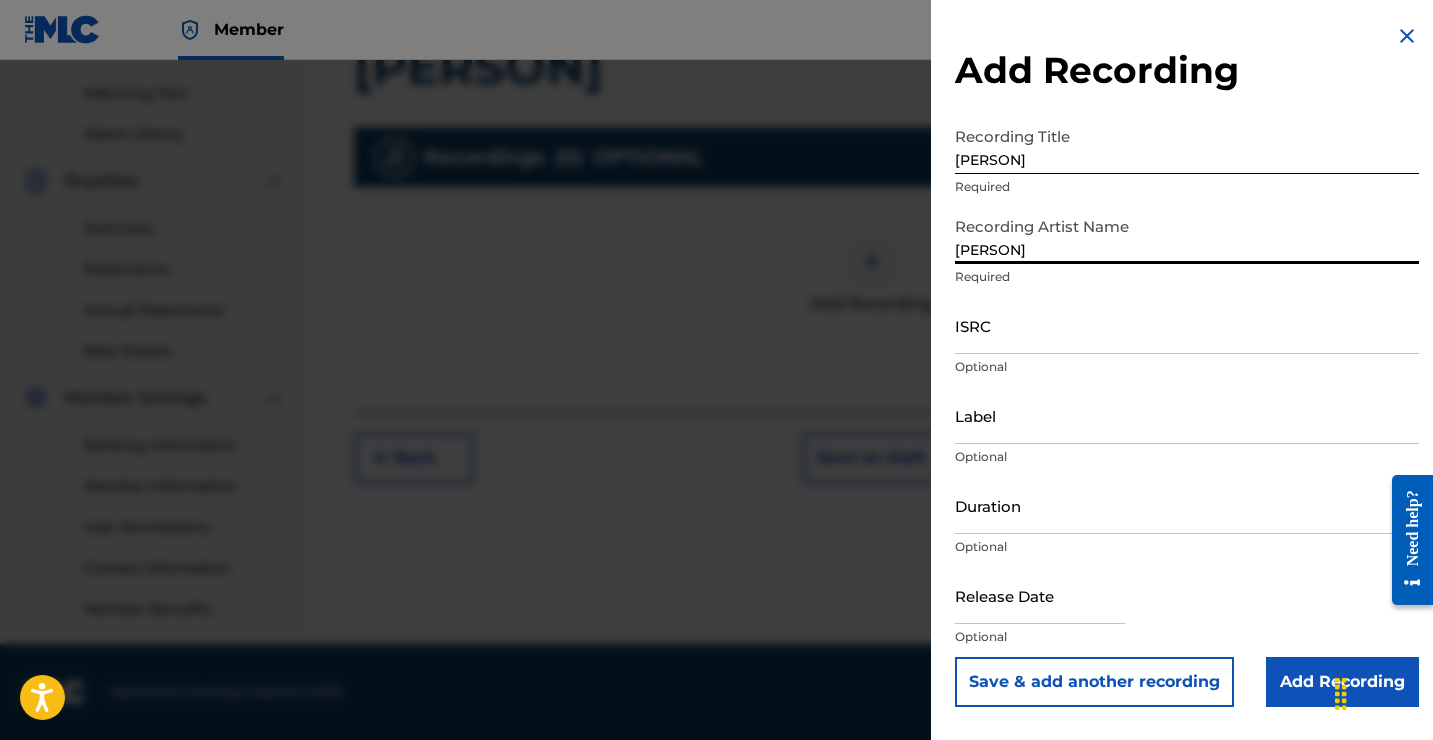 type on "[PERSON]" 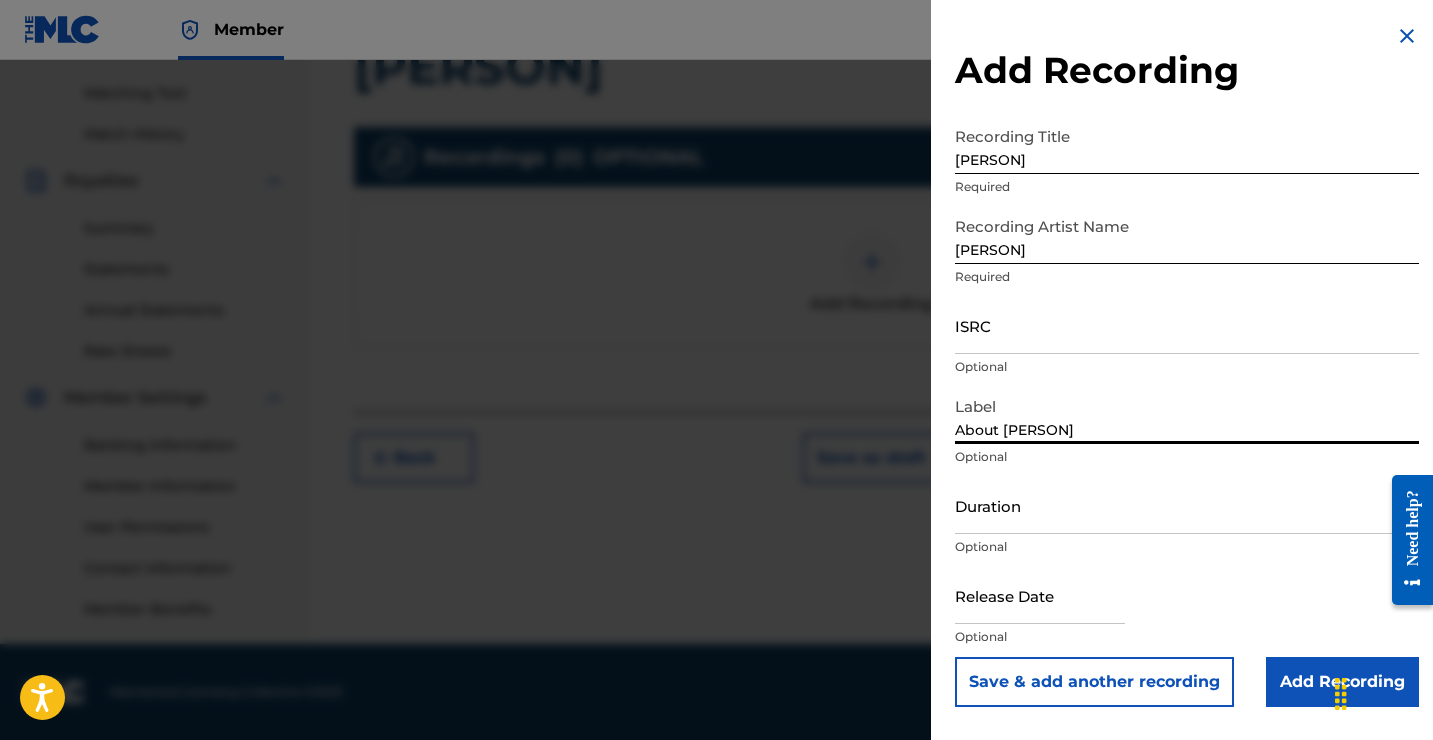 type on "About [PERSON]" 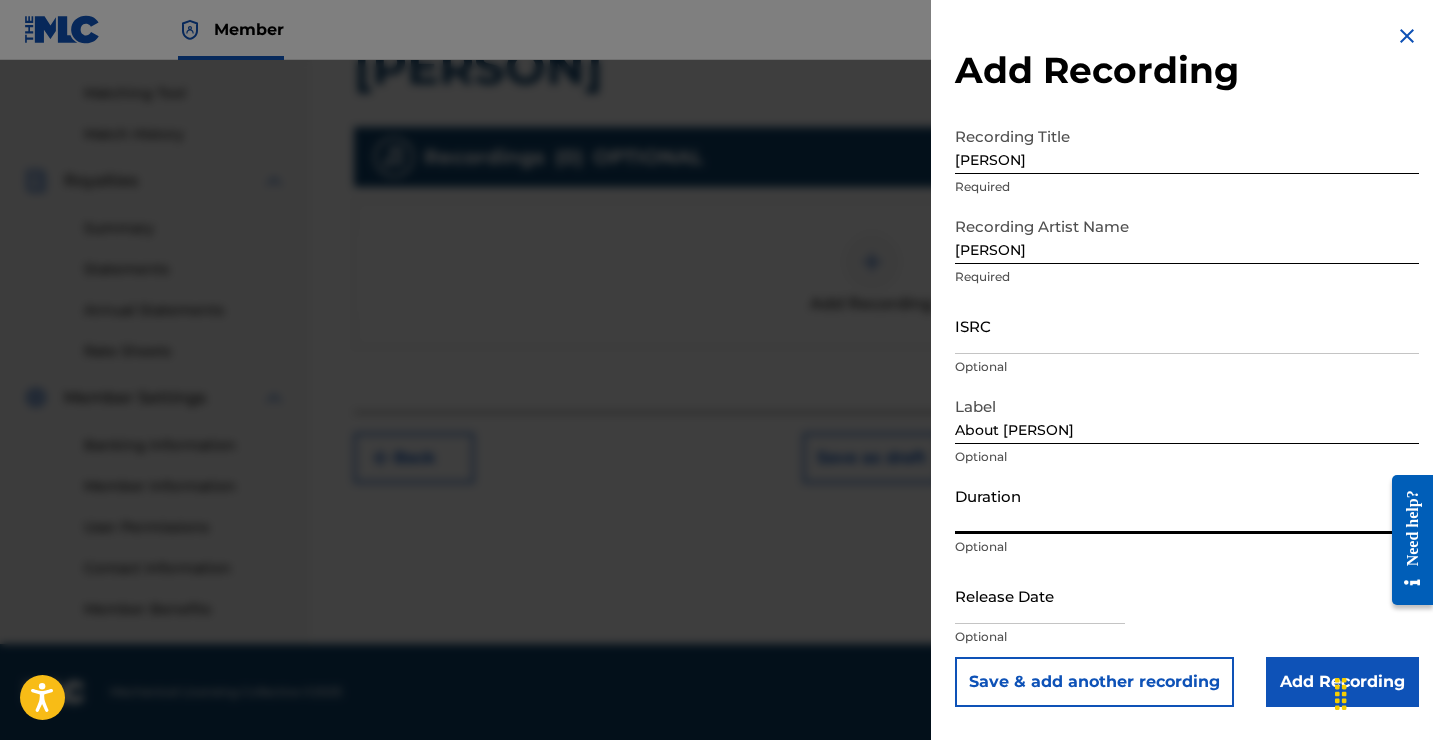 click on "Duration" at bounding box center [1187, 505] 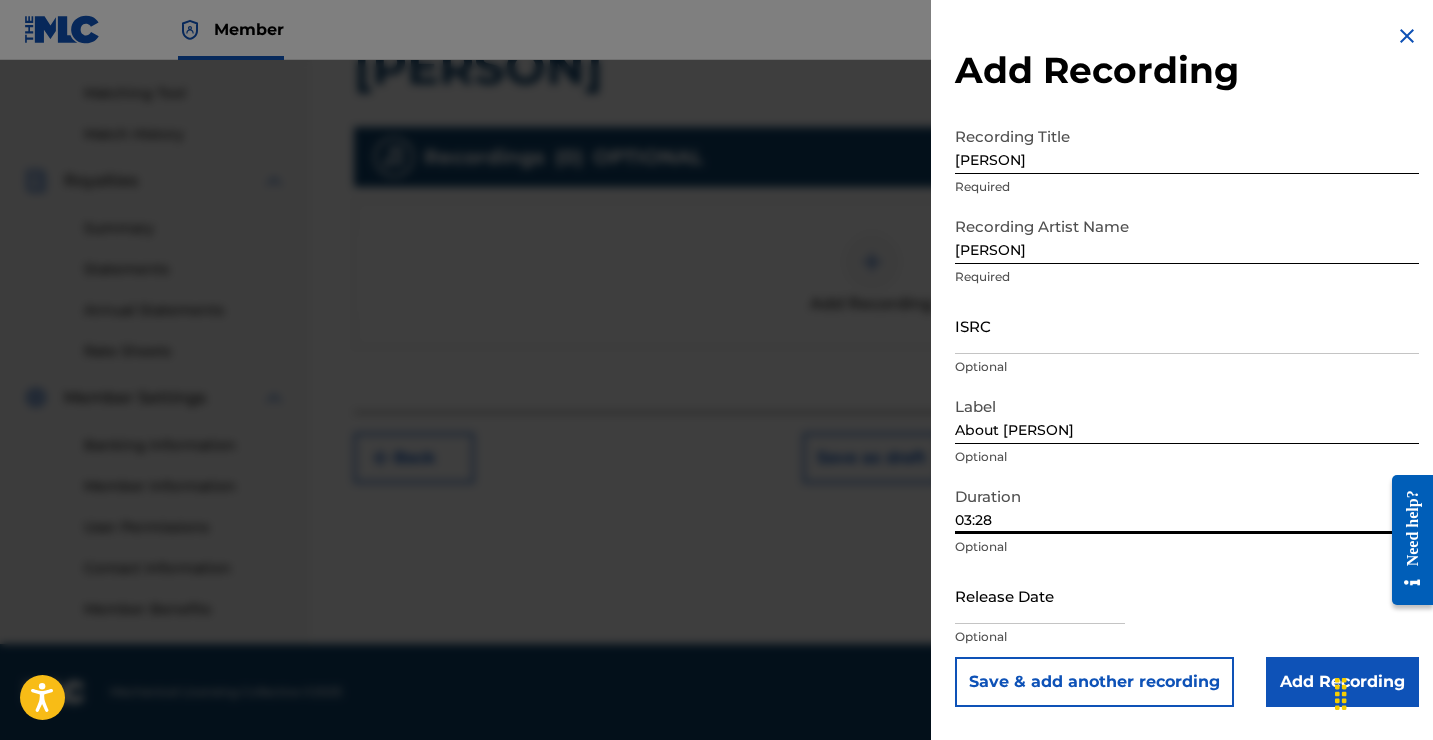 type on "03:28" 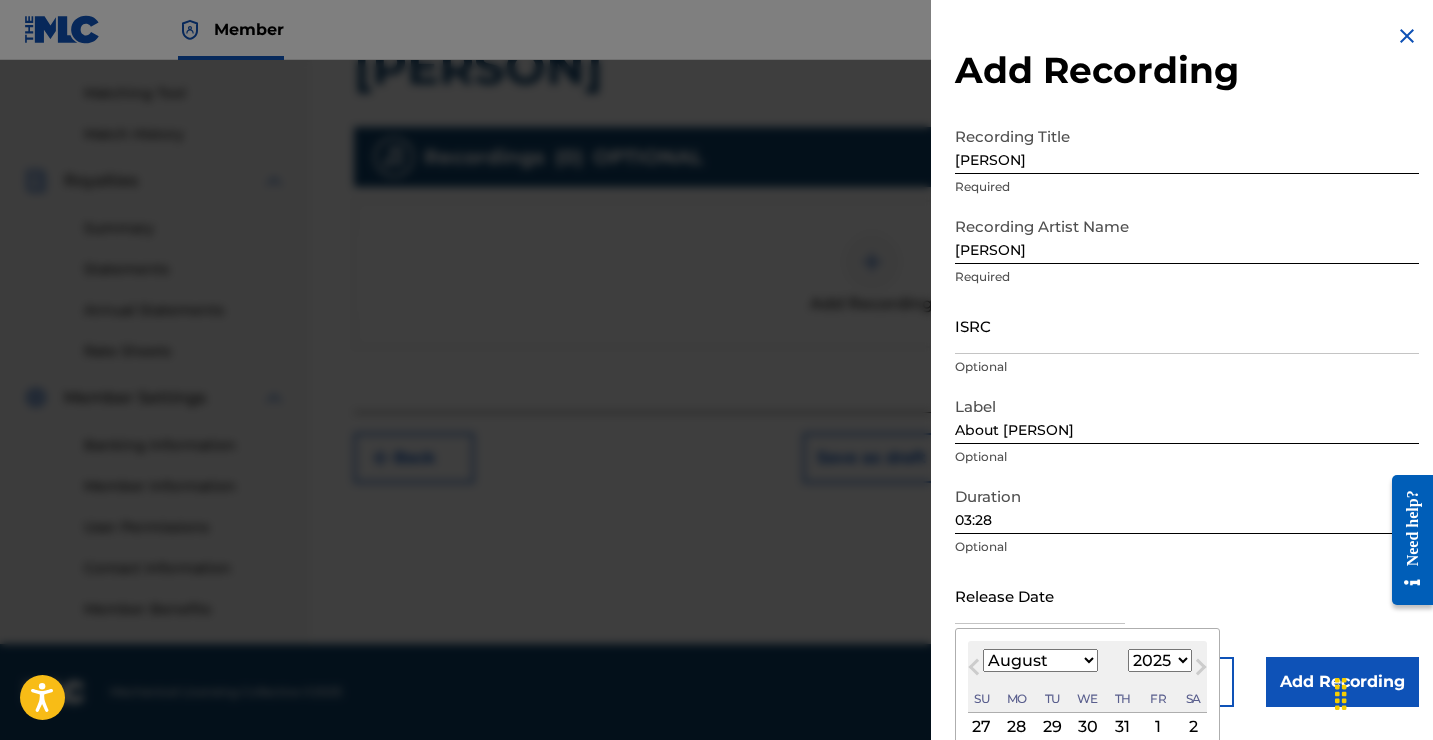 click at bounding box center (1040, 595) 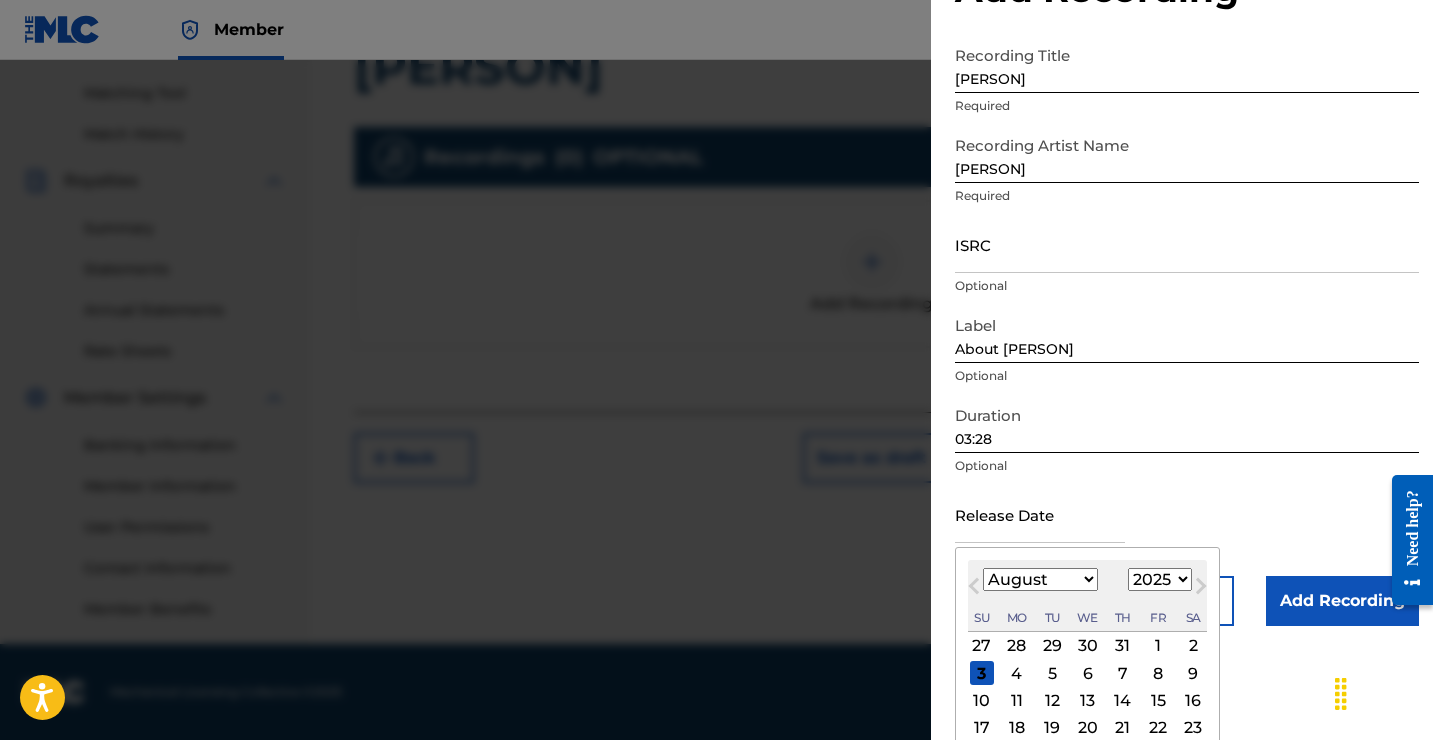 scroll, scrollTop: 102, scrollLeft: 0, axis: vertical 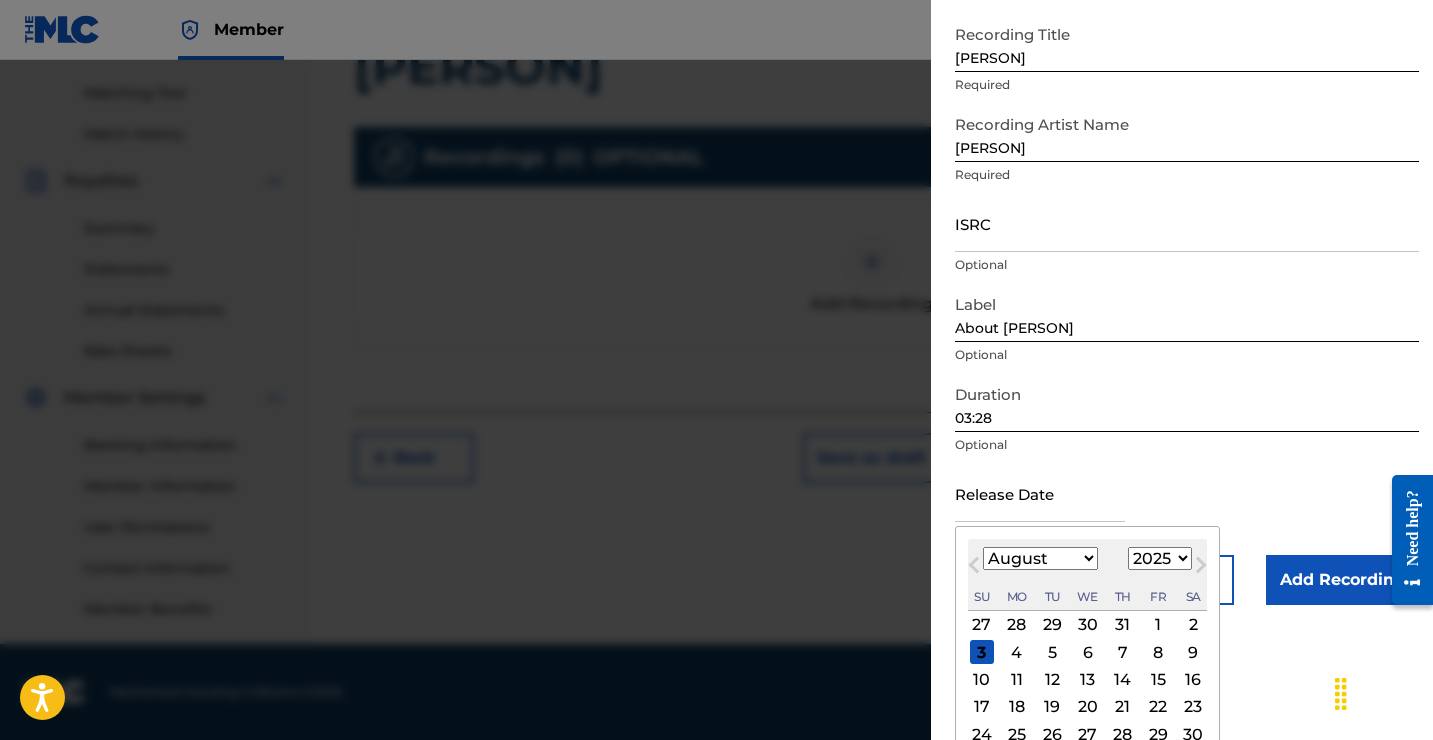 click on "3" at bounding box center (982, 652) 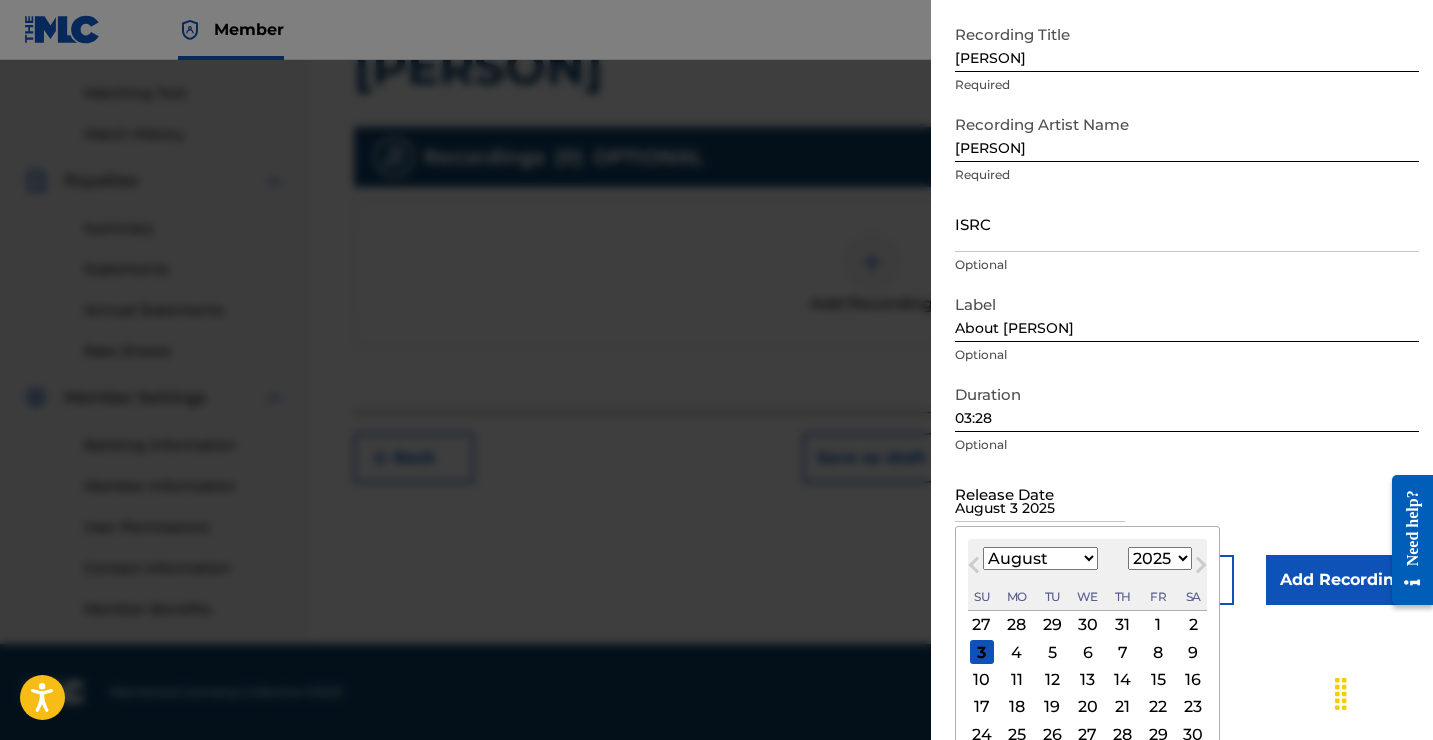 scroll, scrollTop: 0, scrollLeft: 0, axis: both 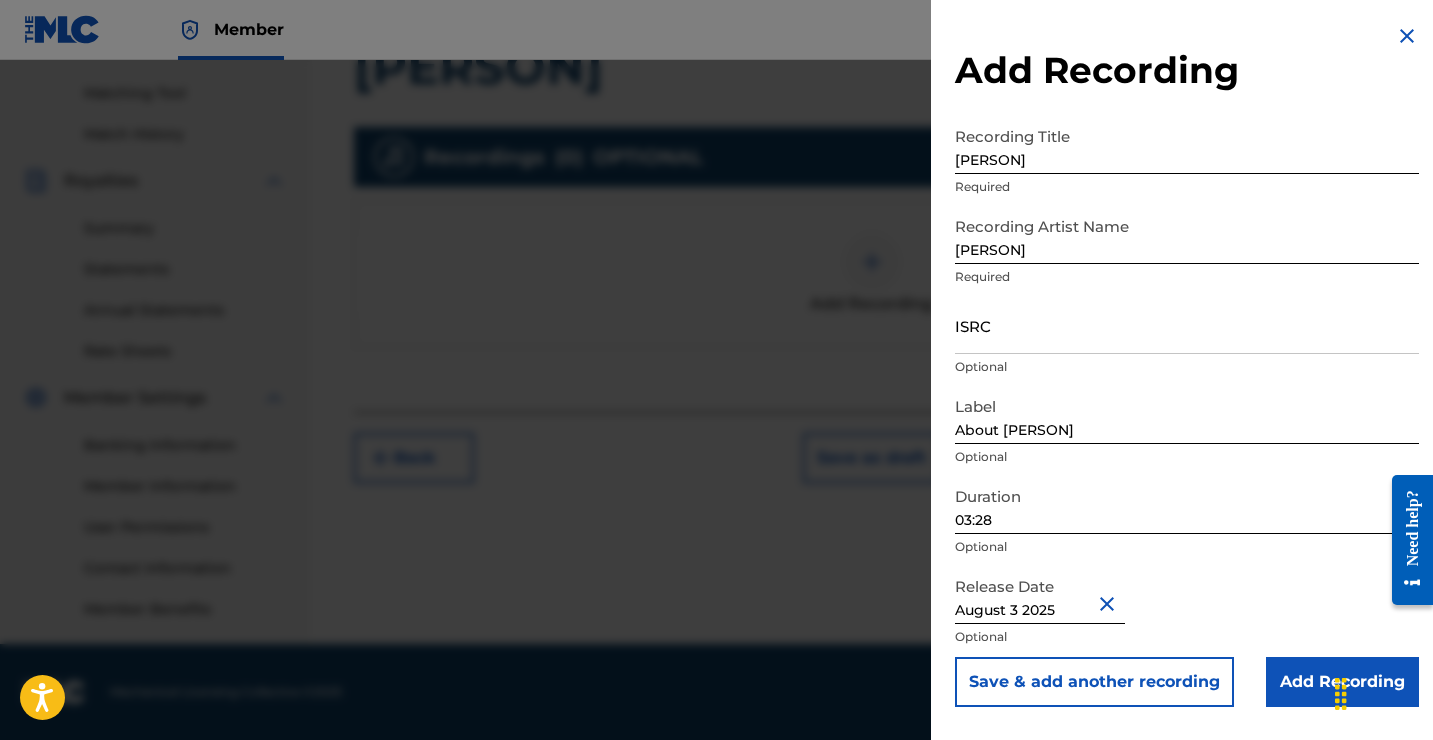 click on "Add Recording" at bounding box center (1342, 682) 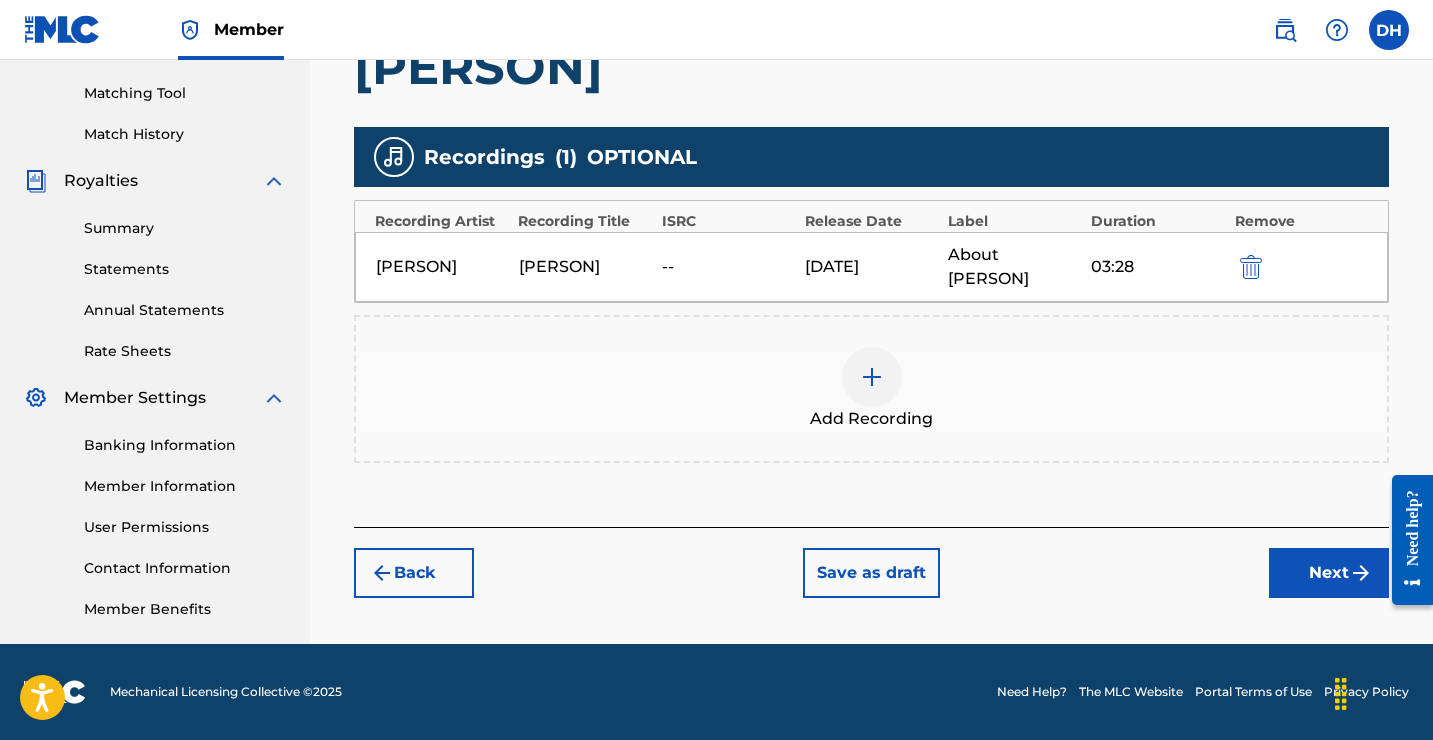 click on "Next" at bounding box center (1329, 573) 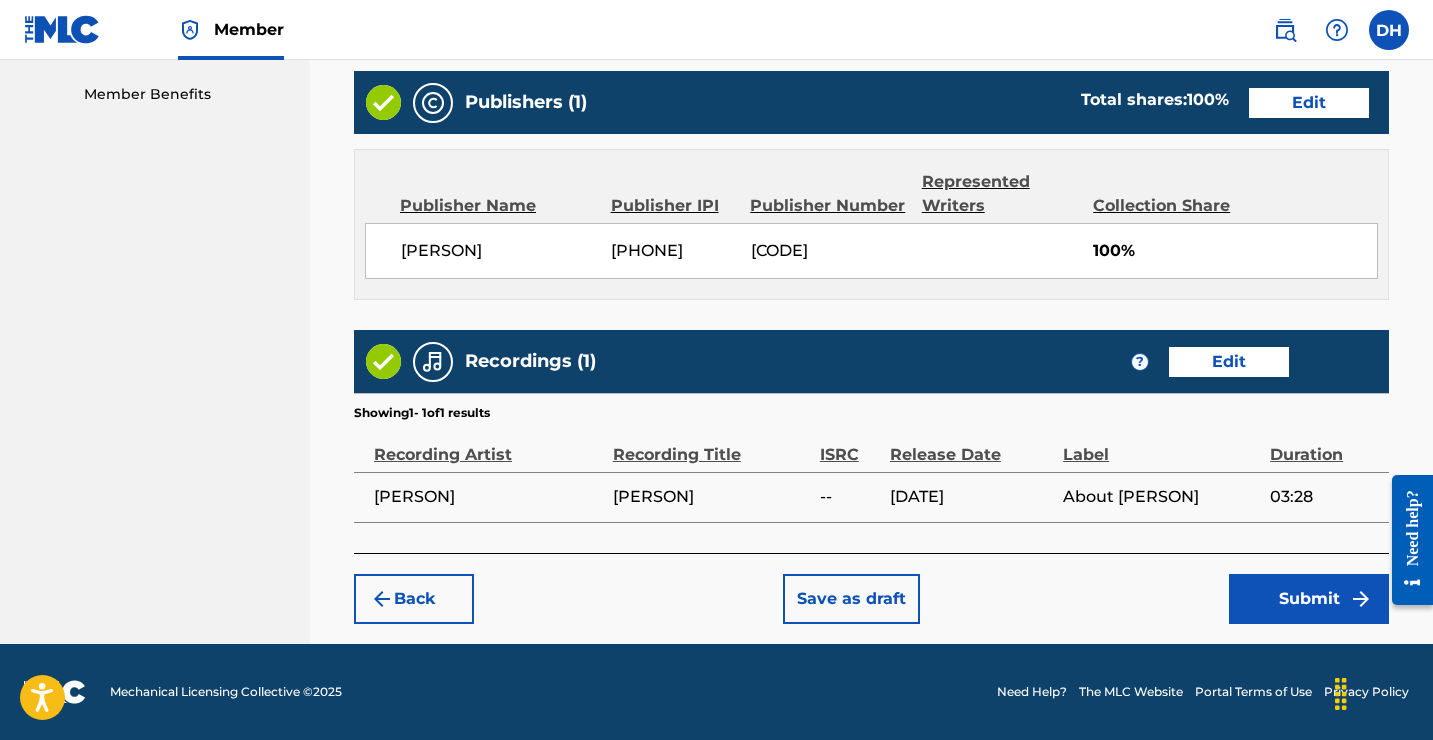 scroll, scrollTop: 1014, scrollLeft: 0, axis: vertical 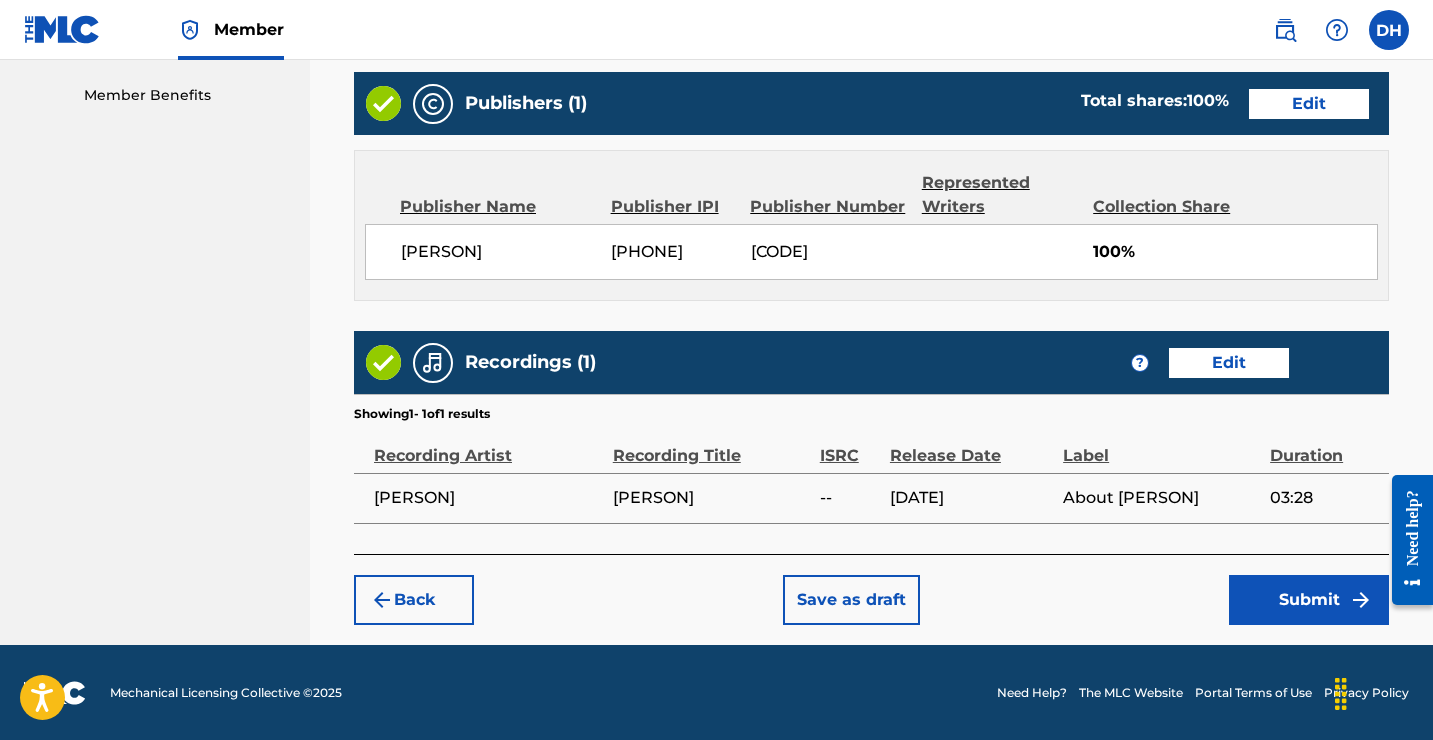 click on "Submit" at bounding box center (1309, 600) 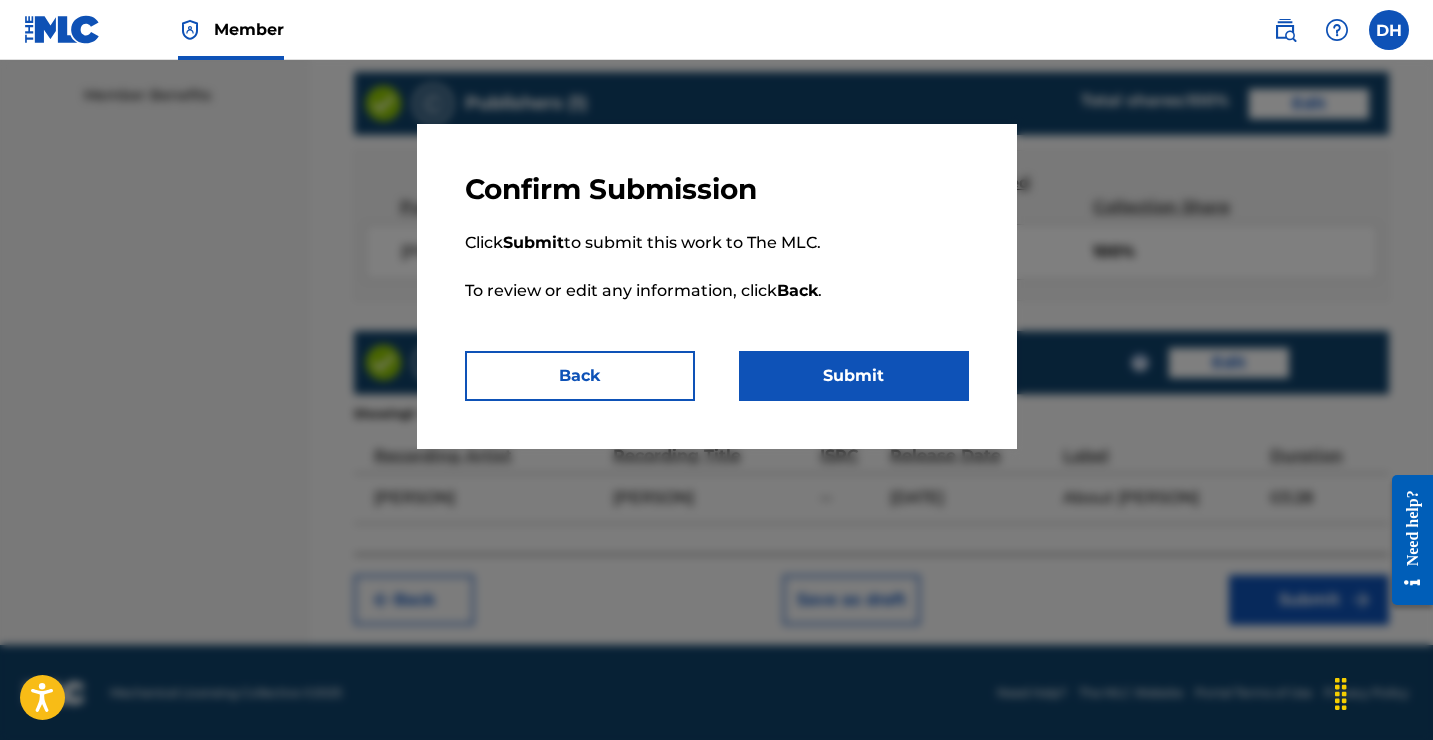 click on "Submit" at bounding box center (854, 376) 